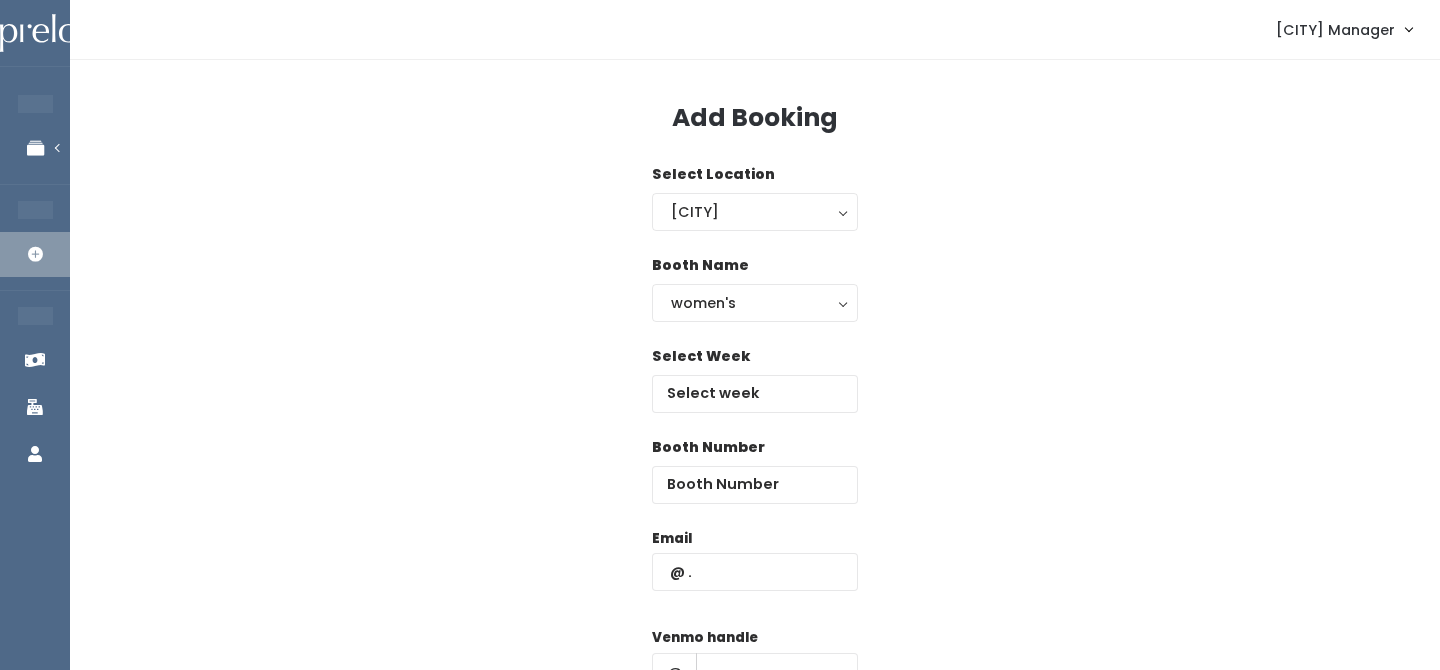 scroll, scrollTop: 0, scrollLeft: 0, axis: both 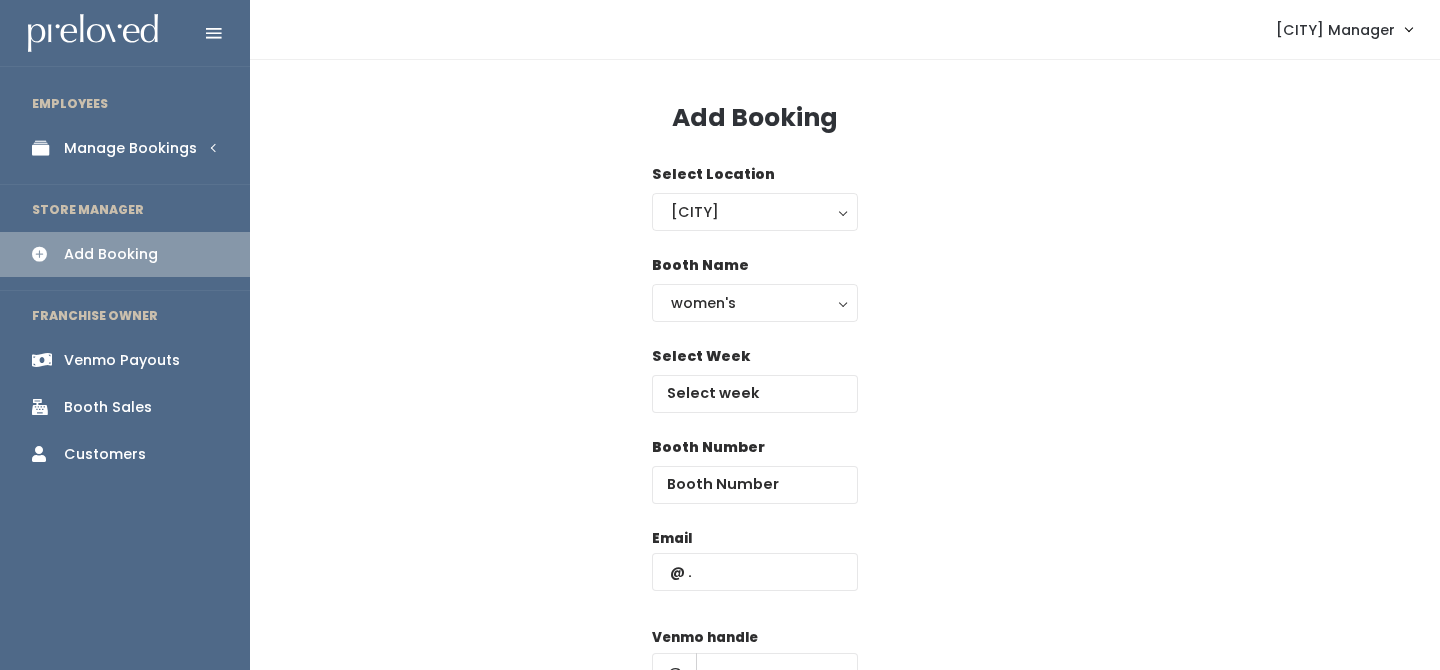 click on "Manage Bookings" at bounding box center [125, 148] 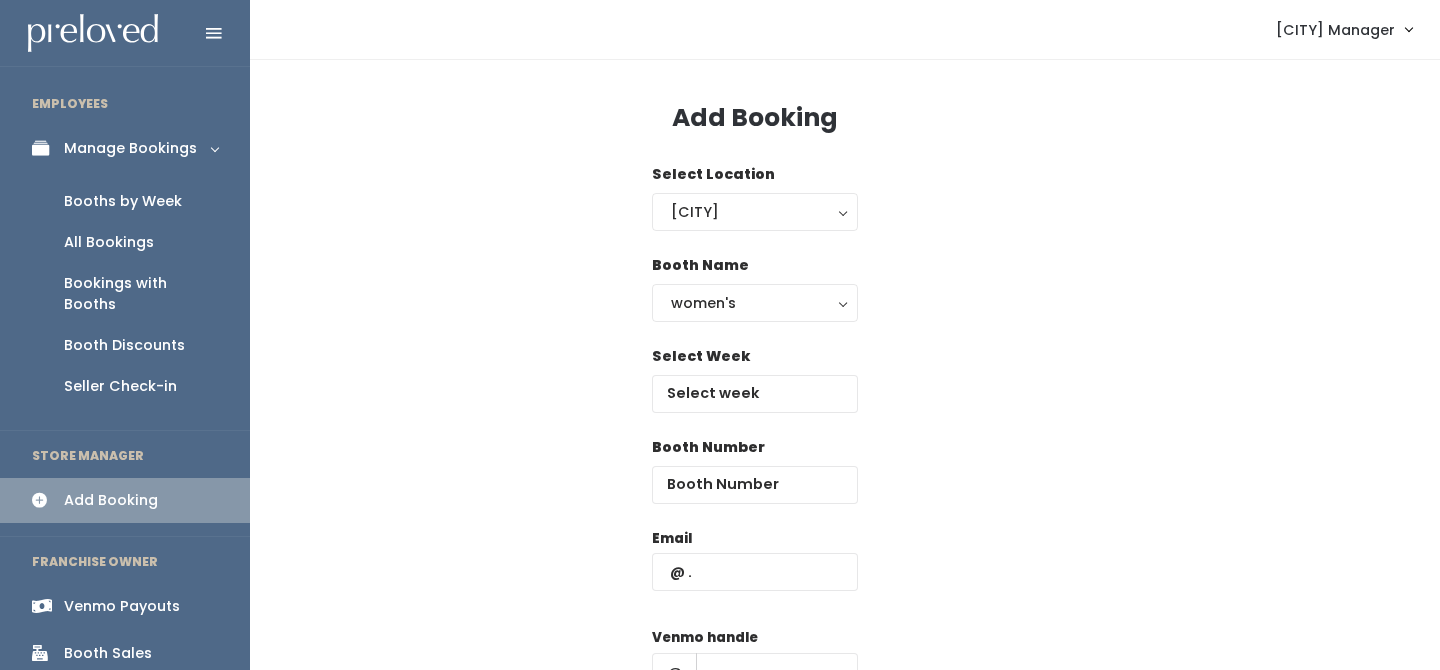 click on "Booths by Week" at bounding box center [123, 201] 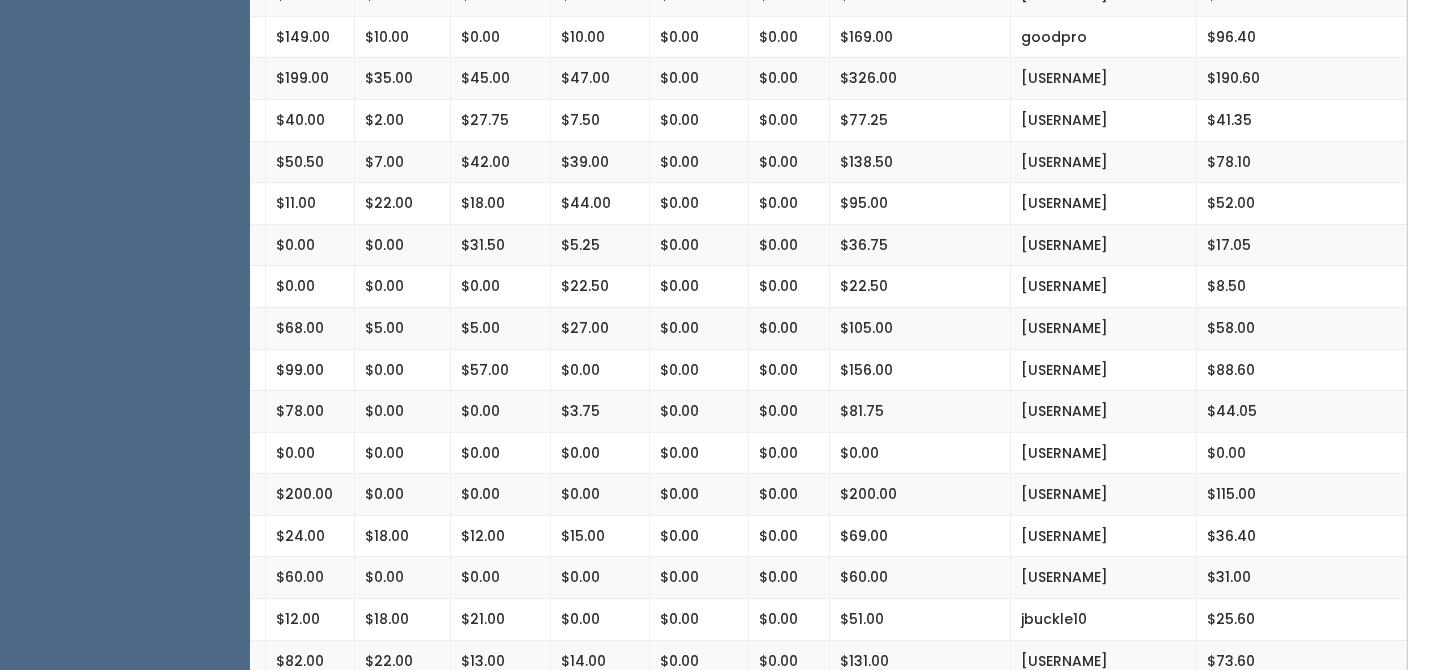 scroll, scrollTop: 0, scrollLeft: 0, axis: both 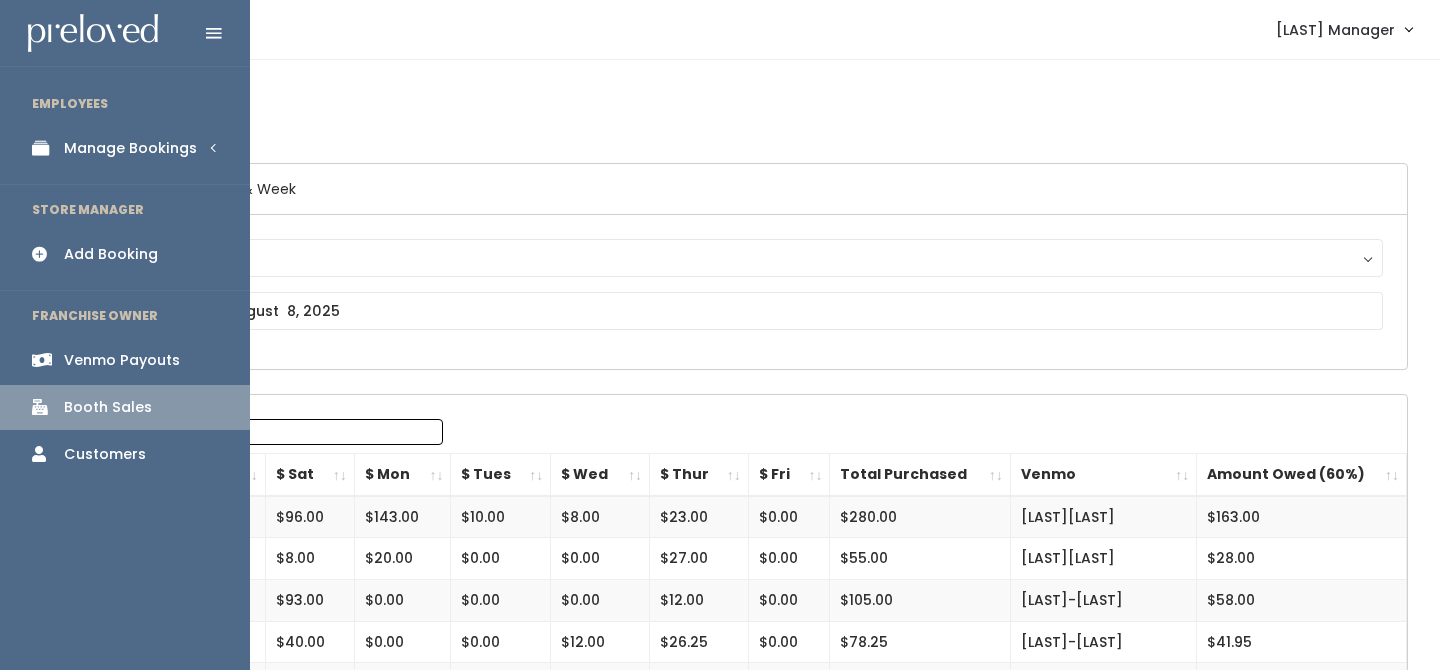 click on "Add Booking" at bounding box center [111, 254] 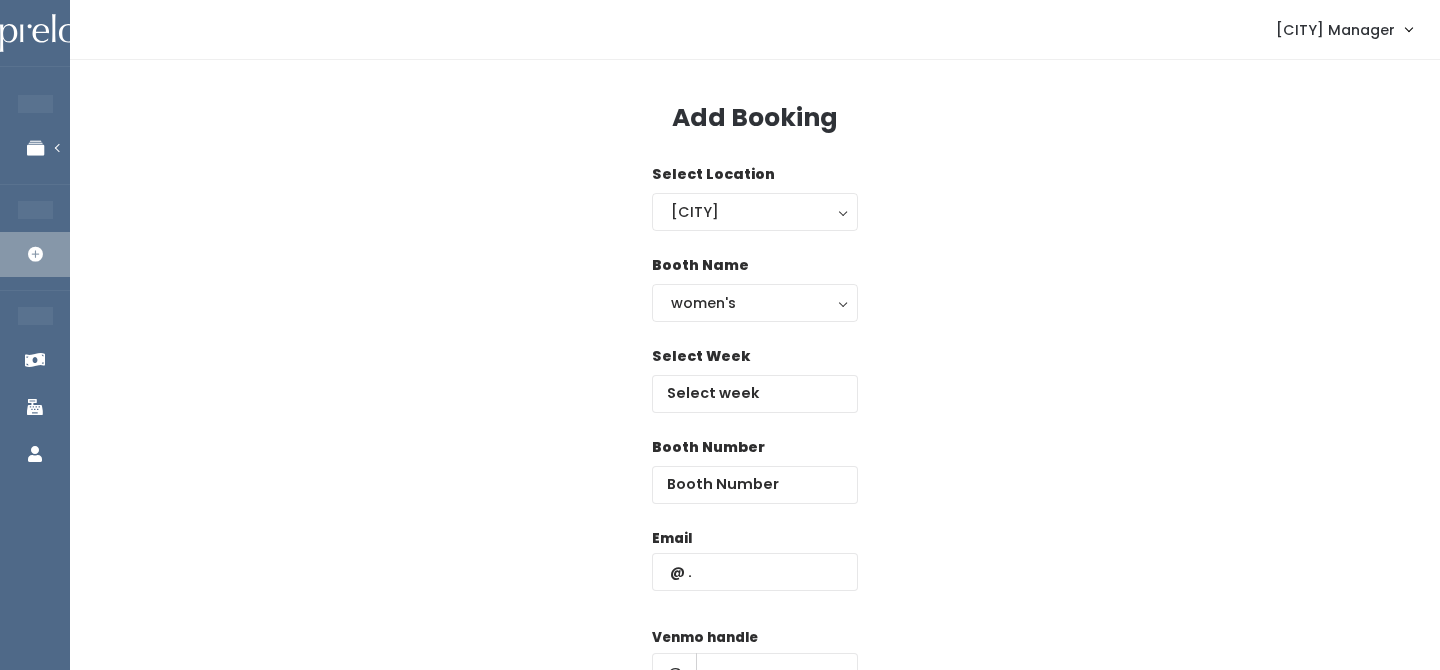 scroll, scrollTop: 0, scrollLeft: 0, axis: both 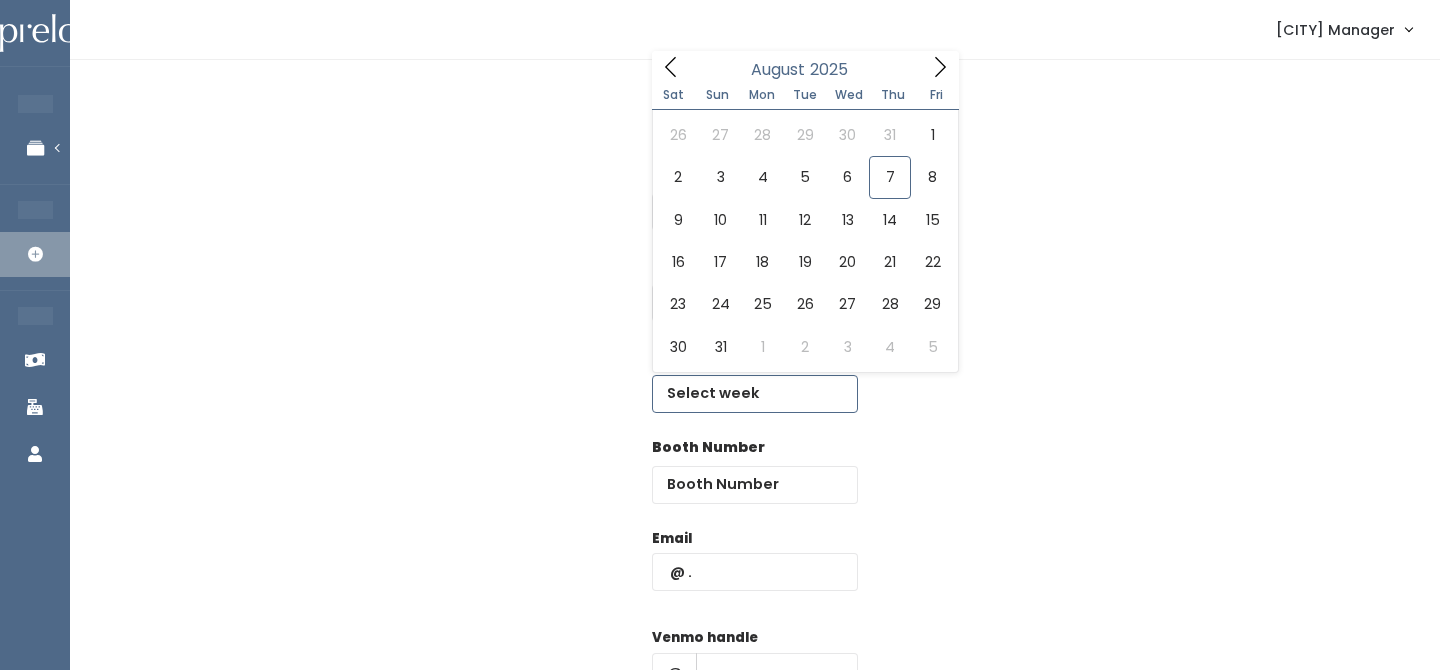 click at bounding box center (755, 394) 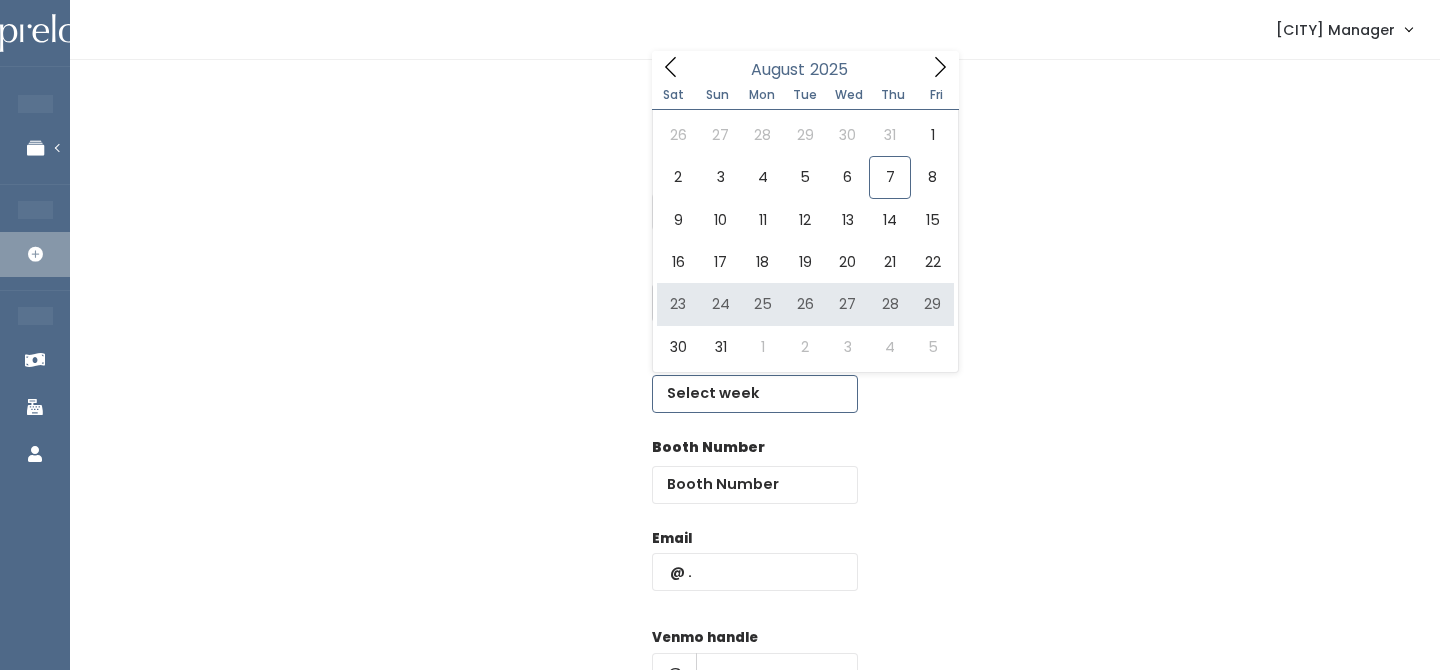 type on "[MONTH] [NUMBER] to [MONTH] [NUMBER]" 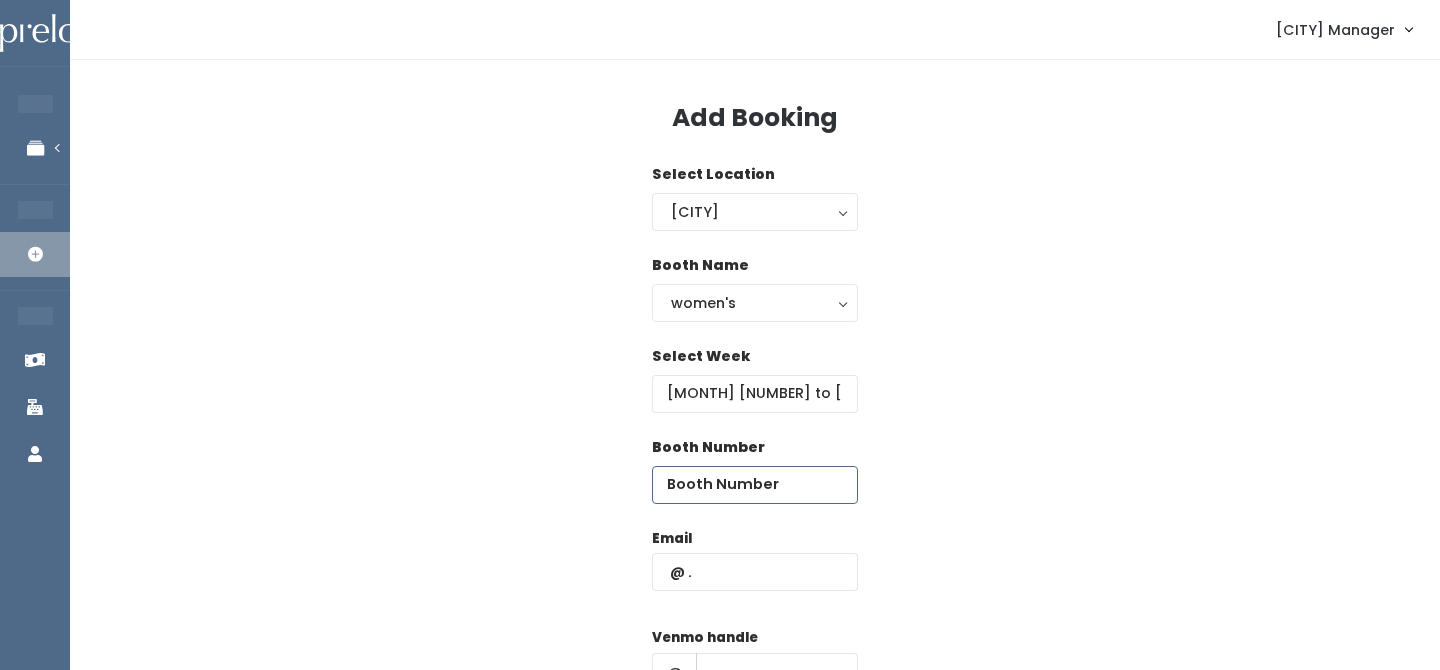 click at bounding box center [755, 485] 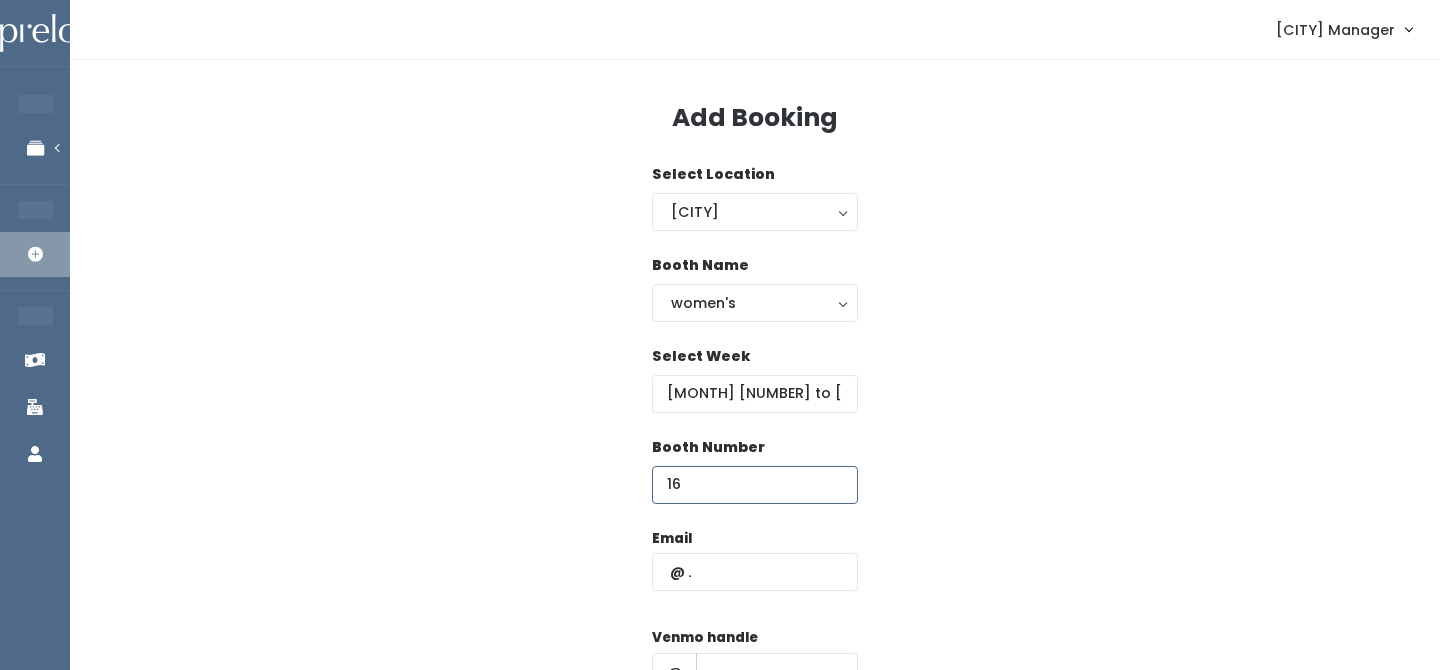 type on "16" 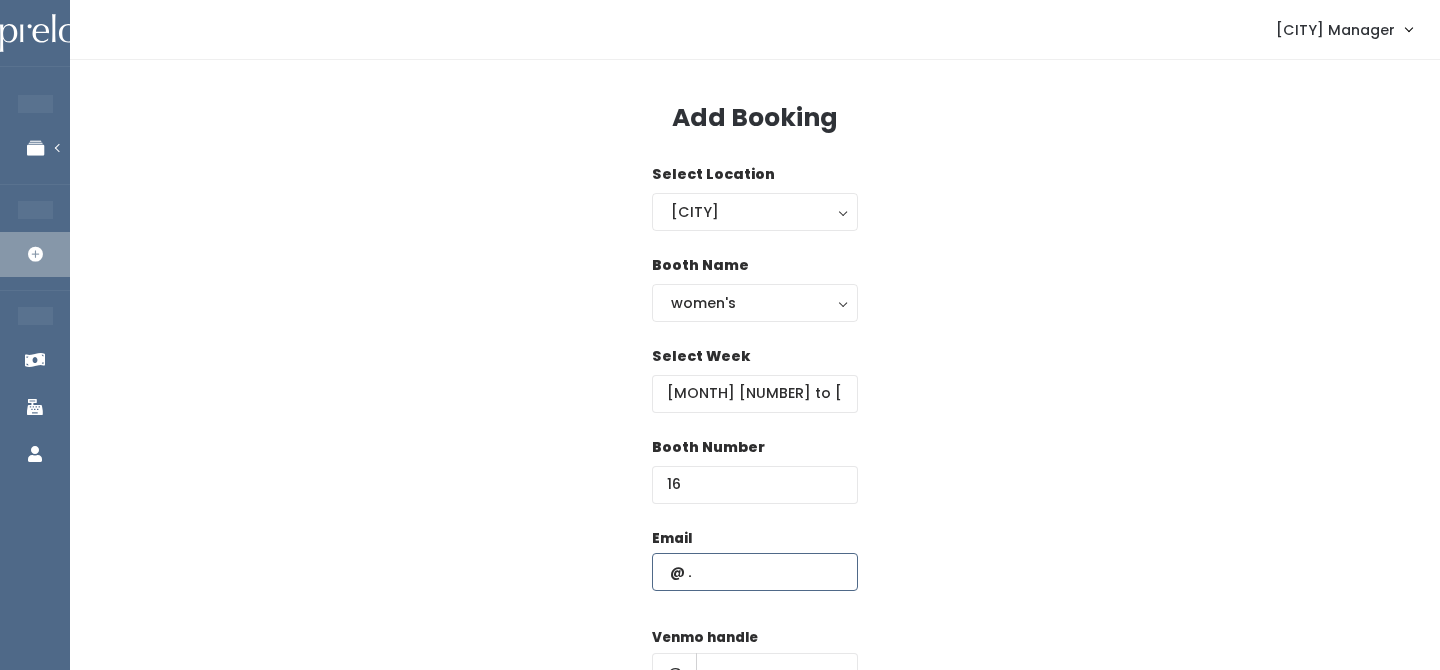 paste on "[USERNAME]@[DOMAIN]" 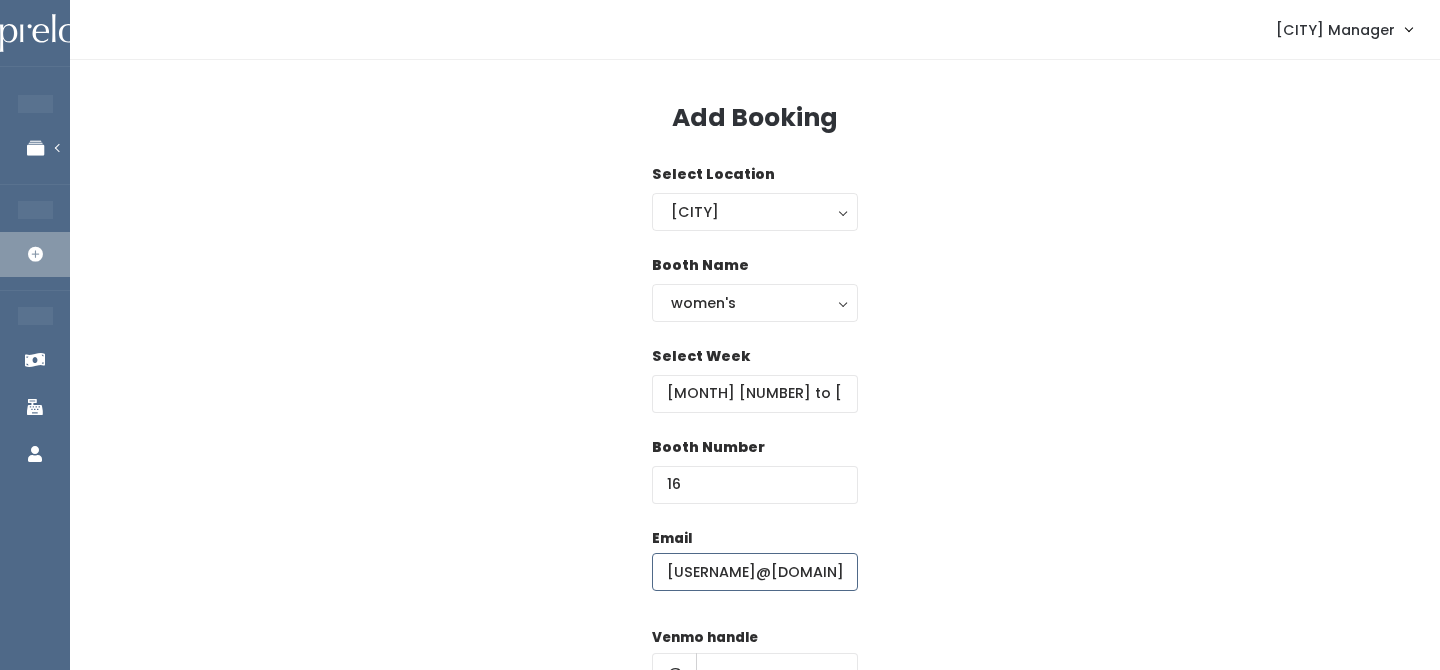 scroll, scrollTop: 0, scrollLeft: 59, axis: horizontal 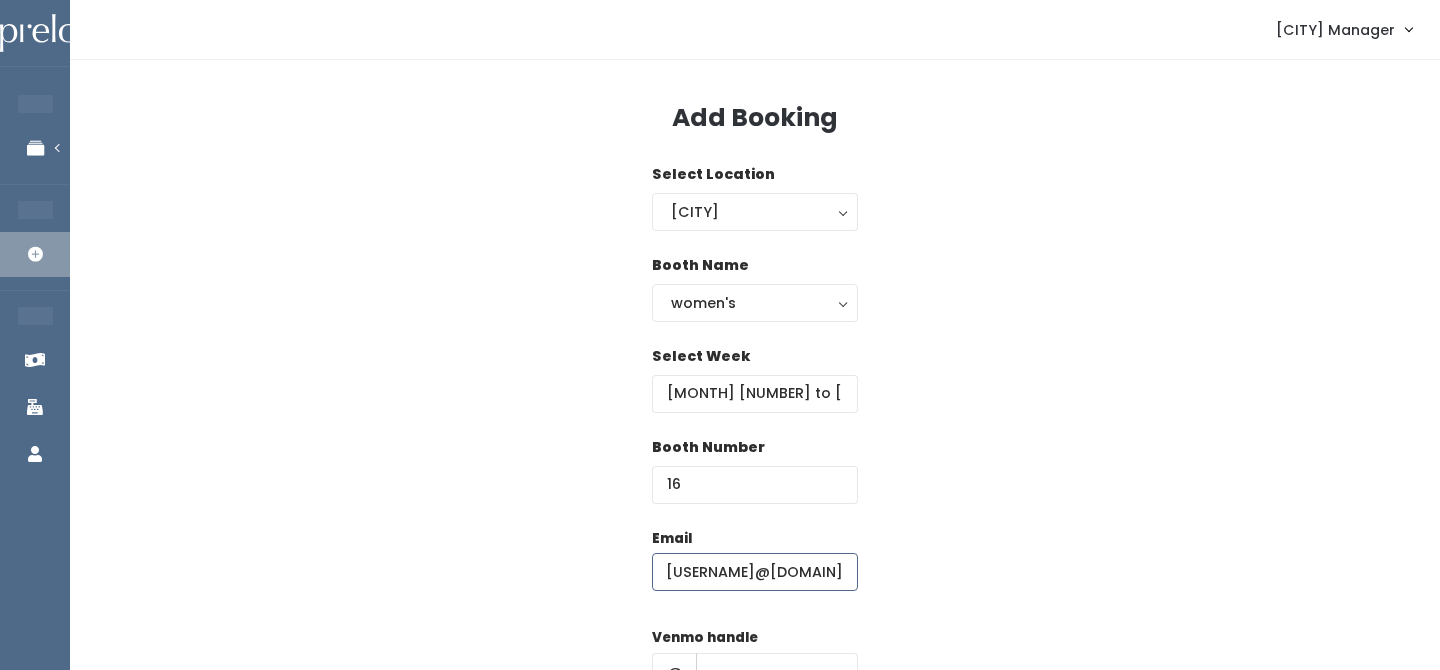type on "heathermaewatson@gmail.com" 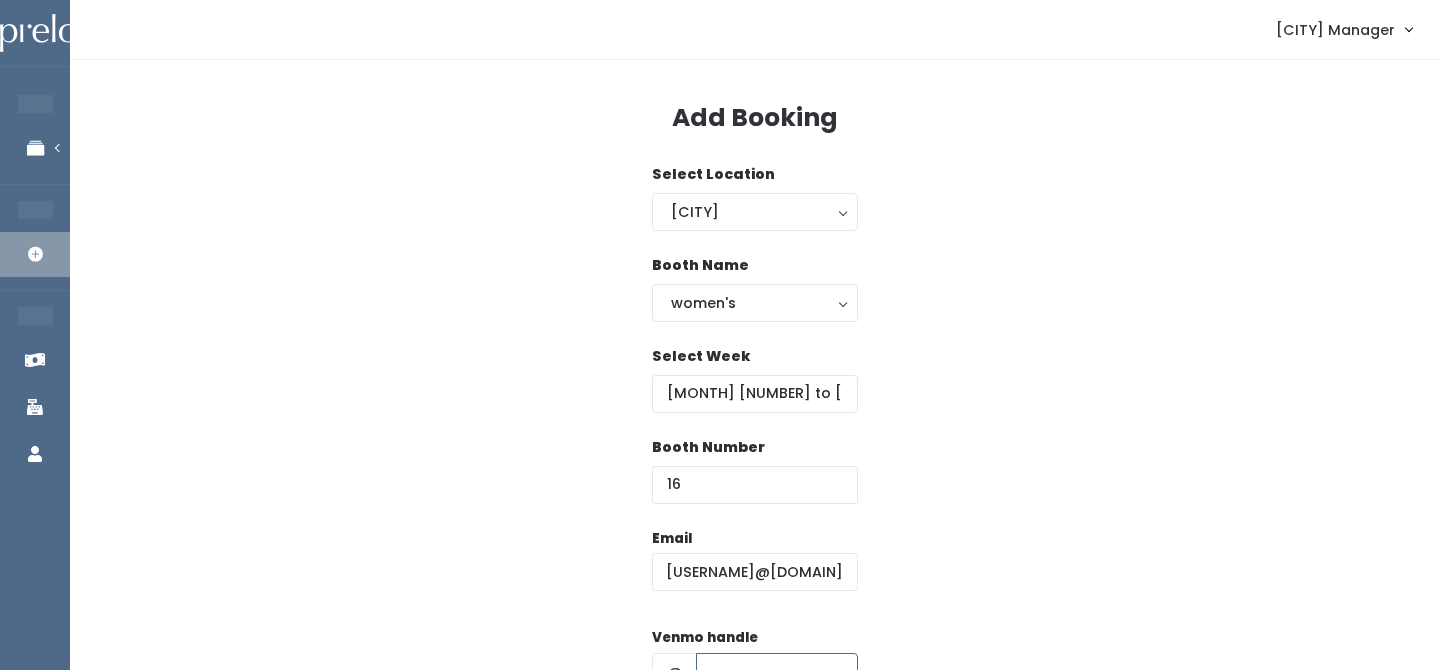 scroll, scrollTop: 0, scrollLeft: 0, axis: both 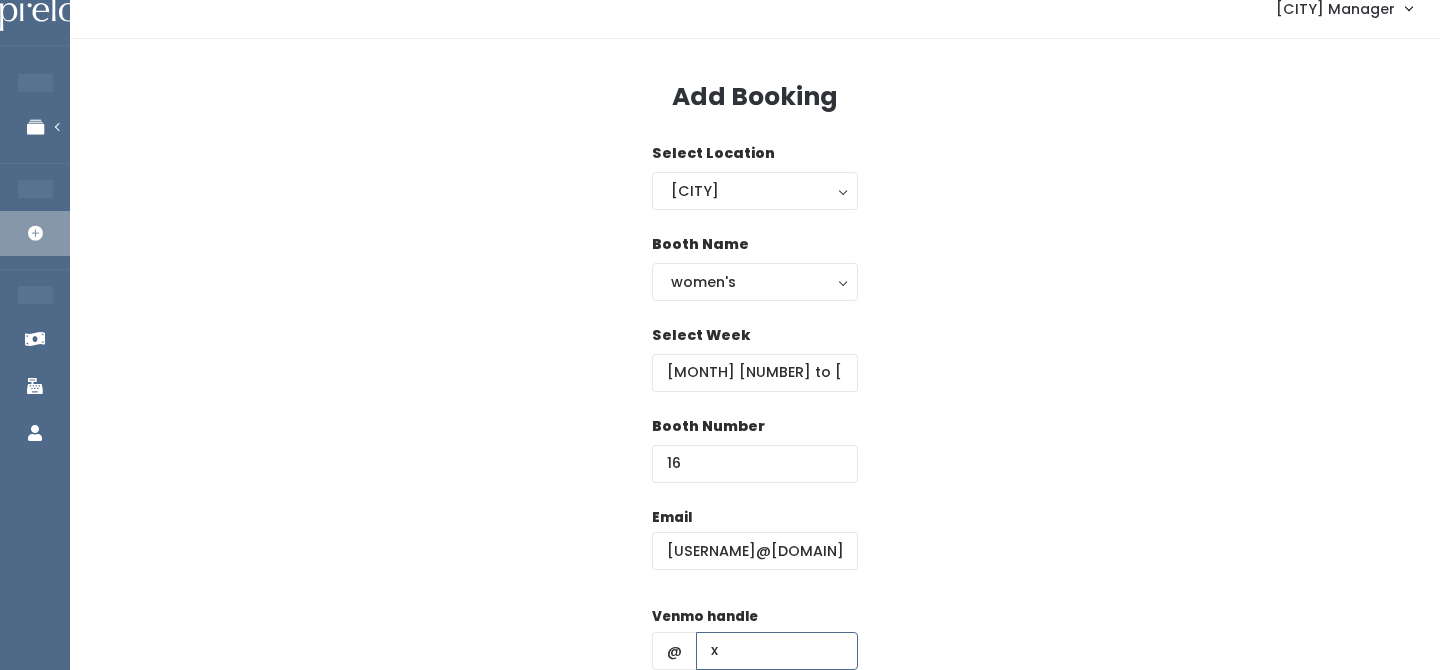 type on "x" 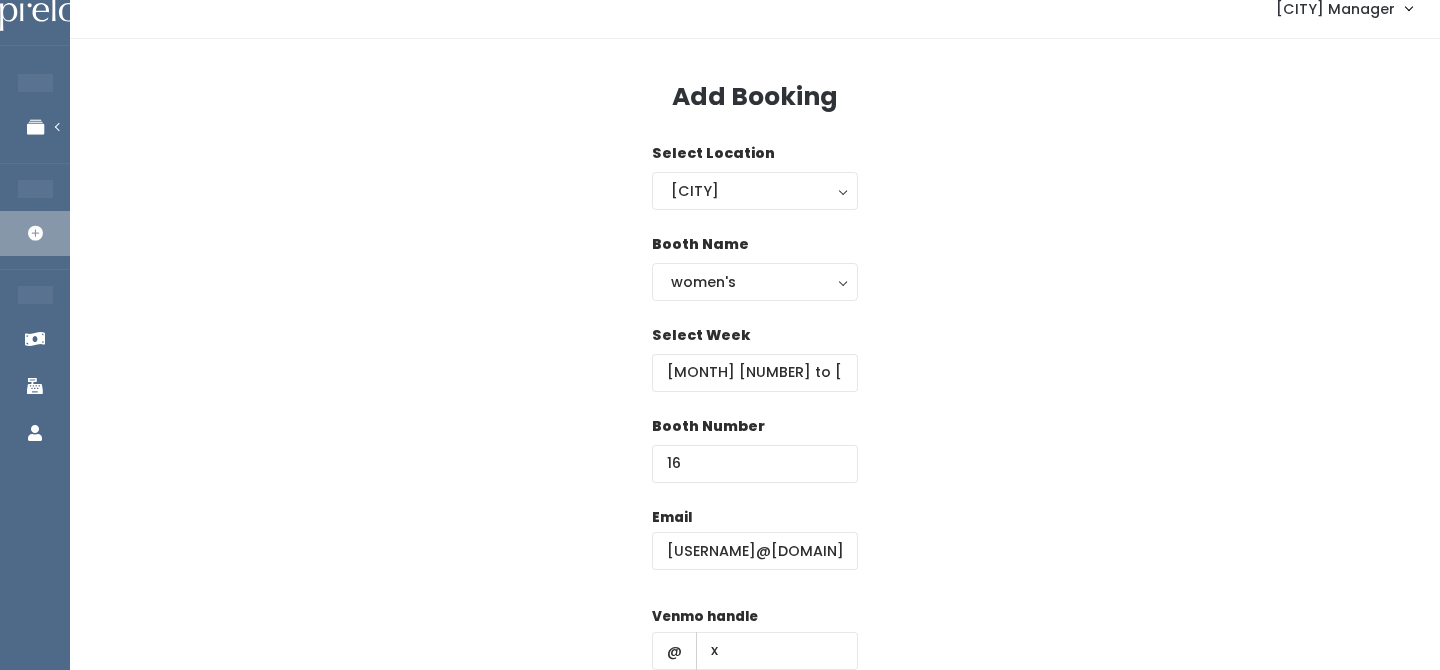 scroll, scrollTop: 287, scrollLeft: 0, axis: vertical 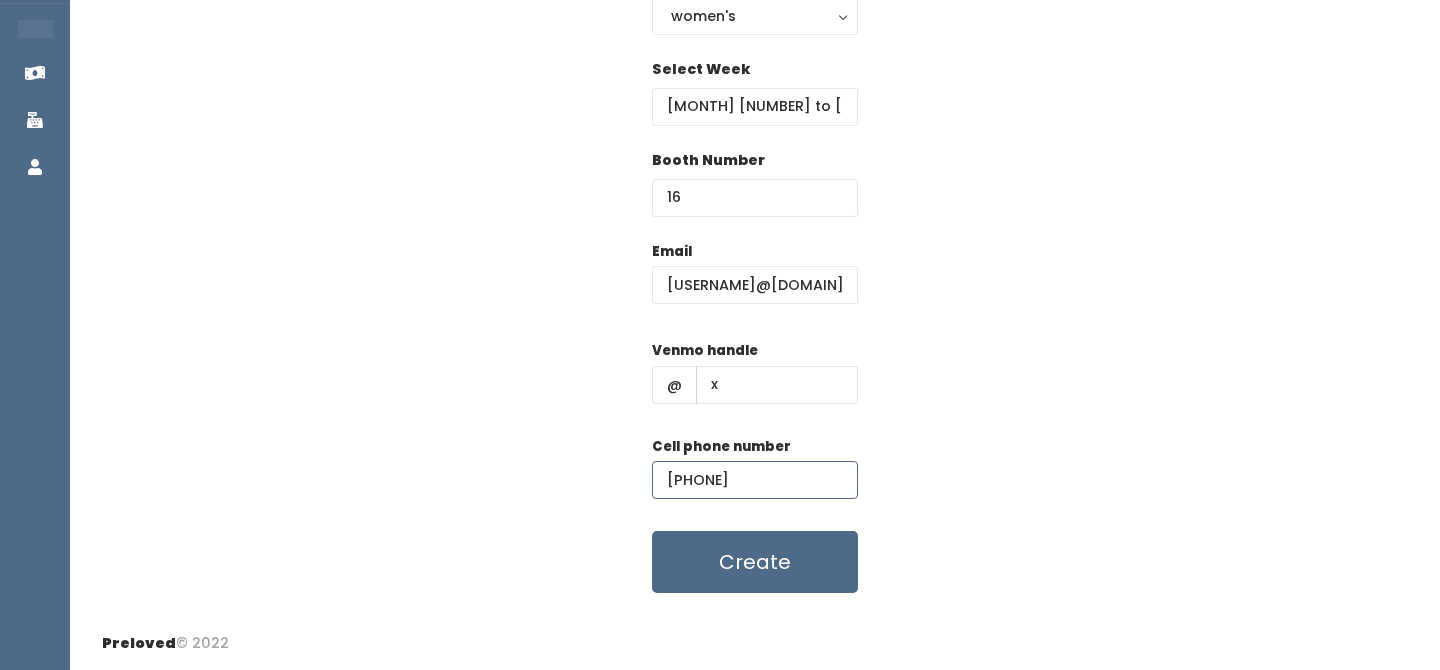 type on "(5__) ___-____" 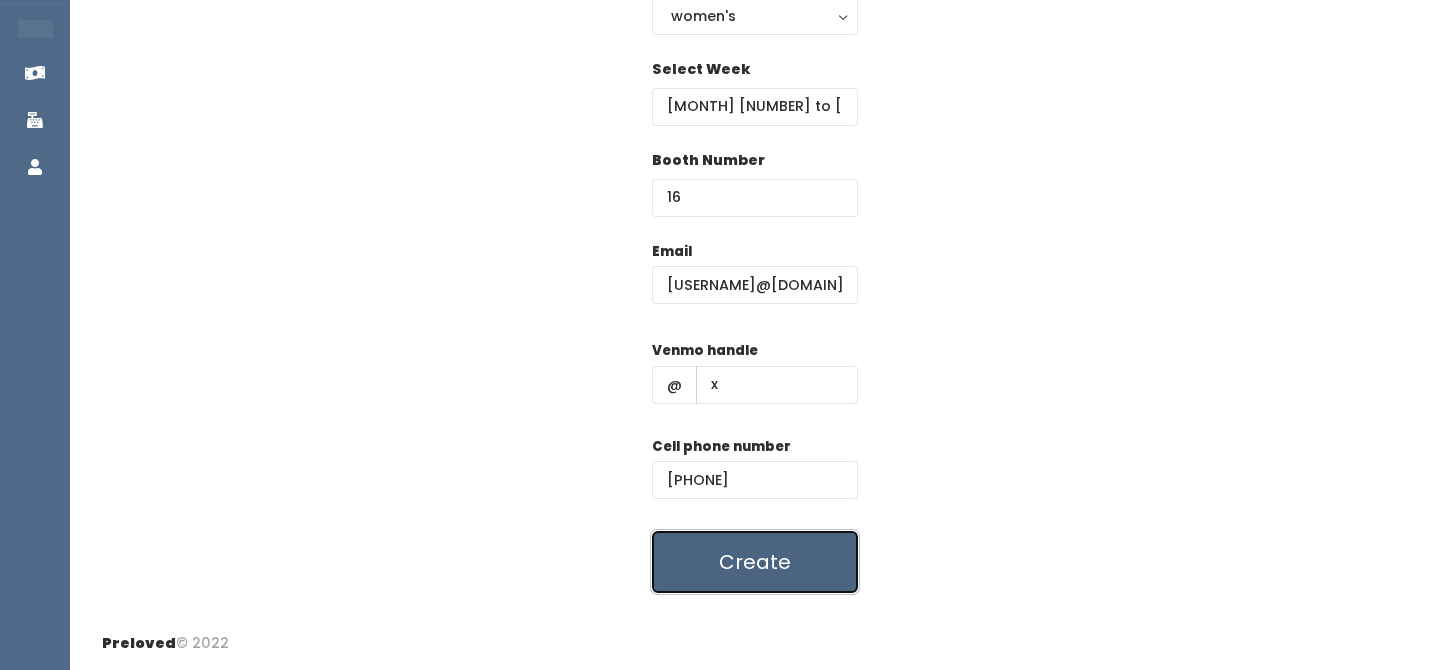 click on "Create" at bounding box center (755, 562) 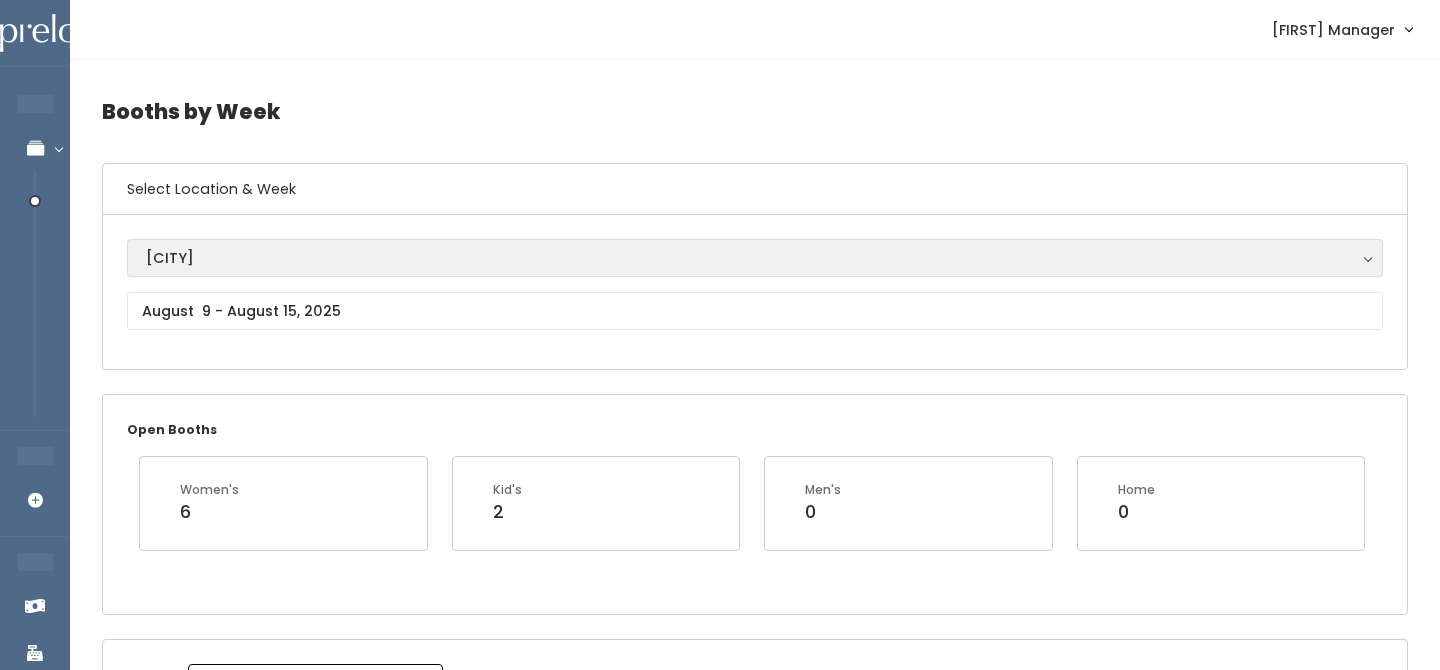 scroll, scrollTop: 0, scrollLeft: 0, axis: both 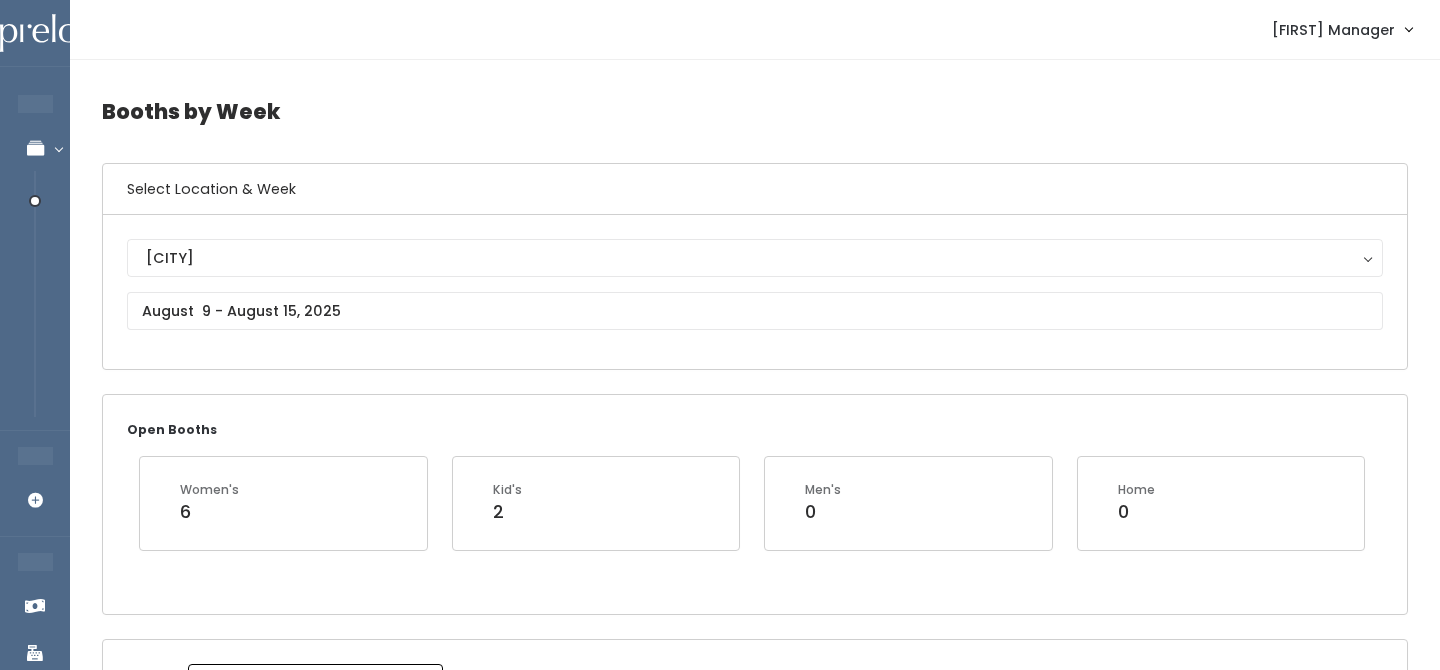 click on "Houston
Houston" at bounding box center [755, 292] 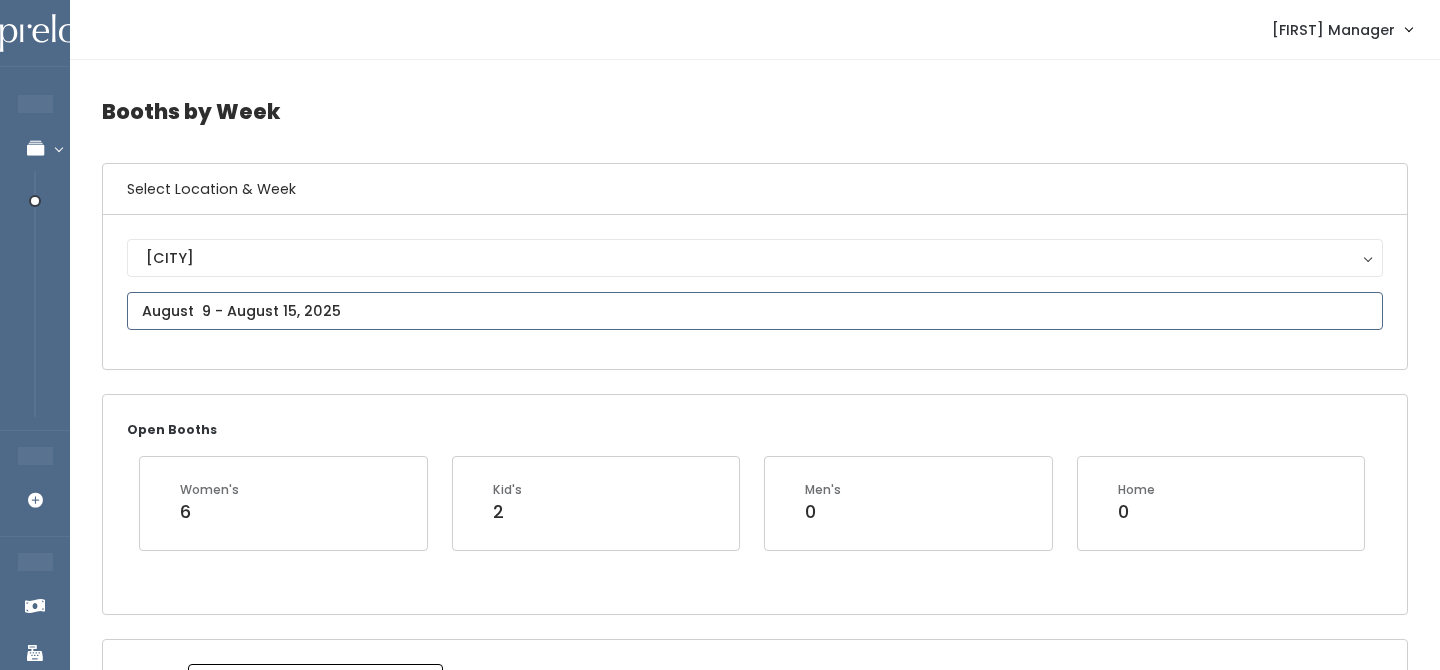 click at bounding box center (755, 311) 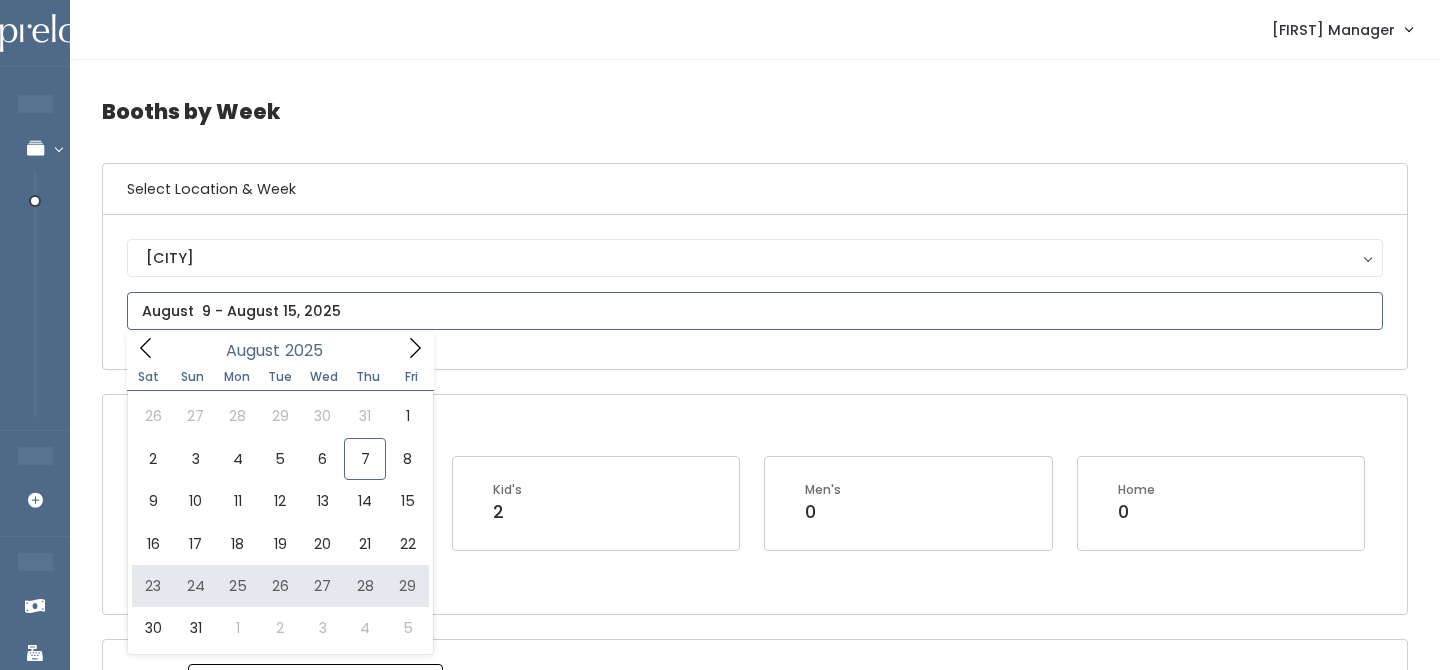 type on "August 23 to August 29" 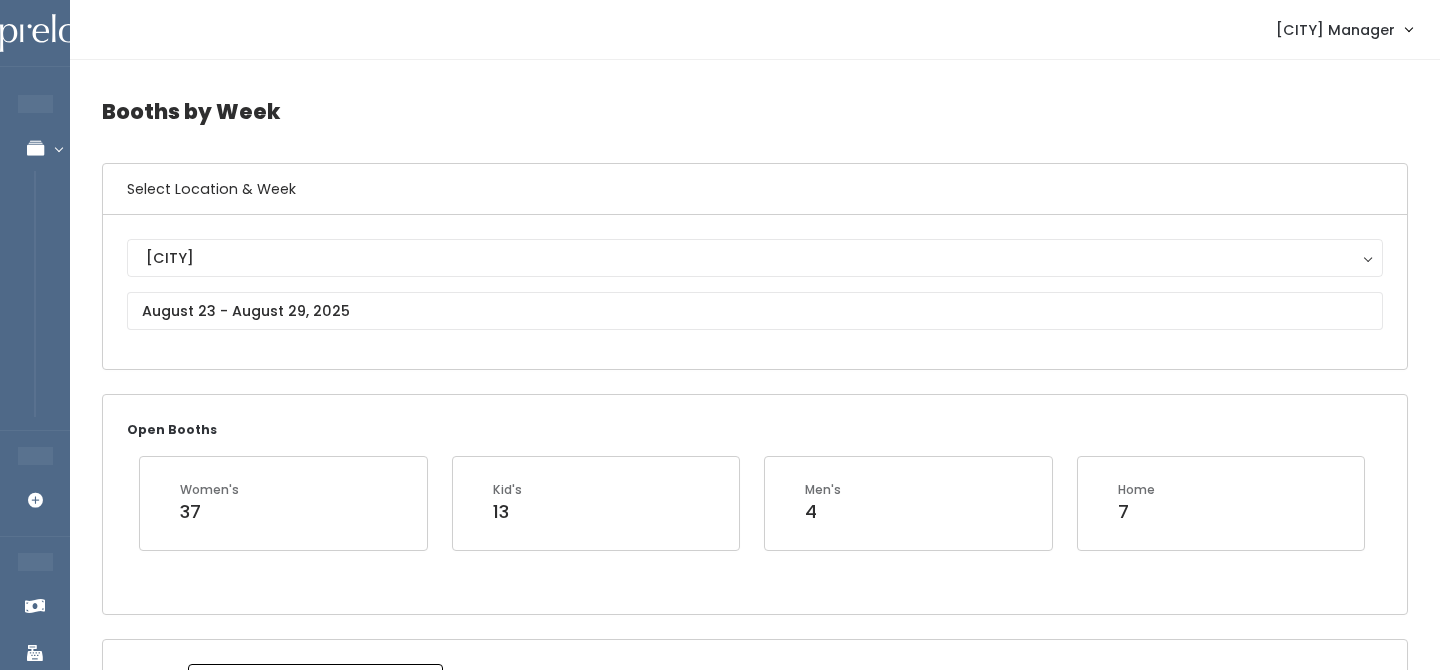 scroll, scrollTop: 0, scrollLeft: 0, axis: both 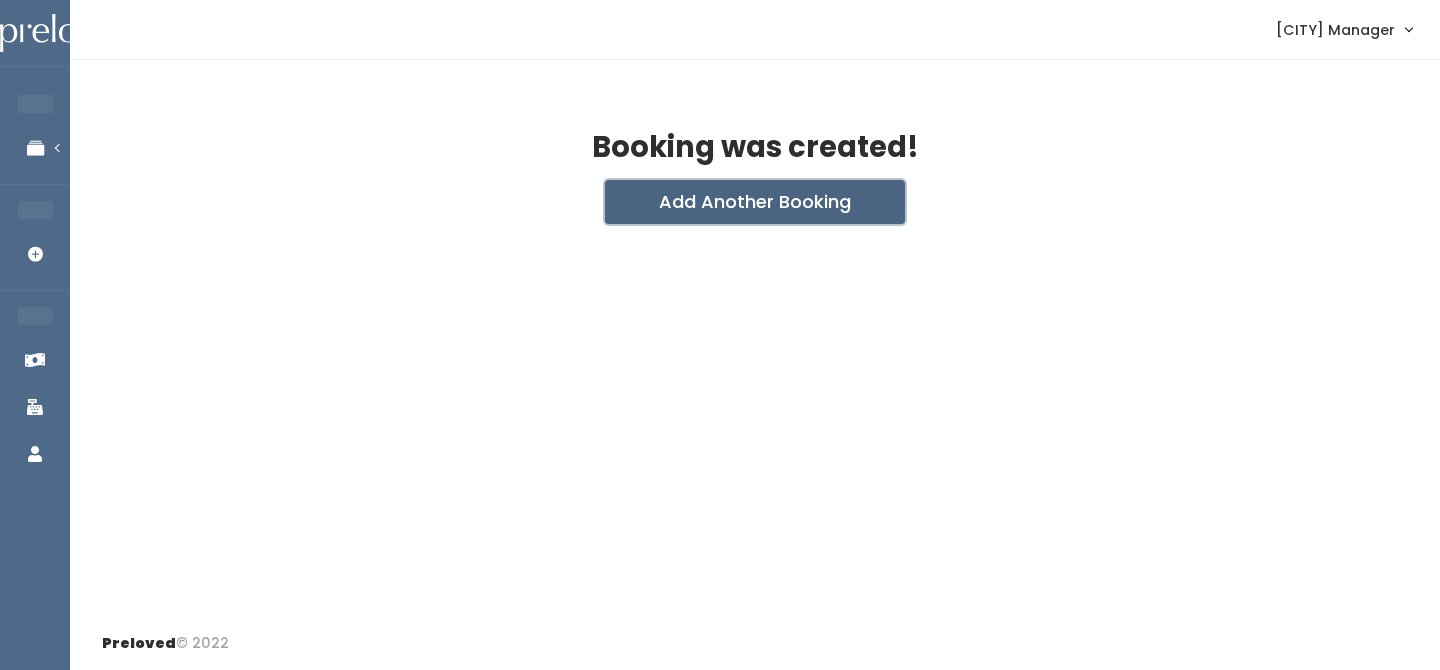click on "Add Another Booking" at bounding box center [755, 202] 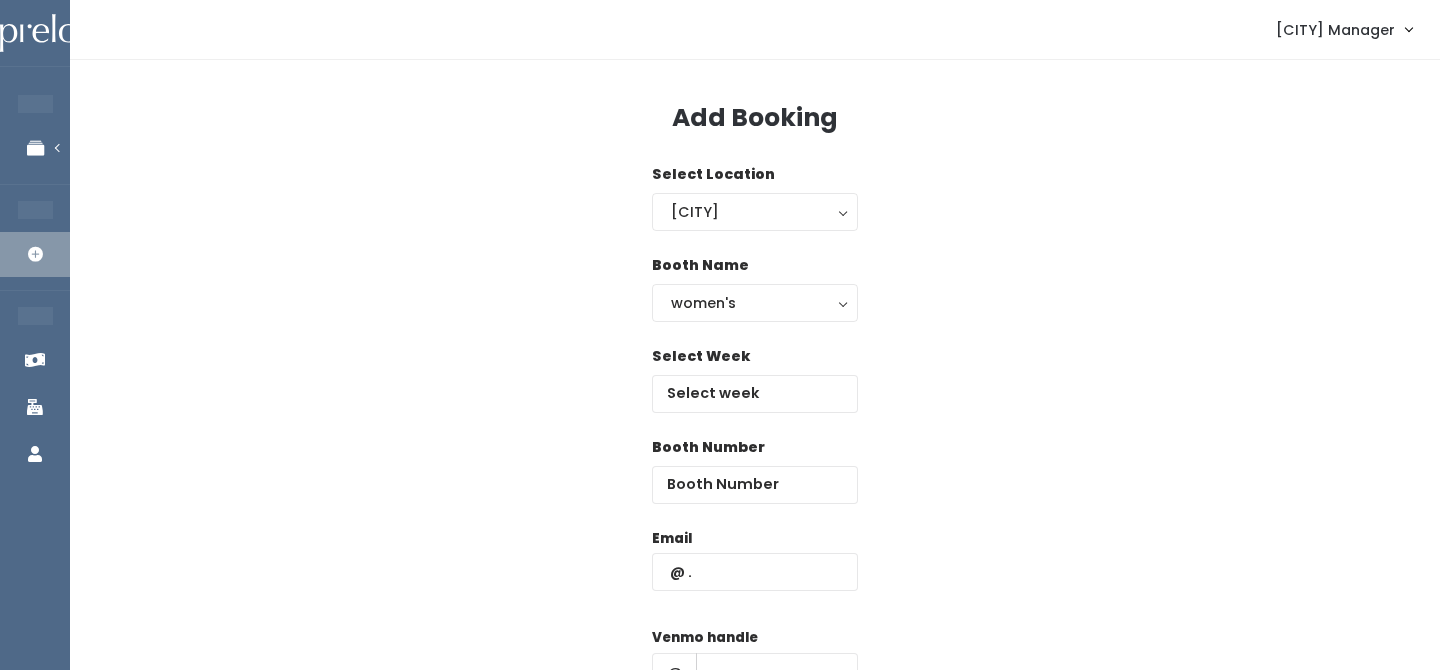 scroll, scrollTop: 0, scrollLeft: 0, axis: both 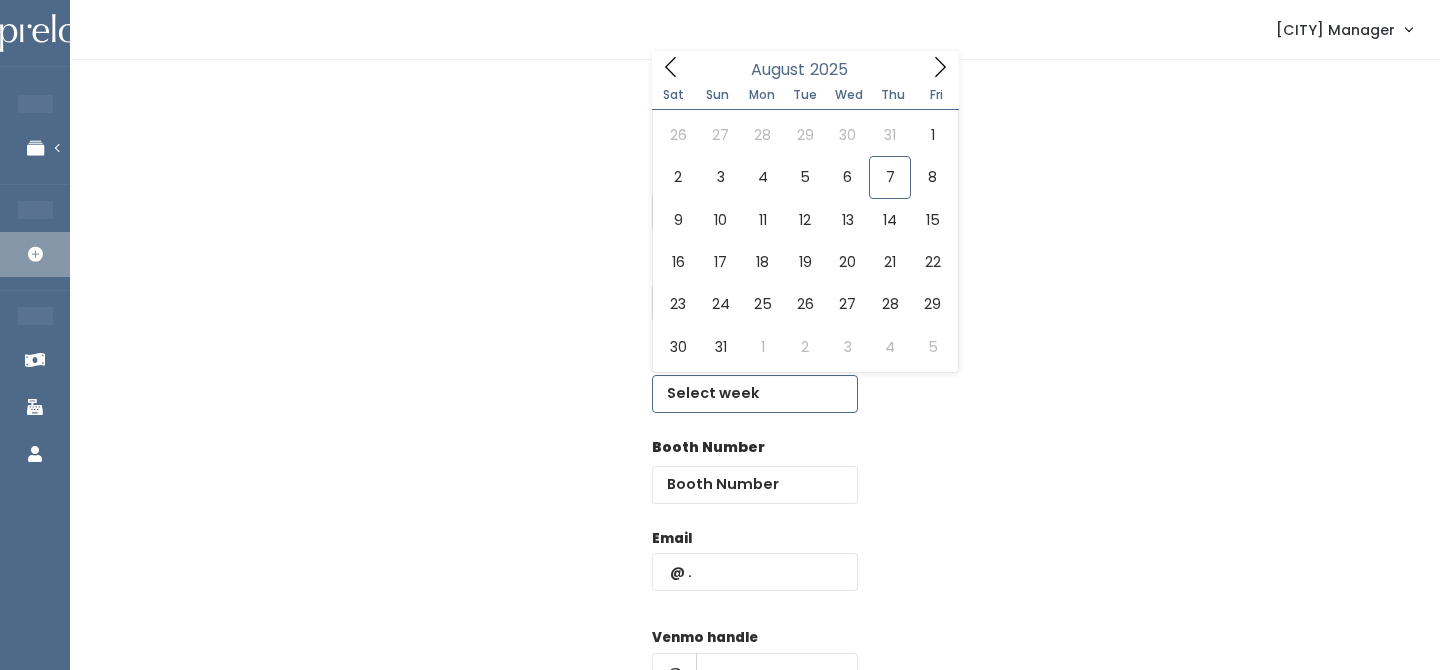 click at bounding box center [755, 394] 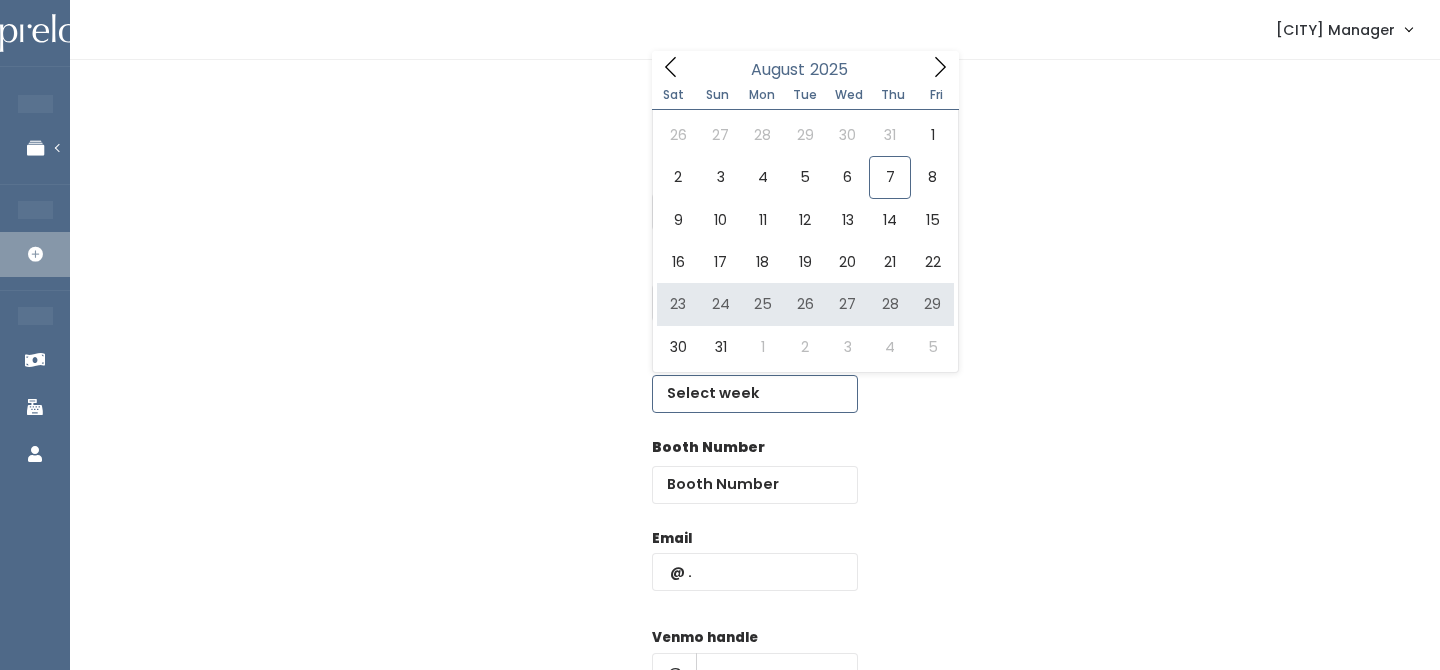 type on "August 23 to August 29" 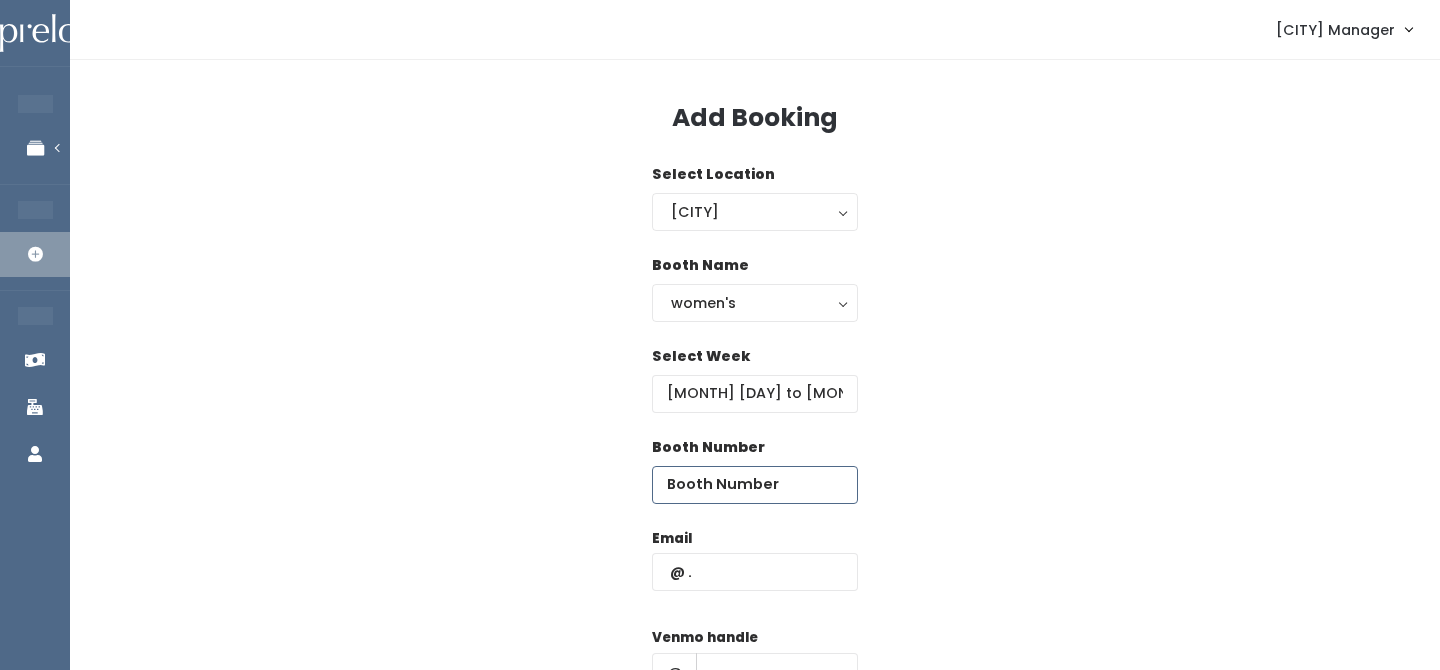 click at bounding box center [755, 485] 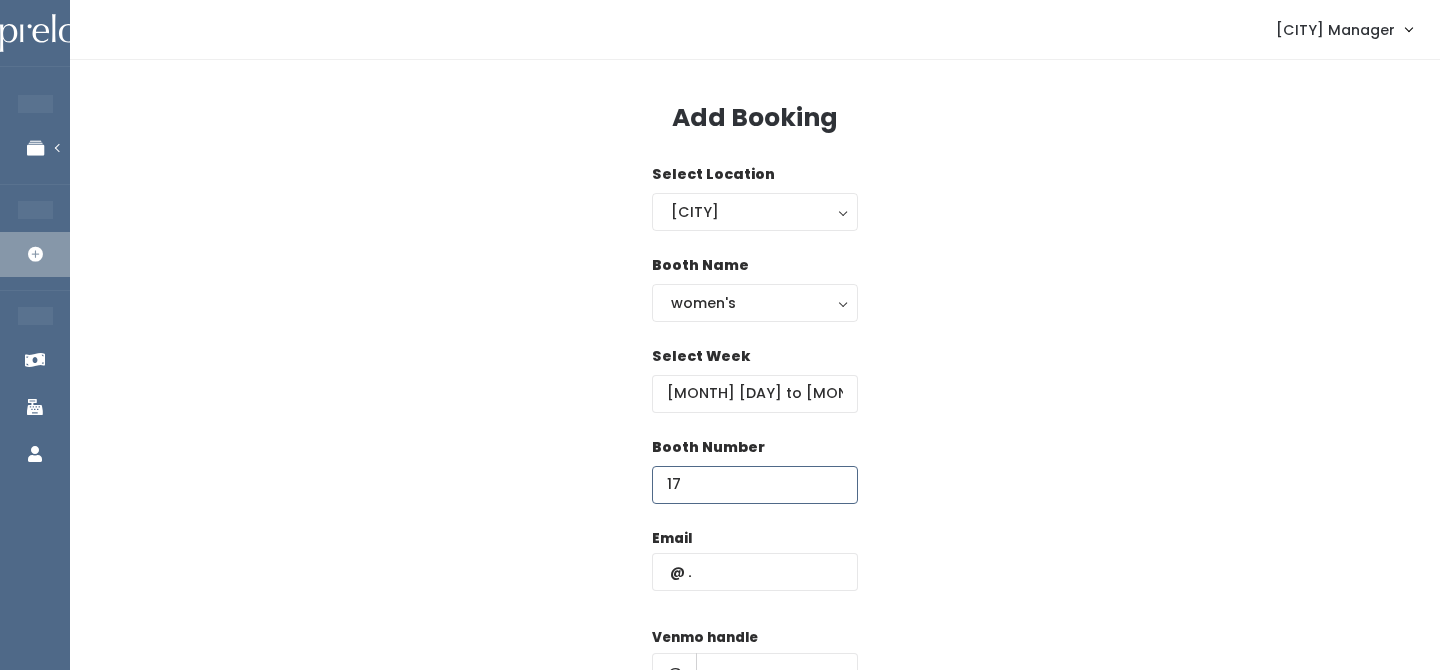 type on "17" 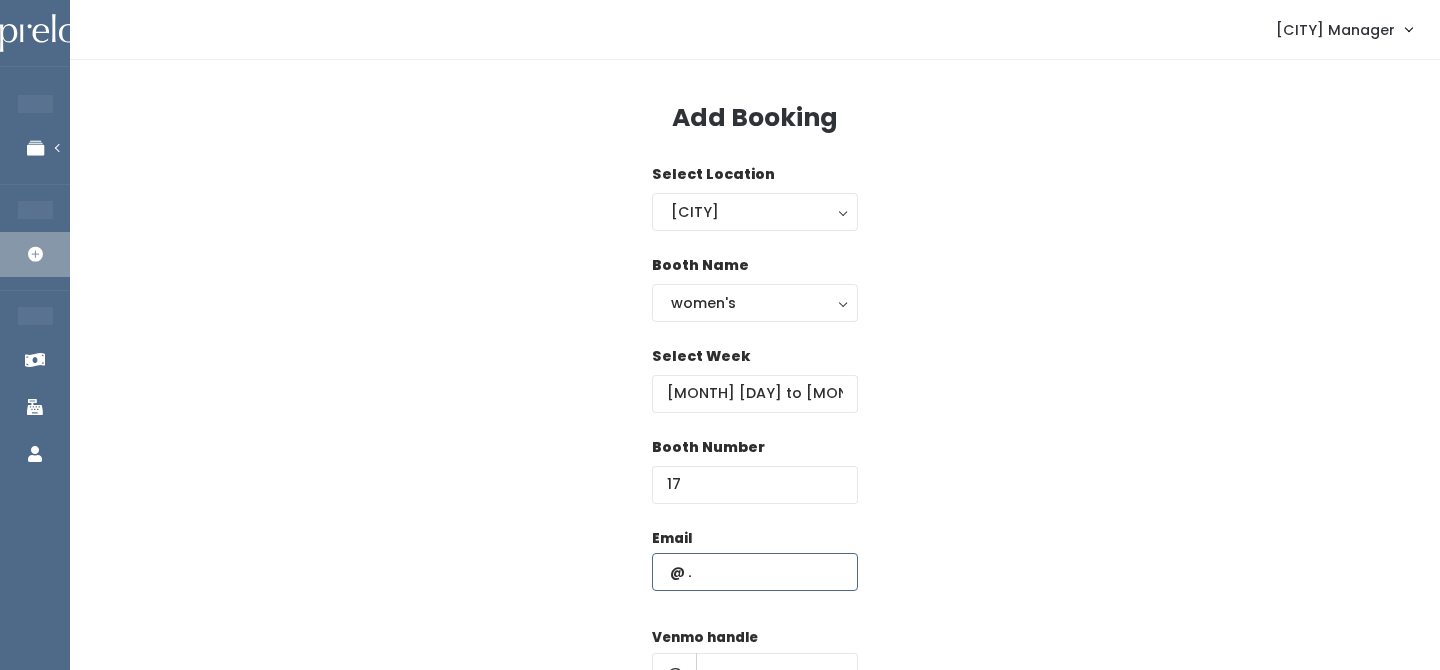paste on "heathermaewatson@gmail.com" 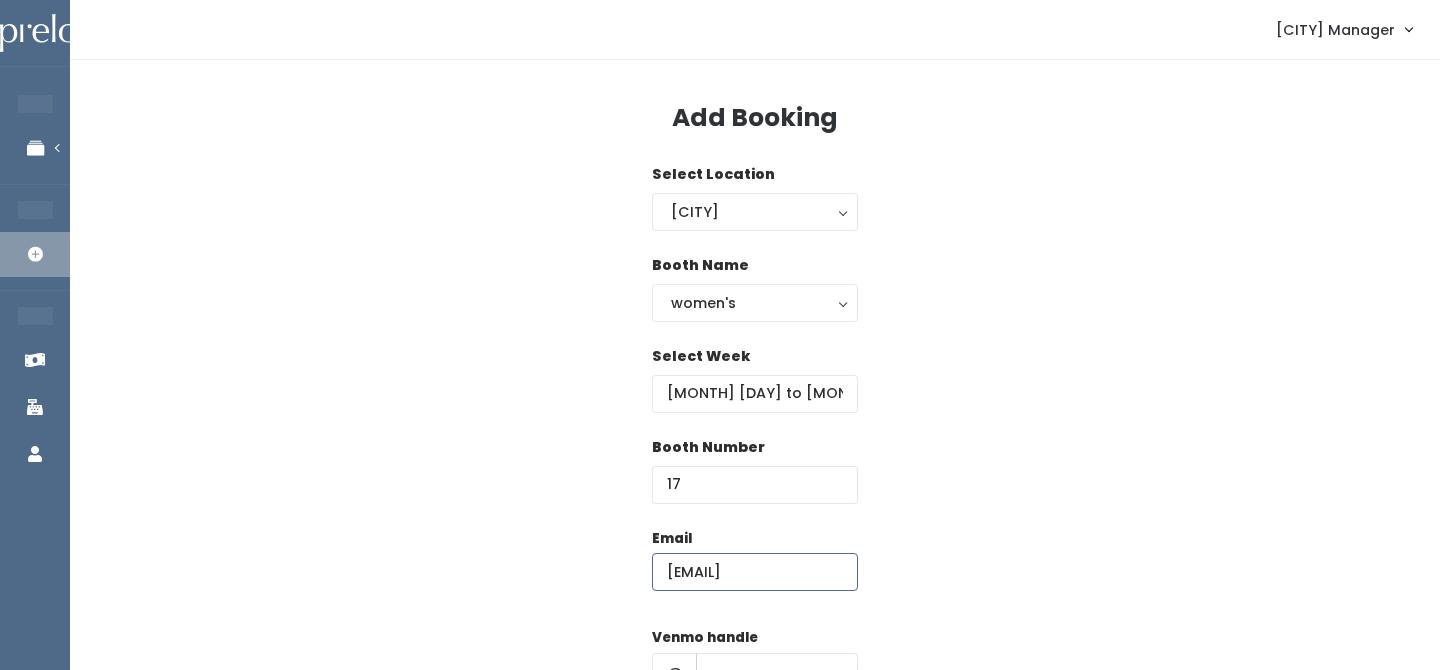 scroll, scrollTop: 0, scrollLeft: 59, axis: horizontal 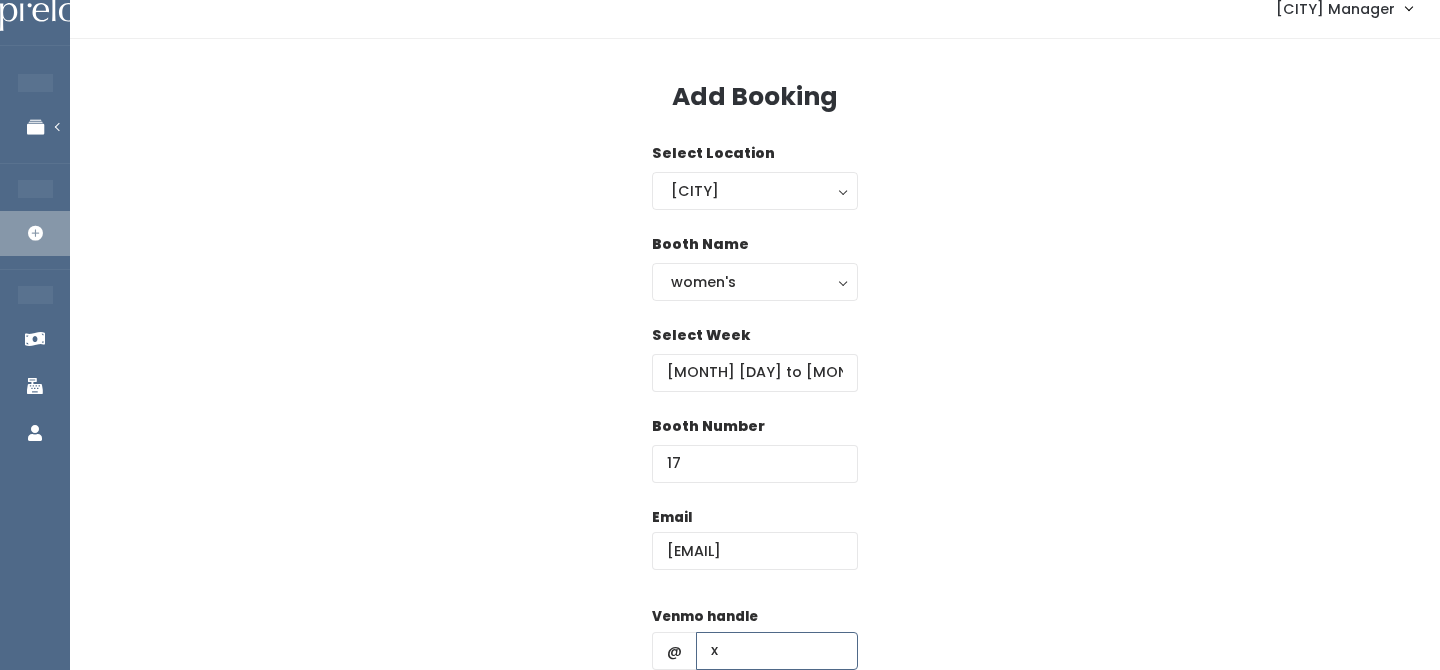 type on "x" 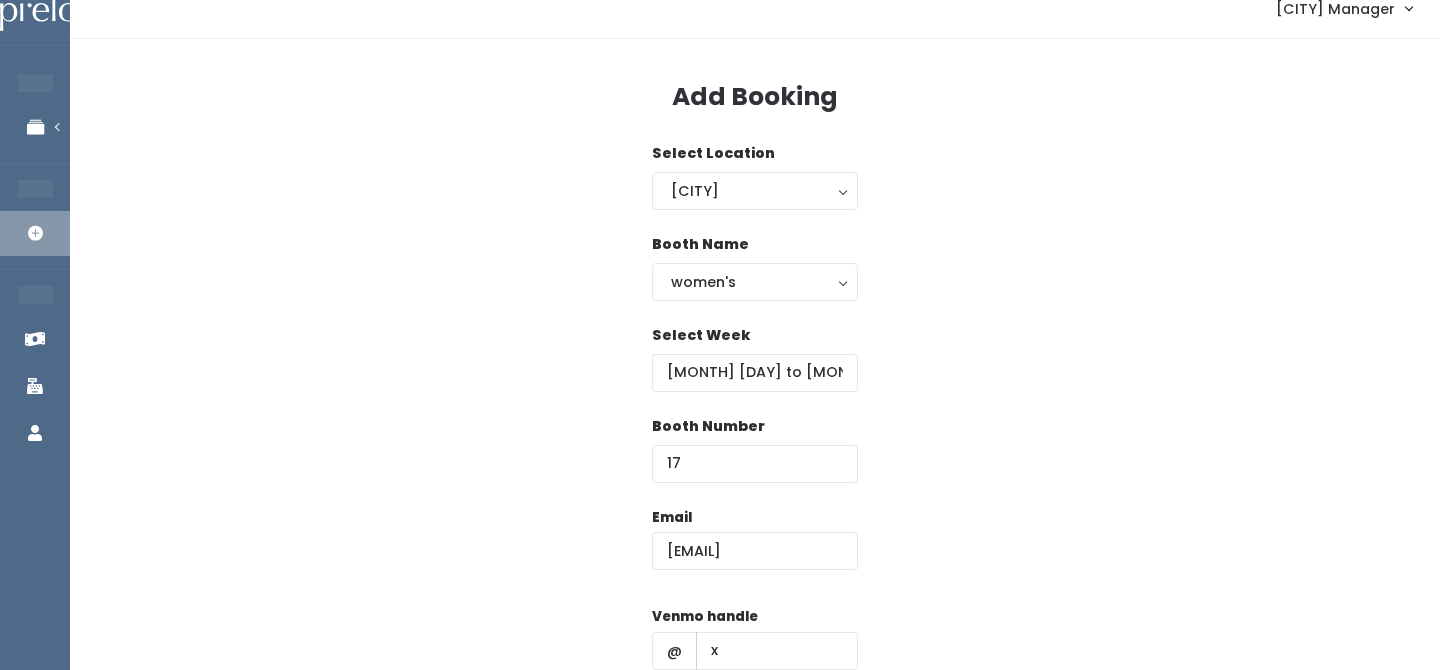 scroll, scrollTop: 287, scrollLeft: 0, axis: vertical 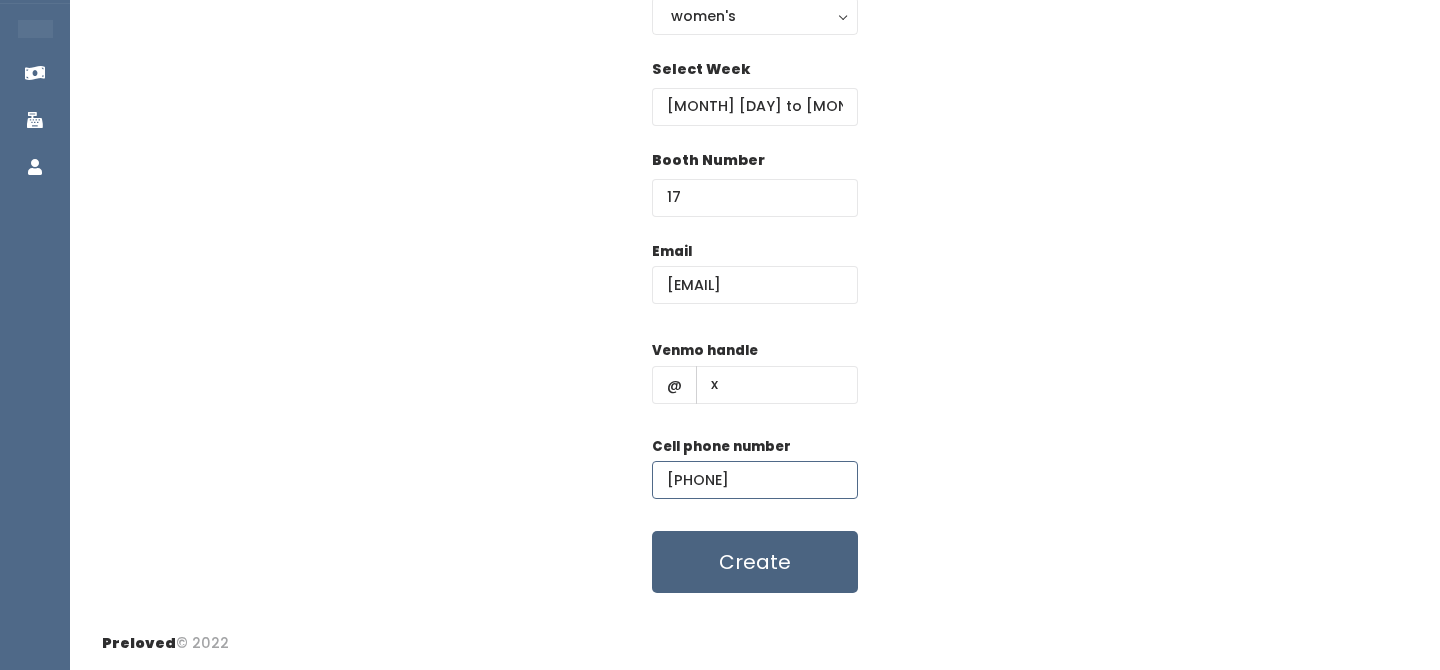type on "(5__) ___-____" 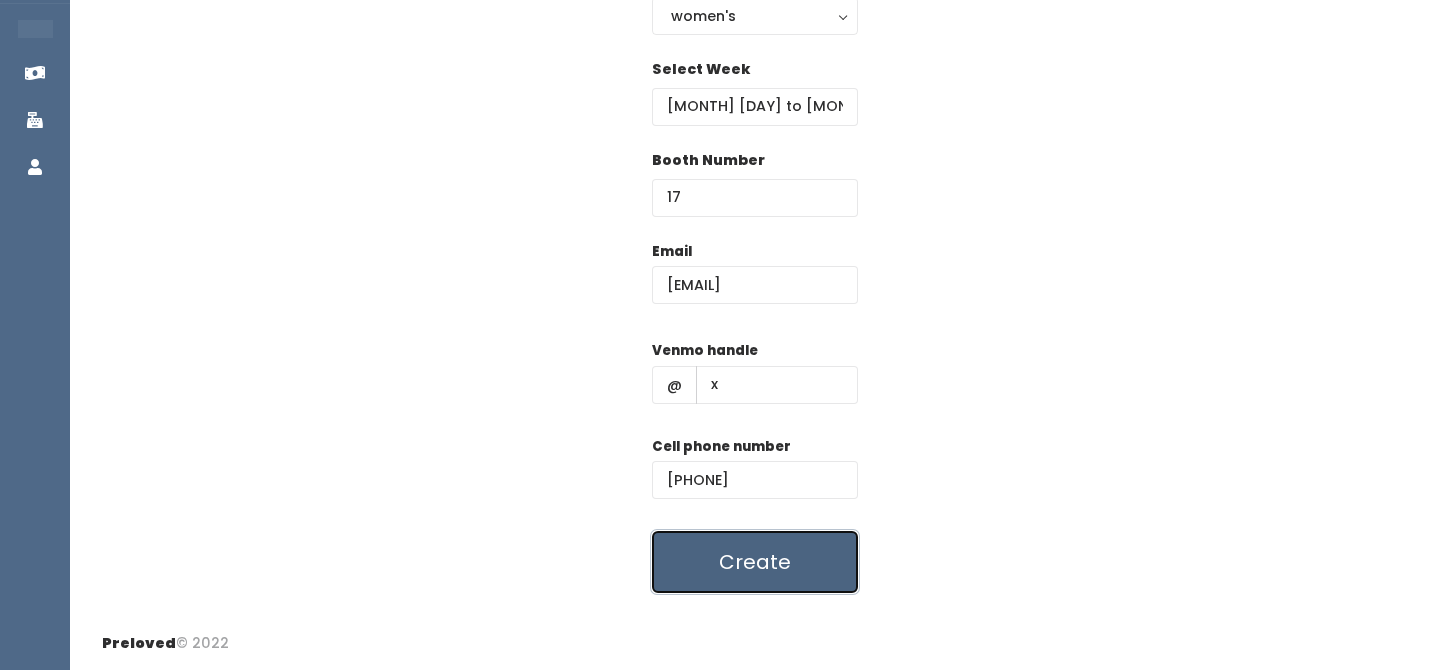 click on "Create" at bounding box center [755, 562] 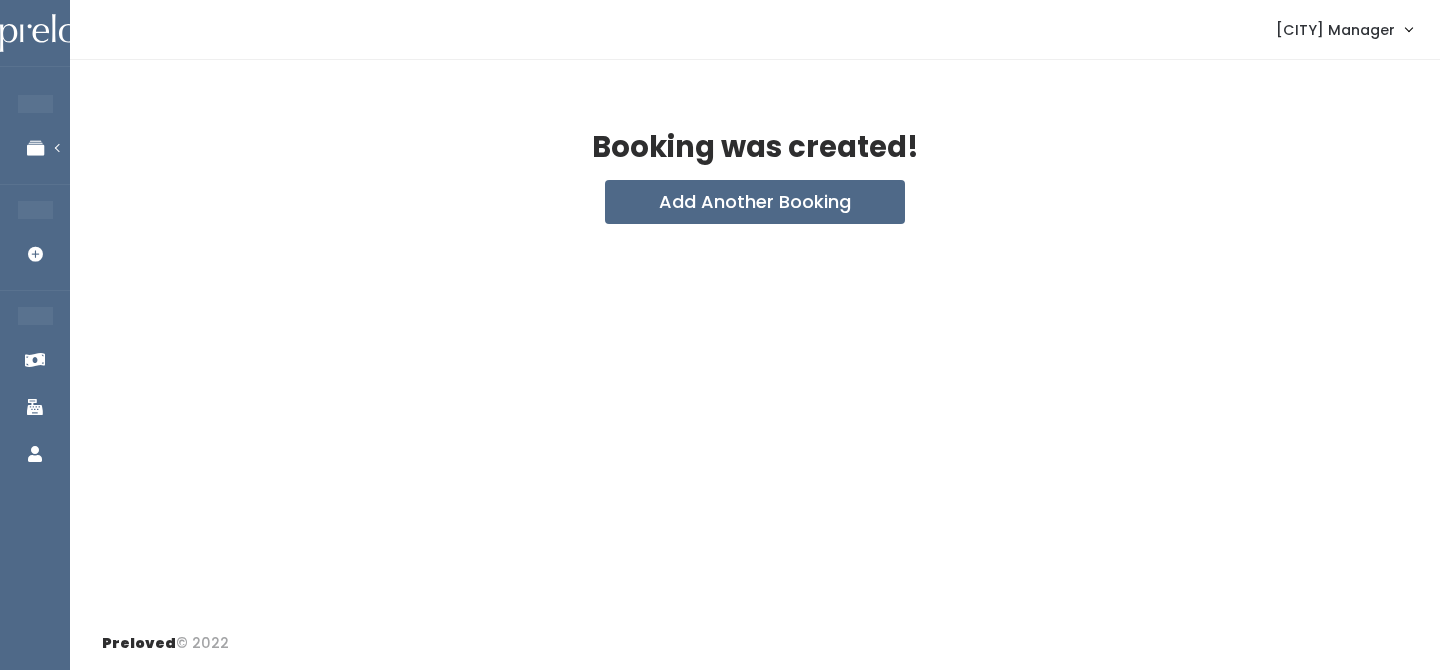 scroll, scrollTop: 0, scrollLeft: 0, axis: both 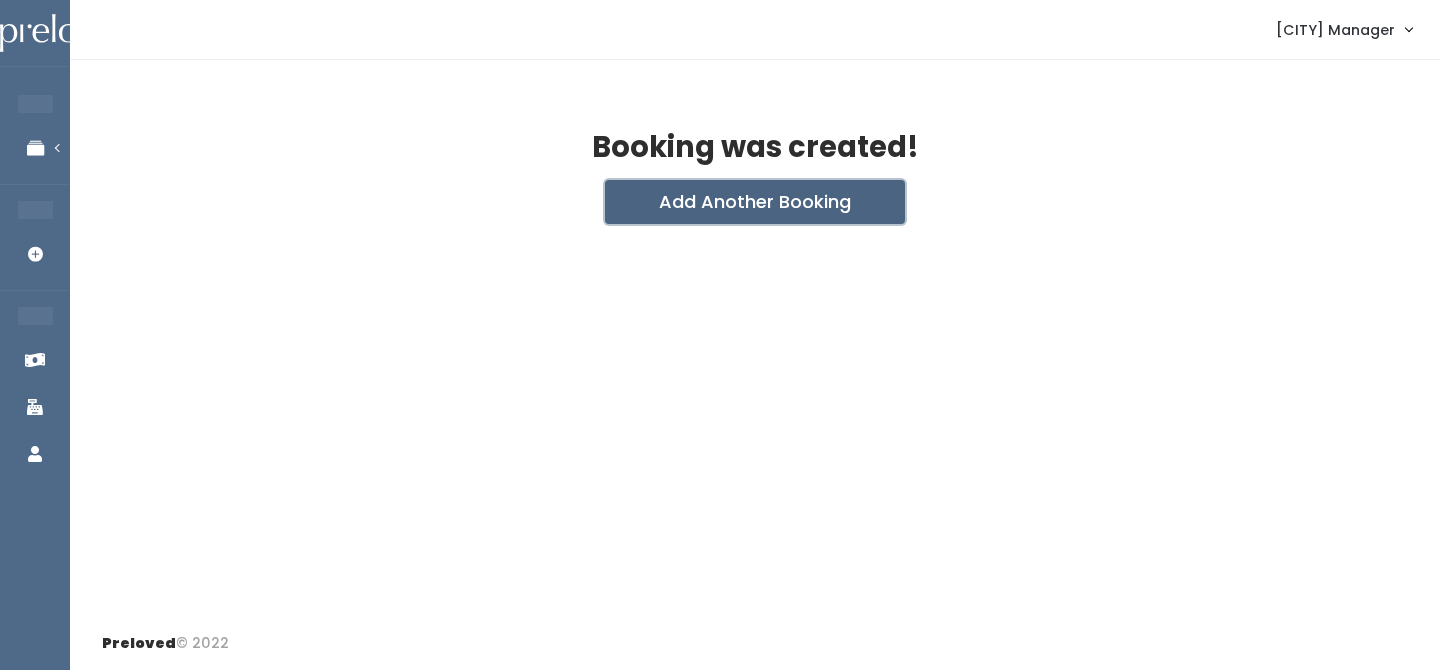 click on "Add Another Booking" at bounding box center [755, 202] 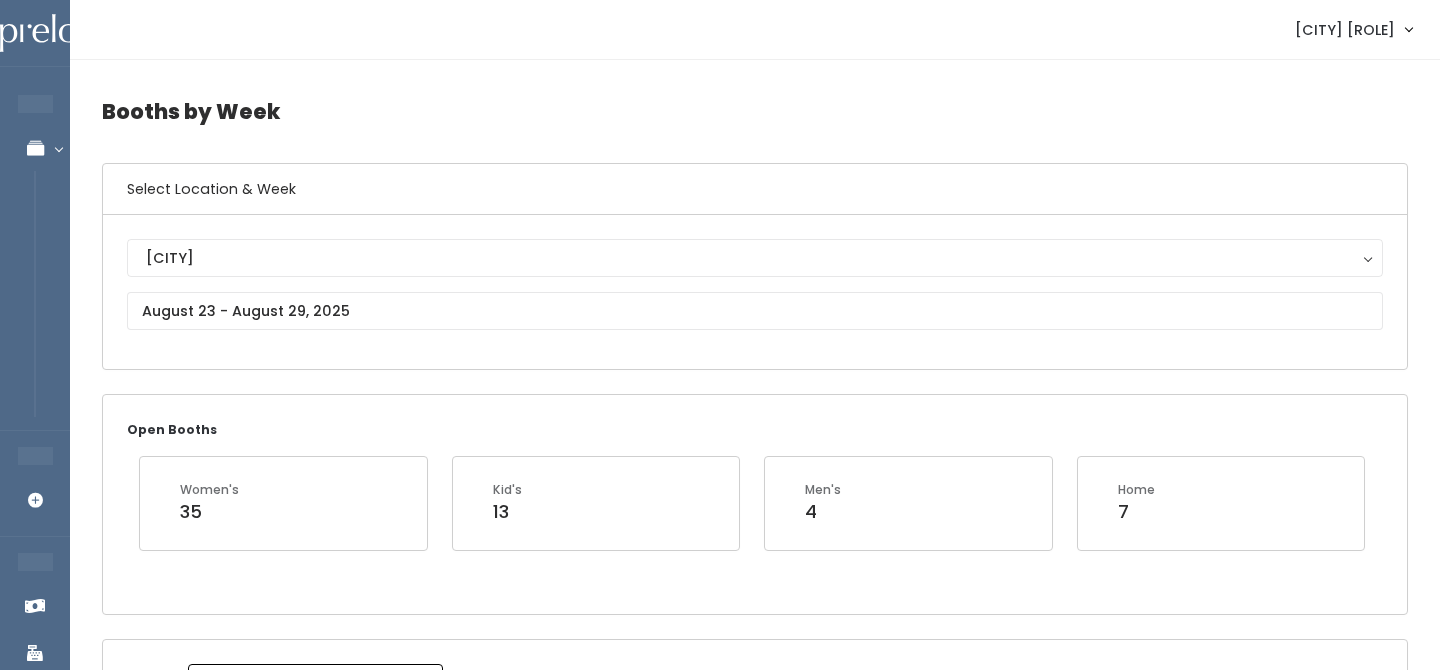 scroll, scrollTop: 1418, scrollLeft: 0, axis: vertical 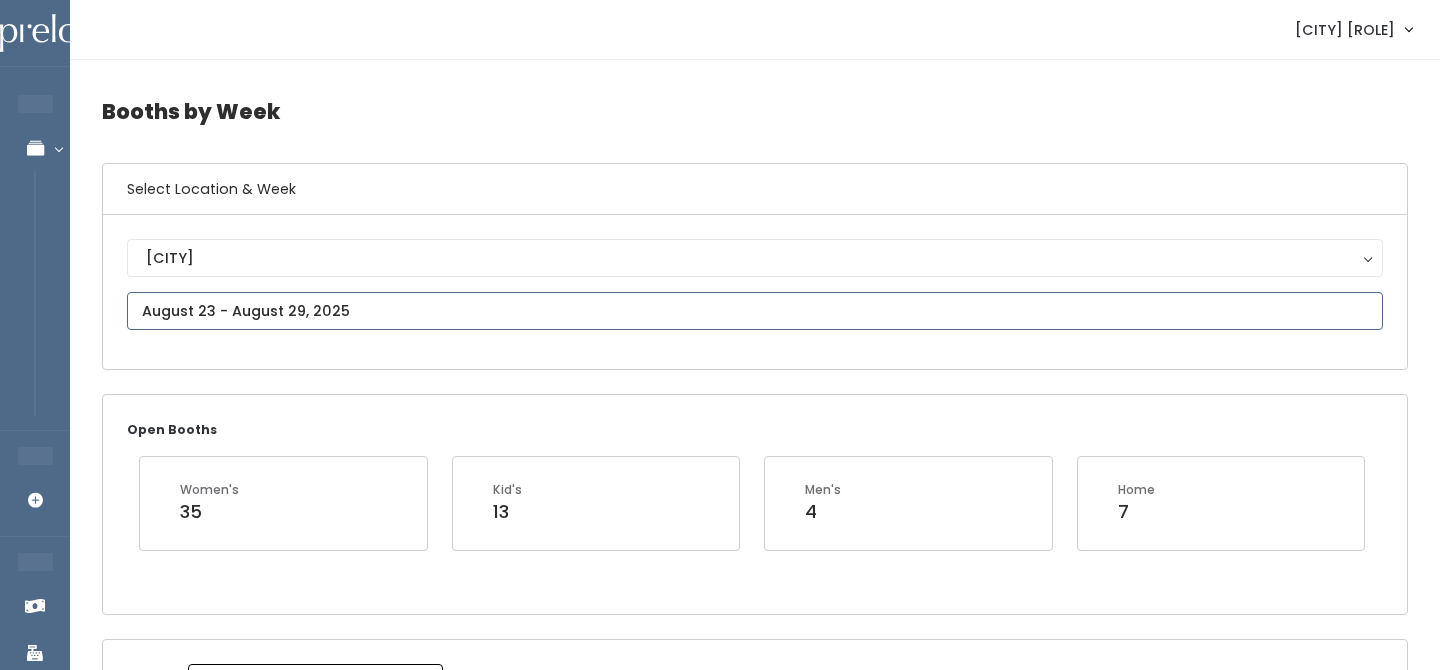 click at bounding box center [755, 311] 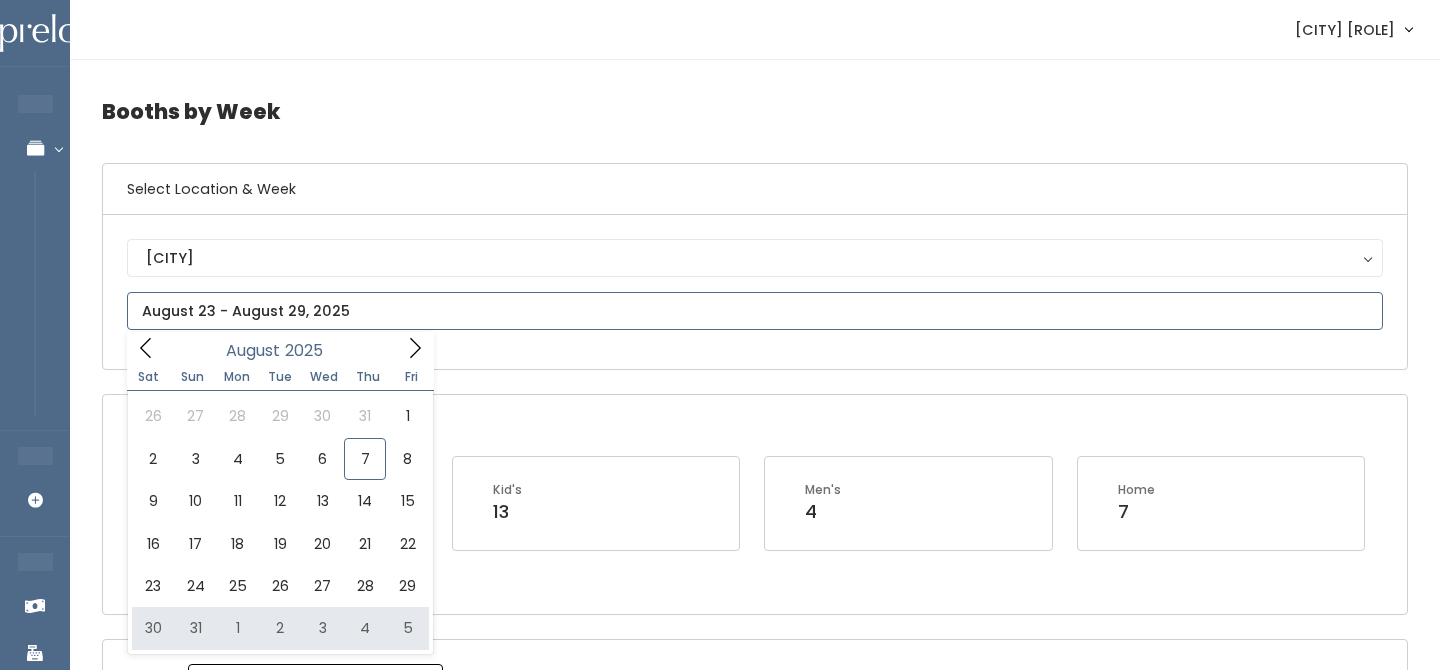 type on "[MONTH] [DAY] to [MONTH] [DAY]" 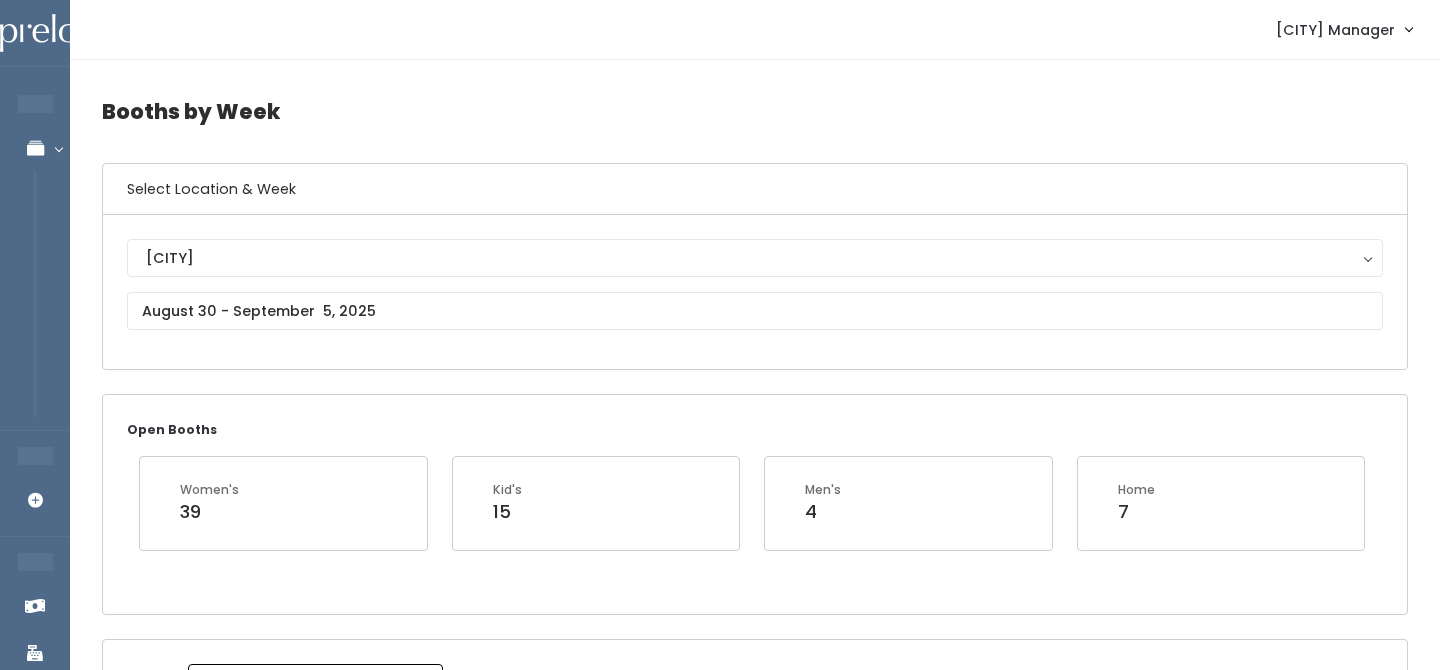 scroll, scrollTop: 0, scrollLeft: 0, axis: both 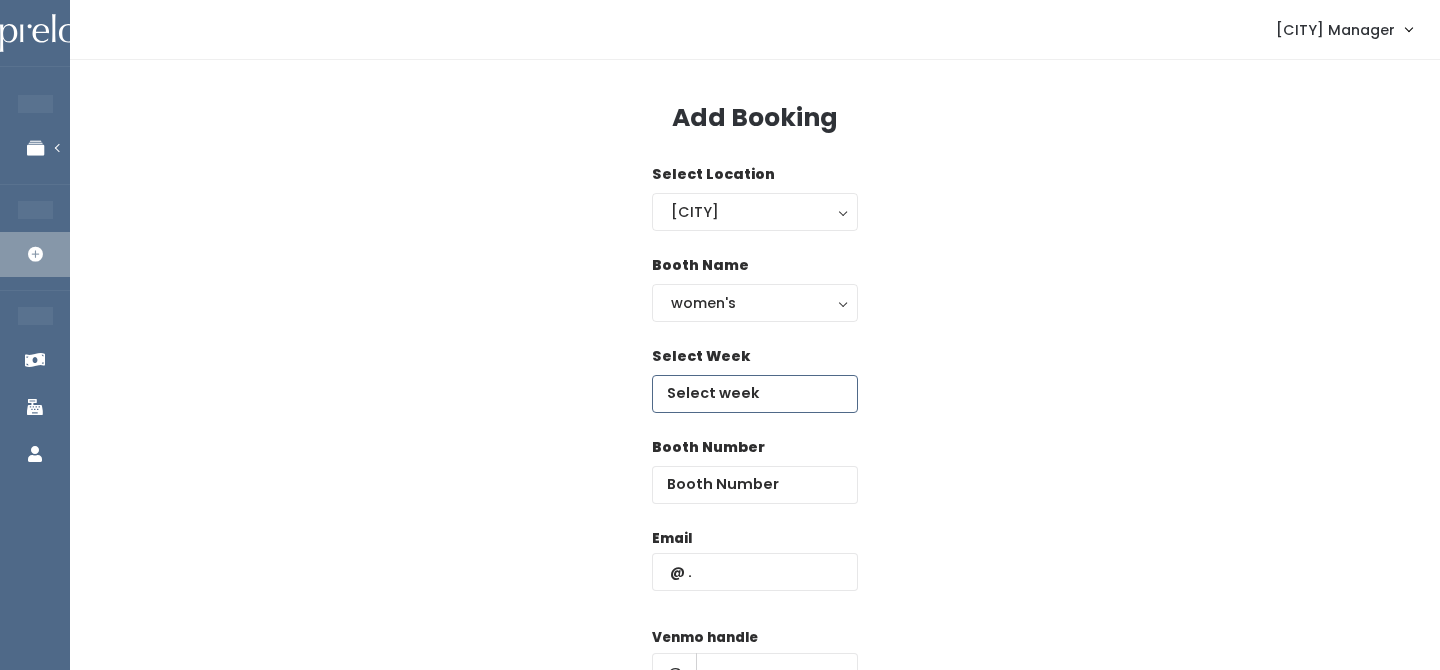 click at bounding box center [755, 394] 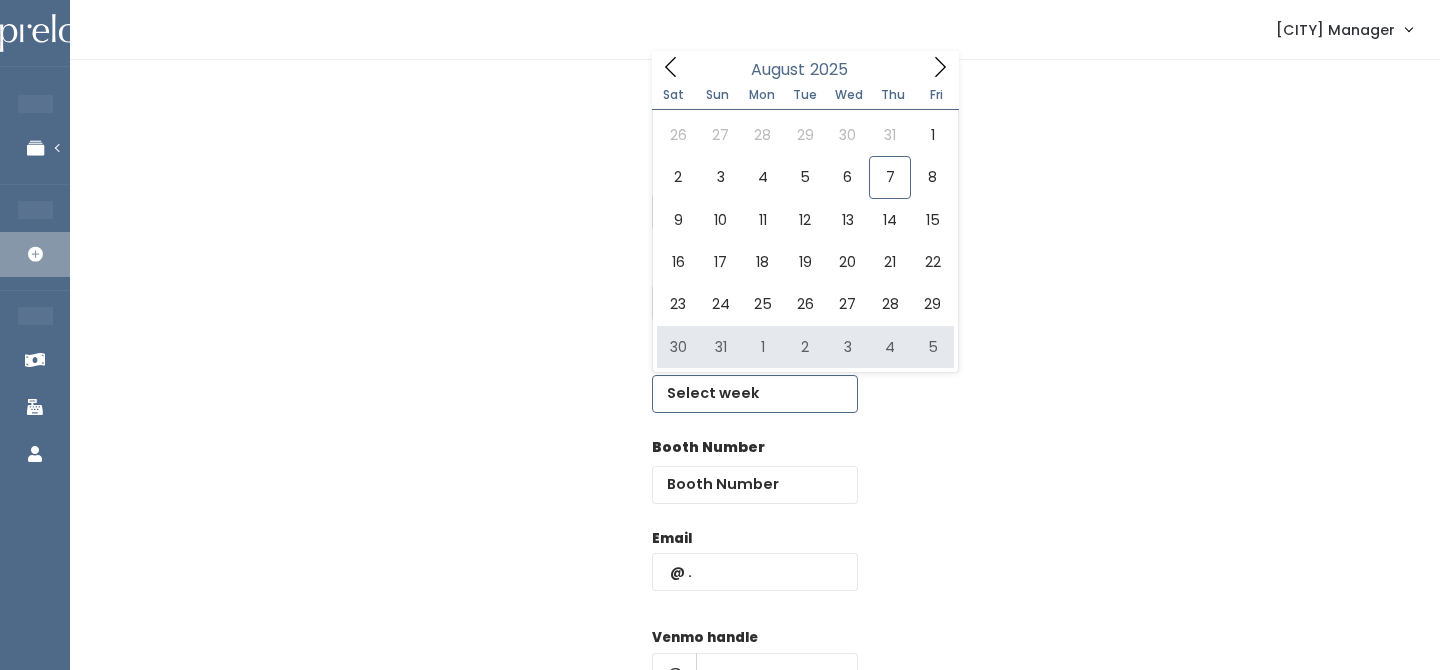 type on "[MONTH] [DAY] to [MONTH] [DAY]" 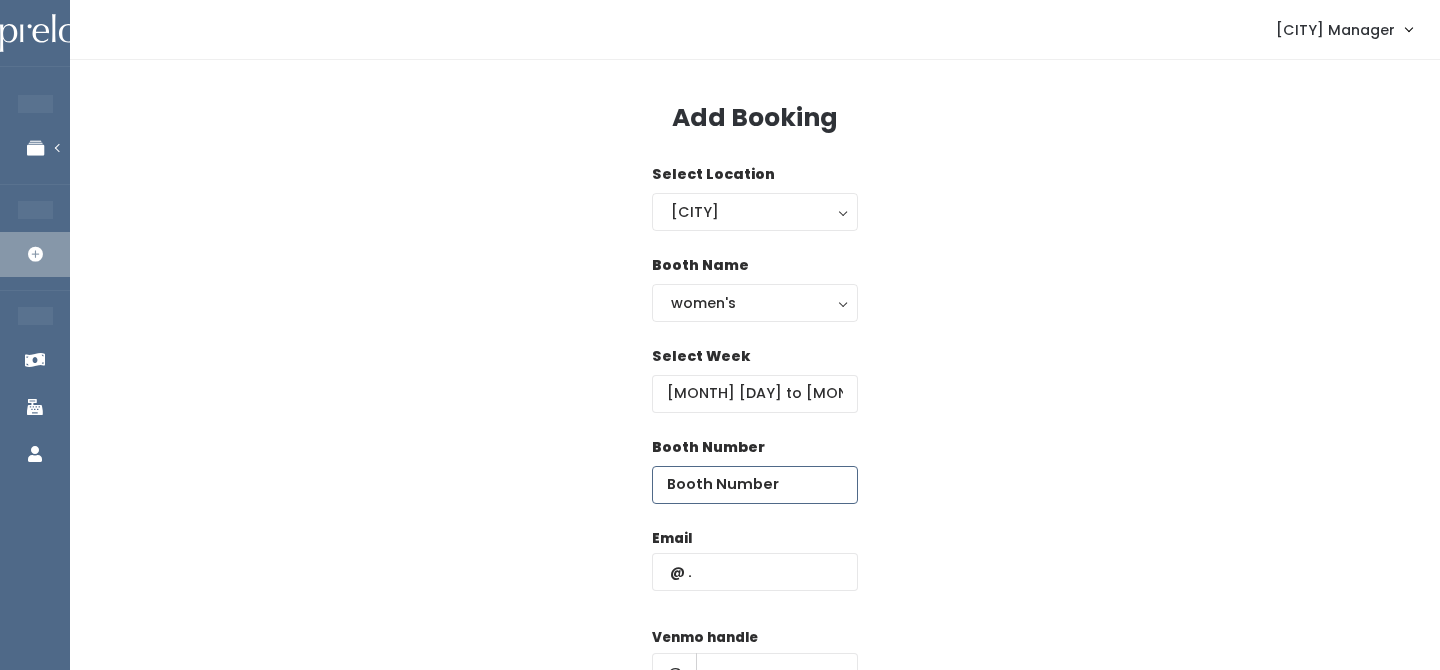 click at bounding box center (755, 485) 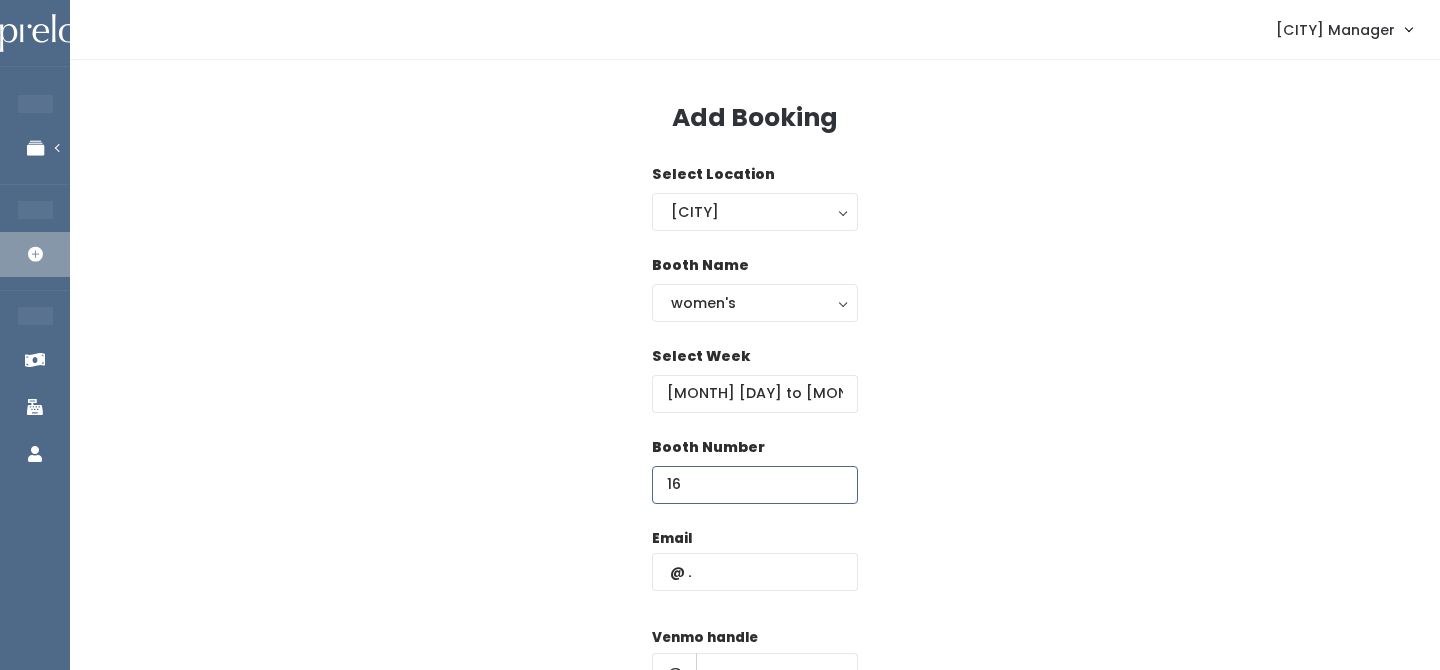 type on "16" 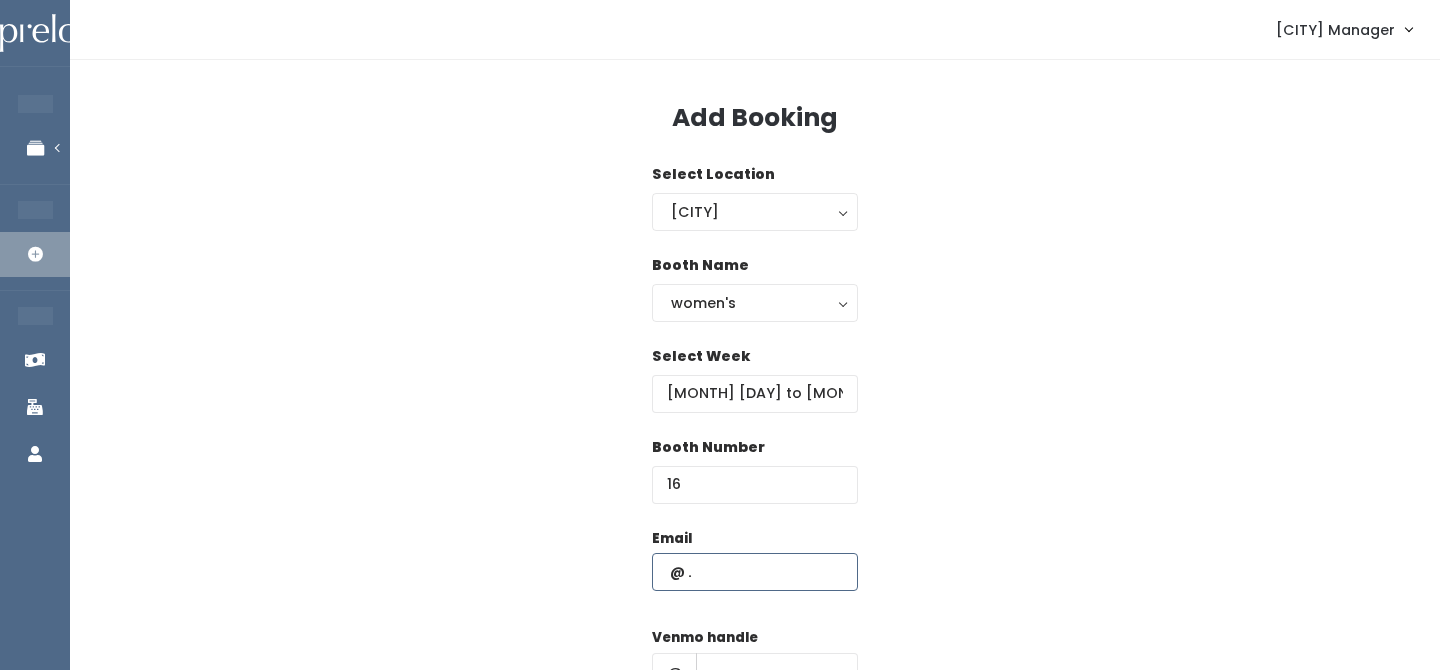 paste on "heathermaewatson@gmail.com" 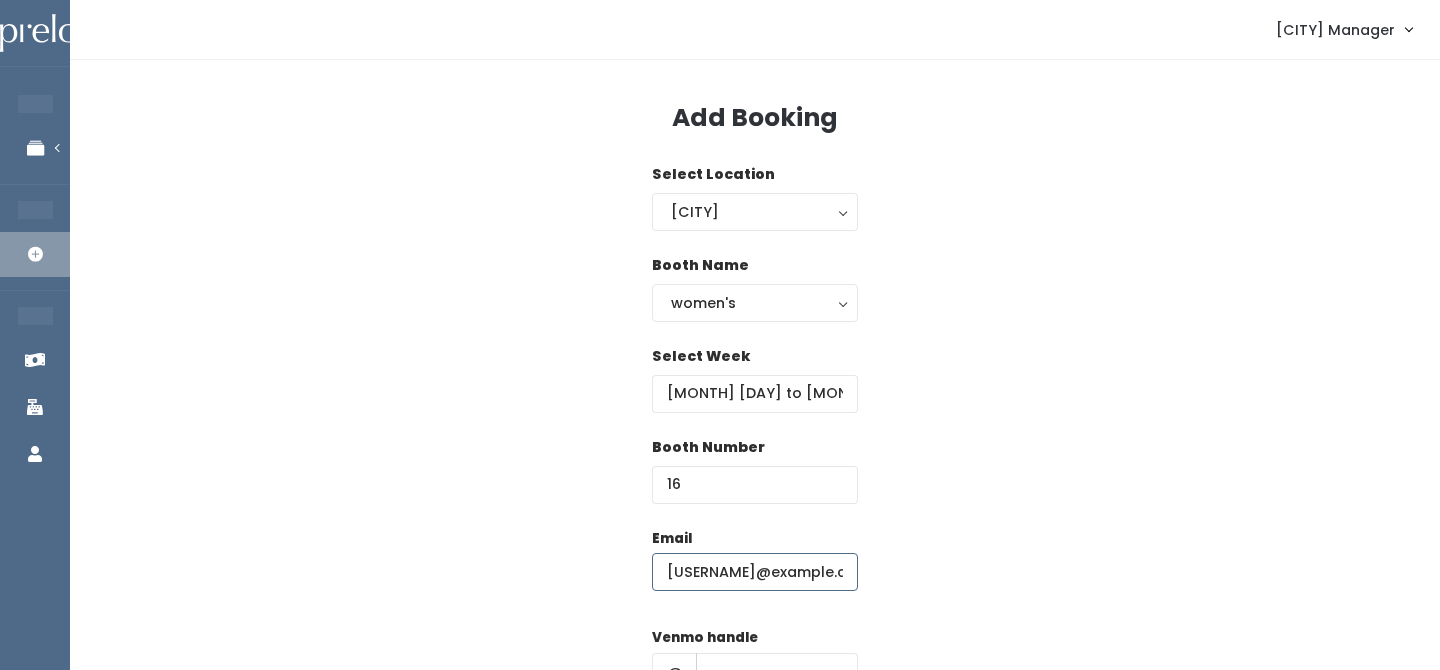 scroll, scrollTop: 0, scrollLeft: 59, axis: horizontal 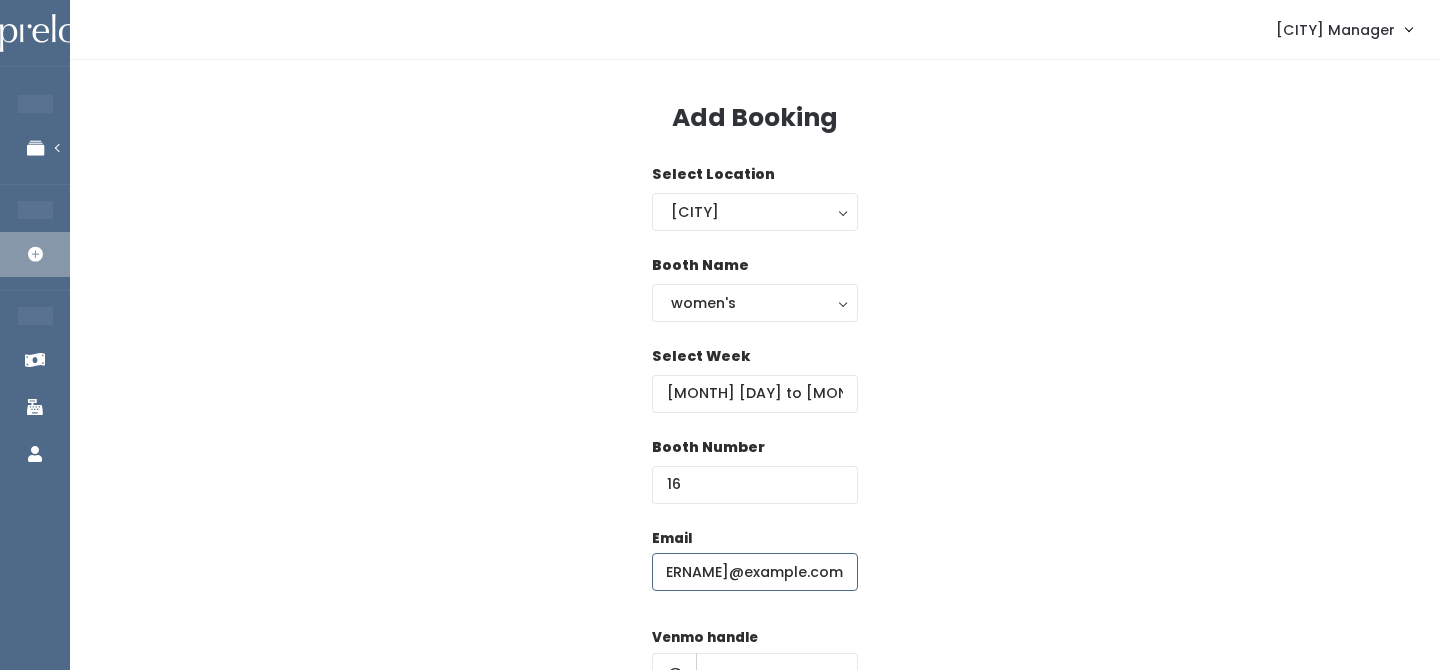 type on "[USERNAME]@example.com" 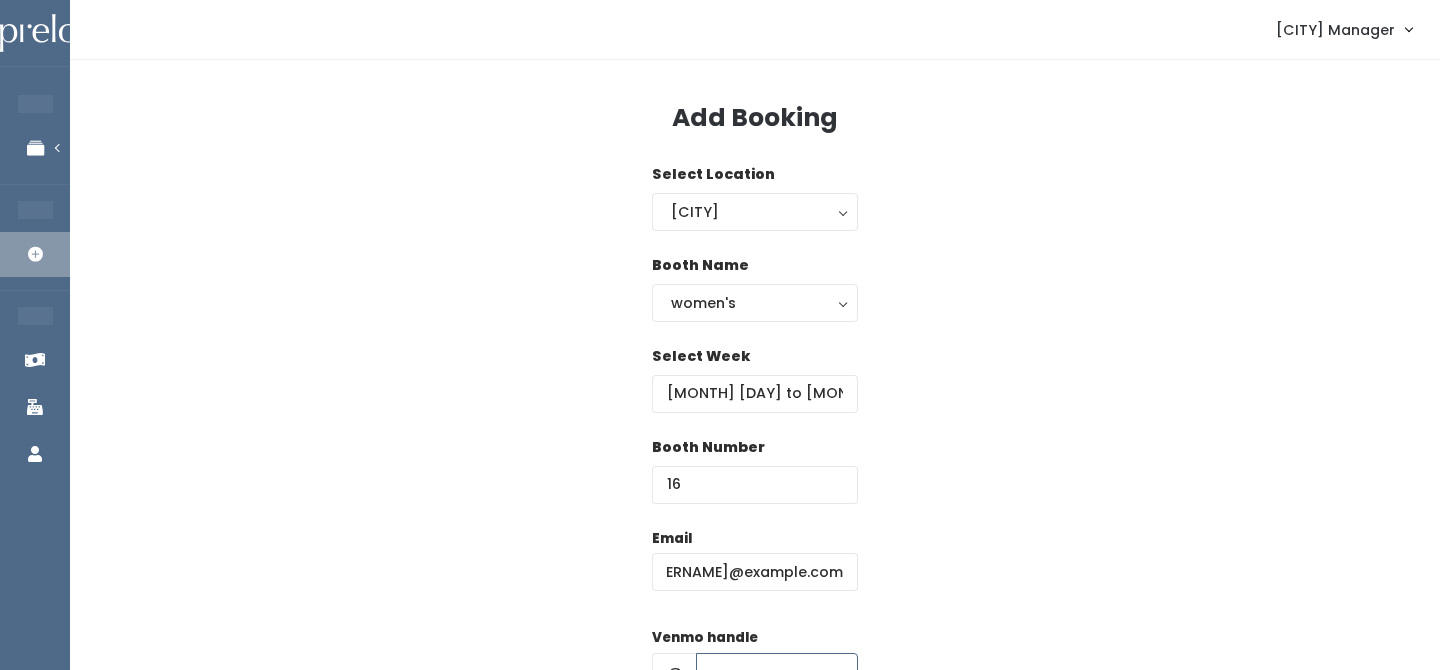 scroll, scrollTop: 21, scrollLeft: 0, axis: vertical 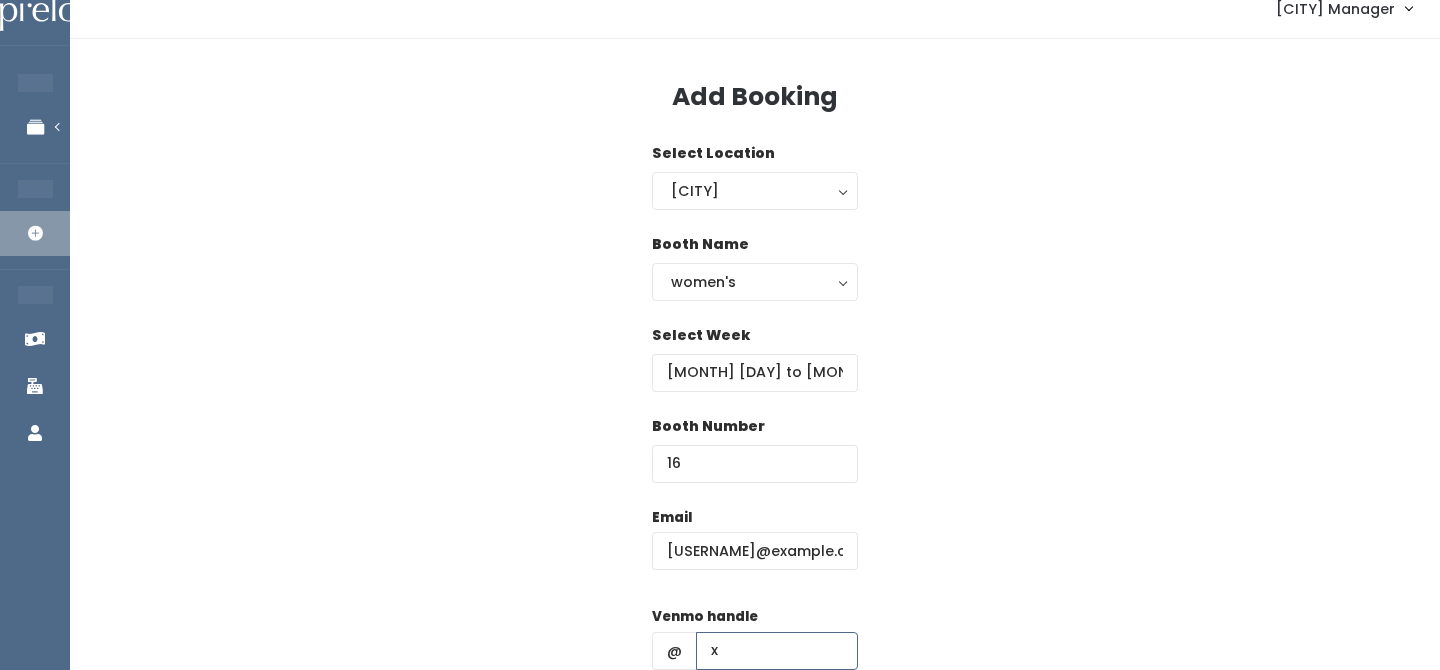 type on "x" 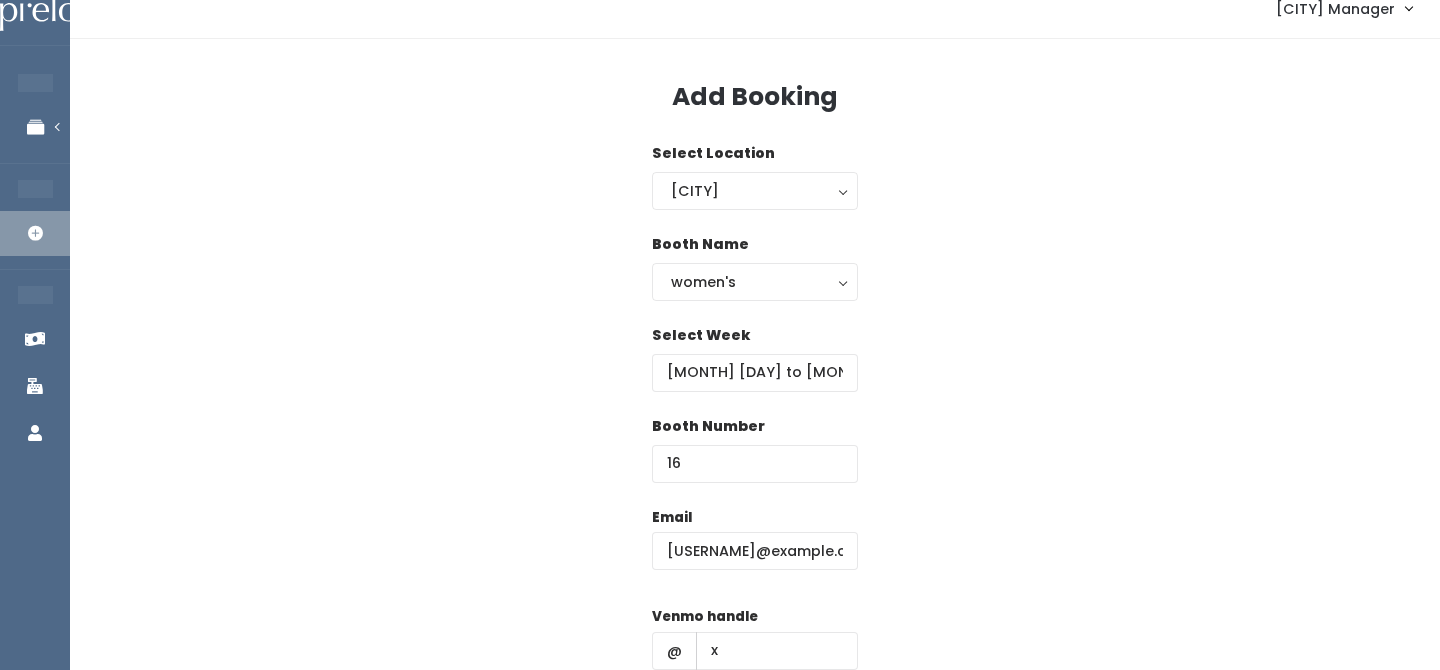 scroll, scrollTop: 287, scrollLeft: 0, axis: vertical 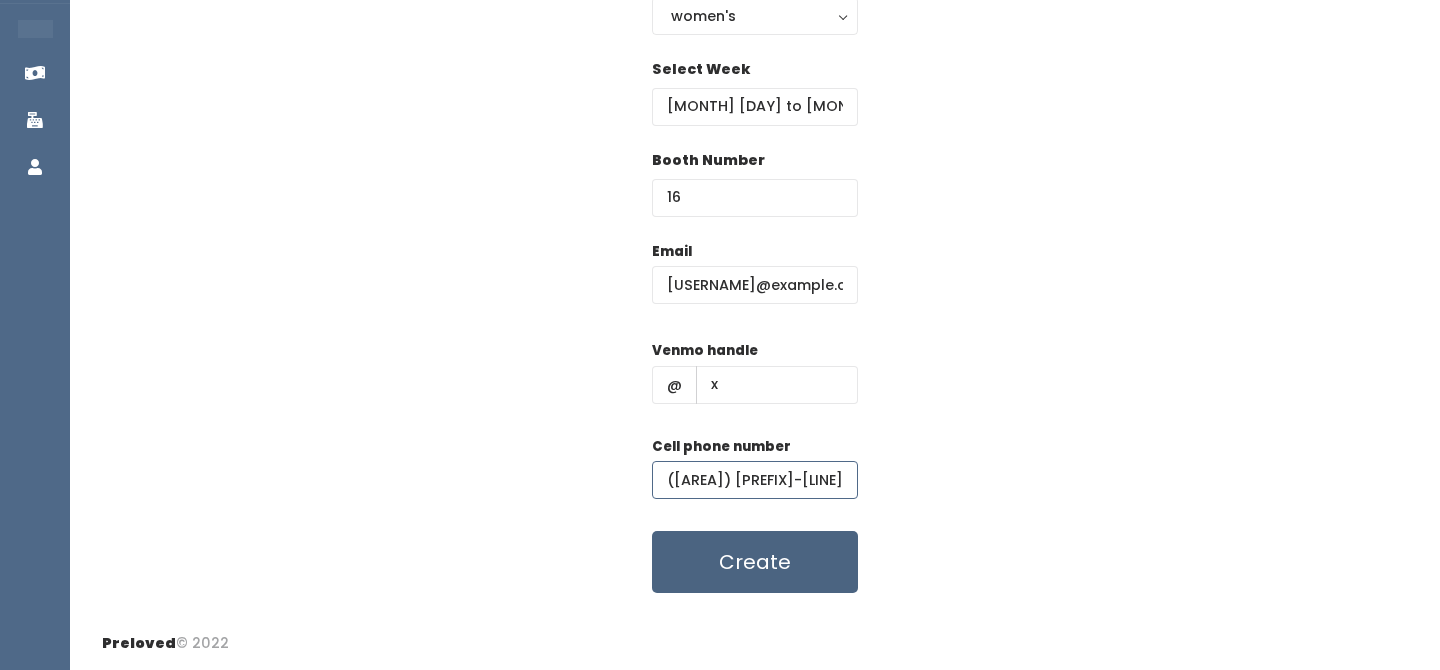 type on "[PHONE]" 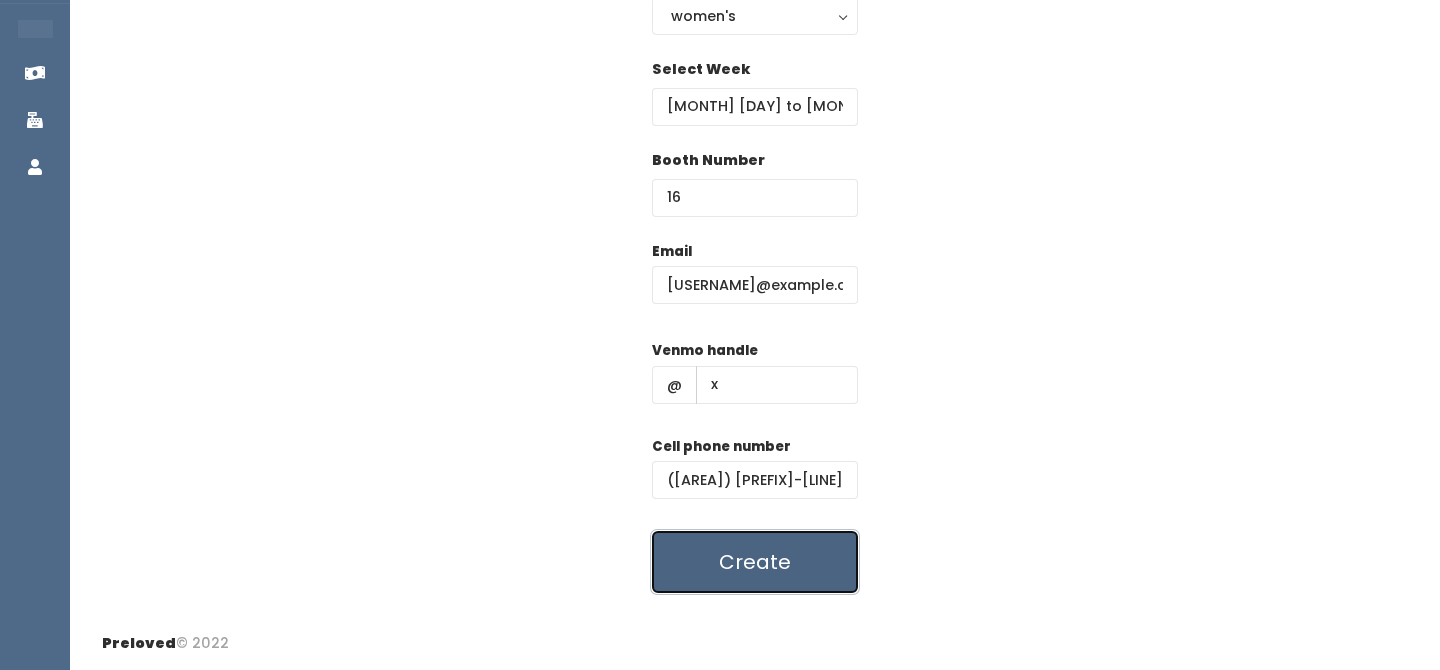 click on "Create" at bounding box center [755, 562] 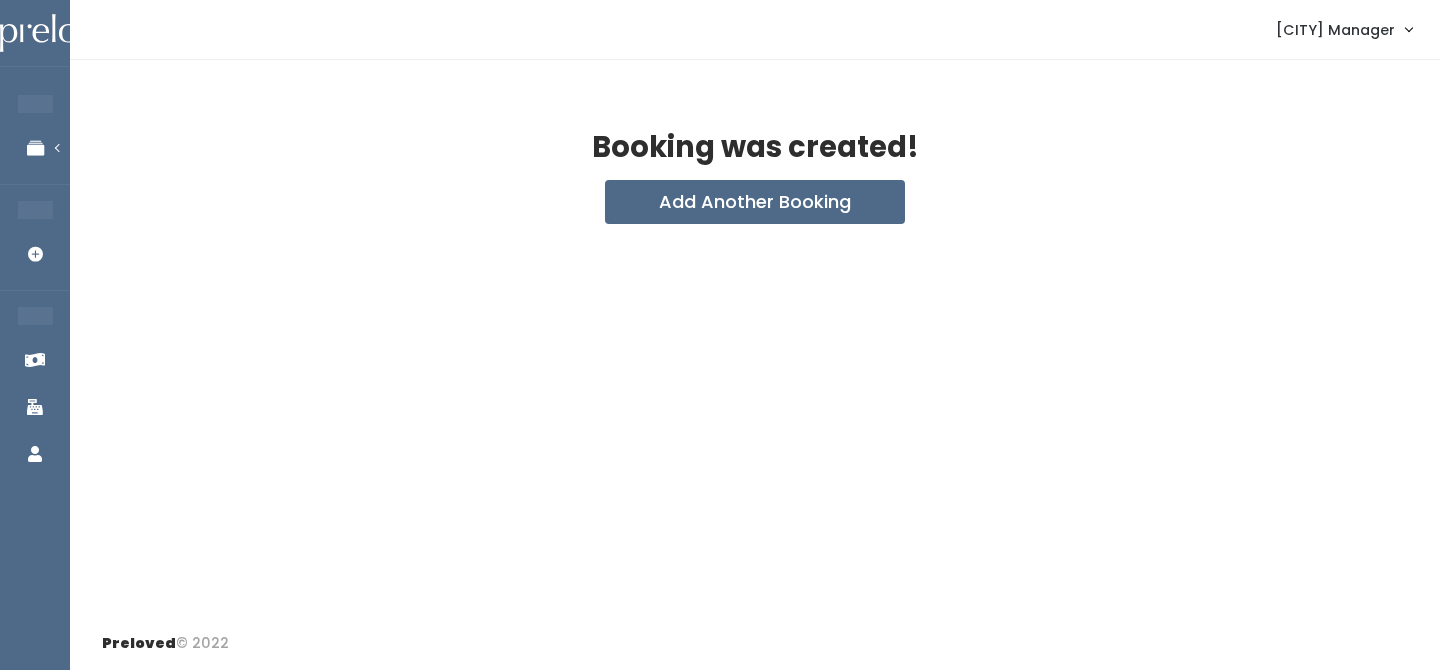 scroll, scrollTop: 0, scrollLeft: 0, axis: both 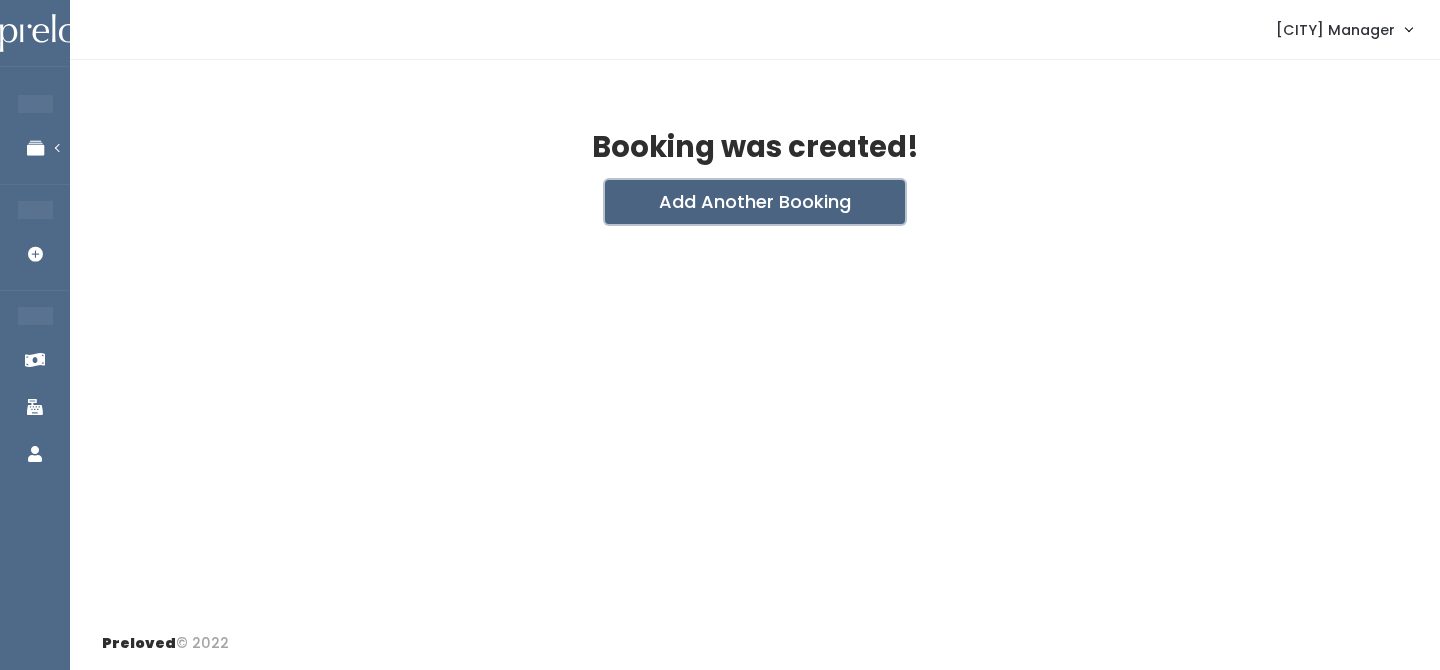 click on "Add Another Booking" at bounding box center [755, 202] 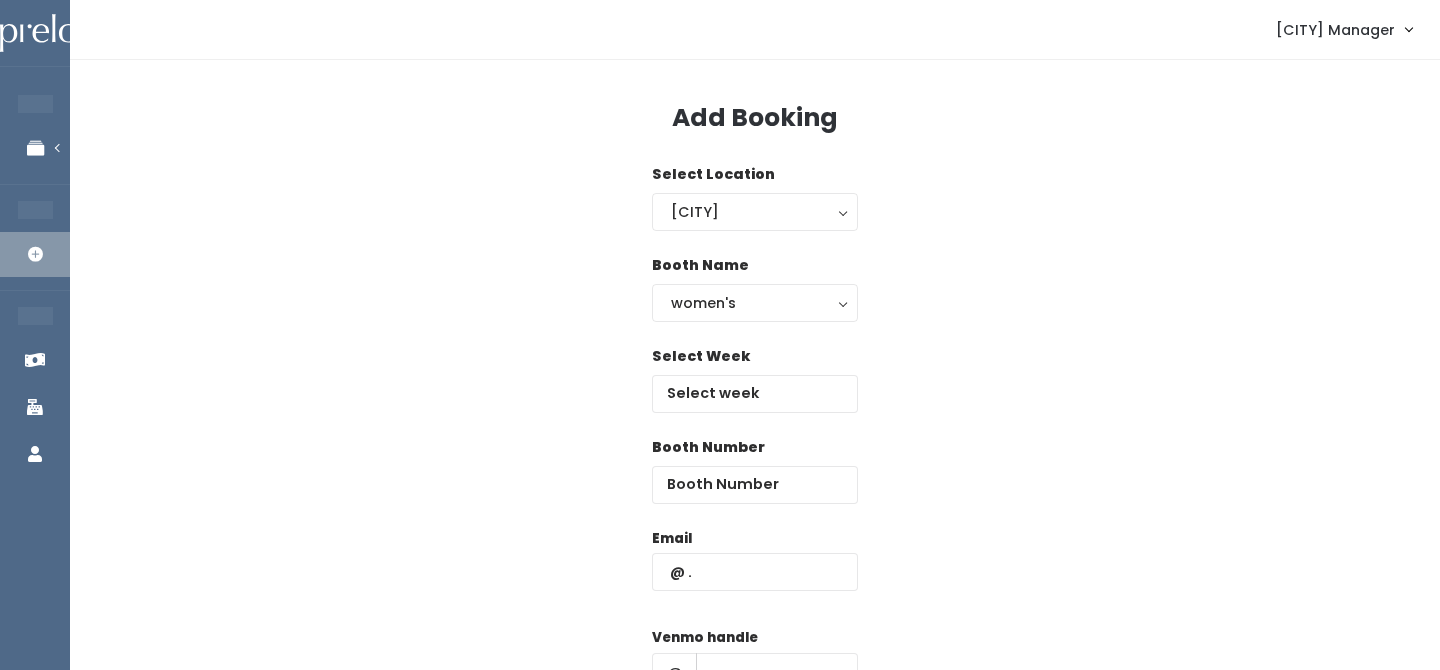 scroll, scrollTop: 0, scrollLeft: 0, axis: both 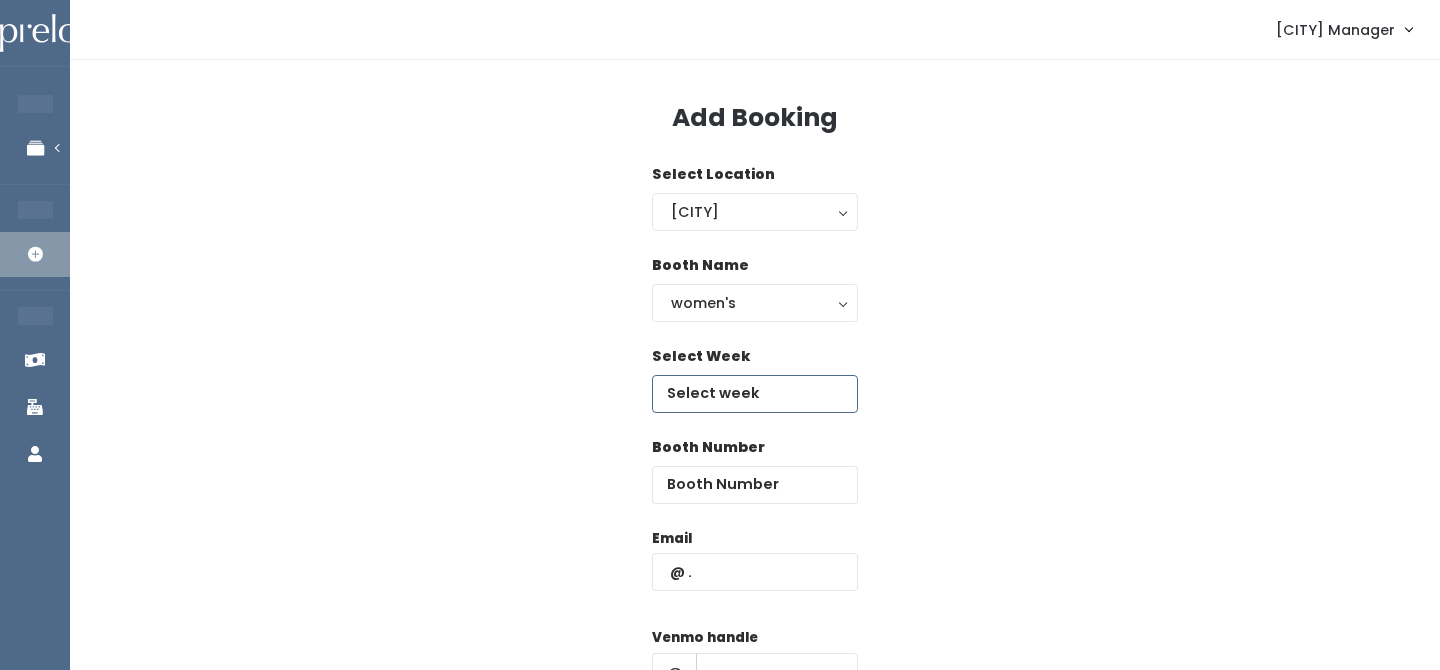 click at bounding box center [755, 394] 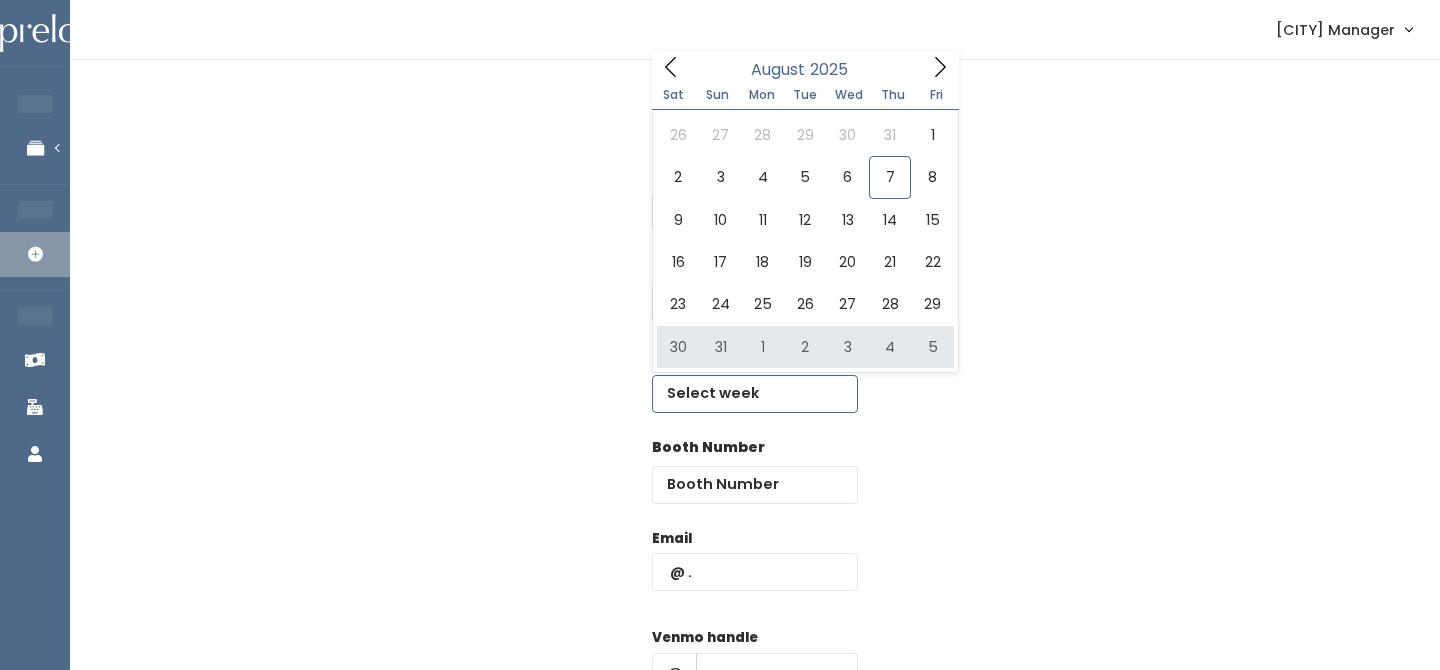 type on "[MONTH] [NUMBER] to [MONTH] [NUMBER]" 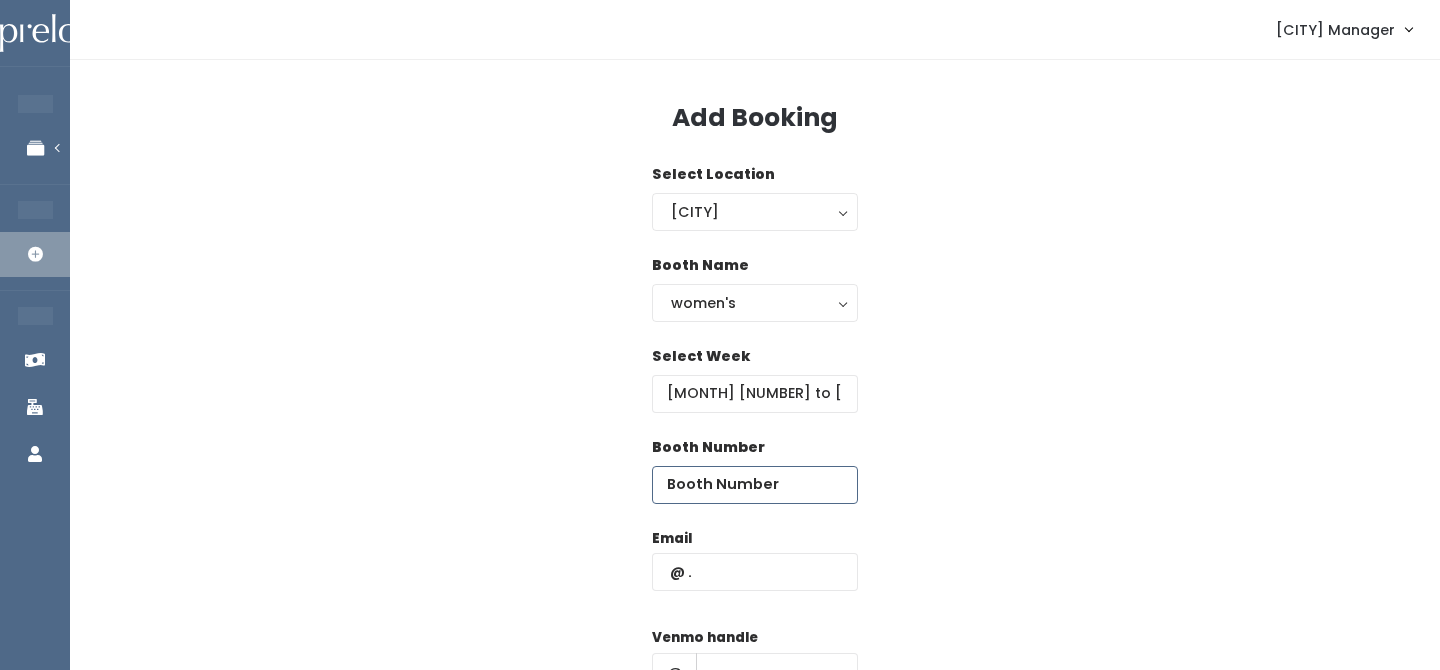 click at bounding box center [755, 485] 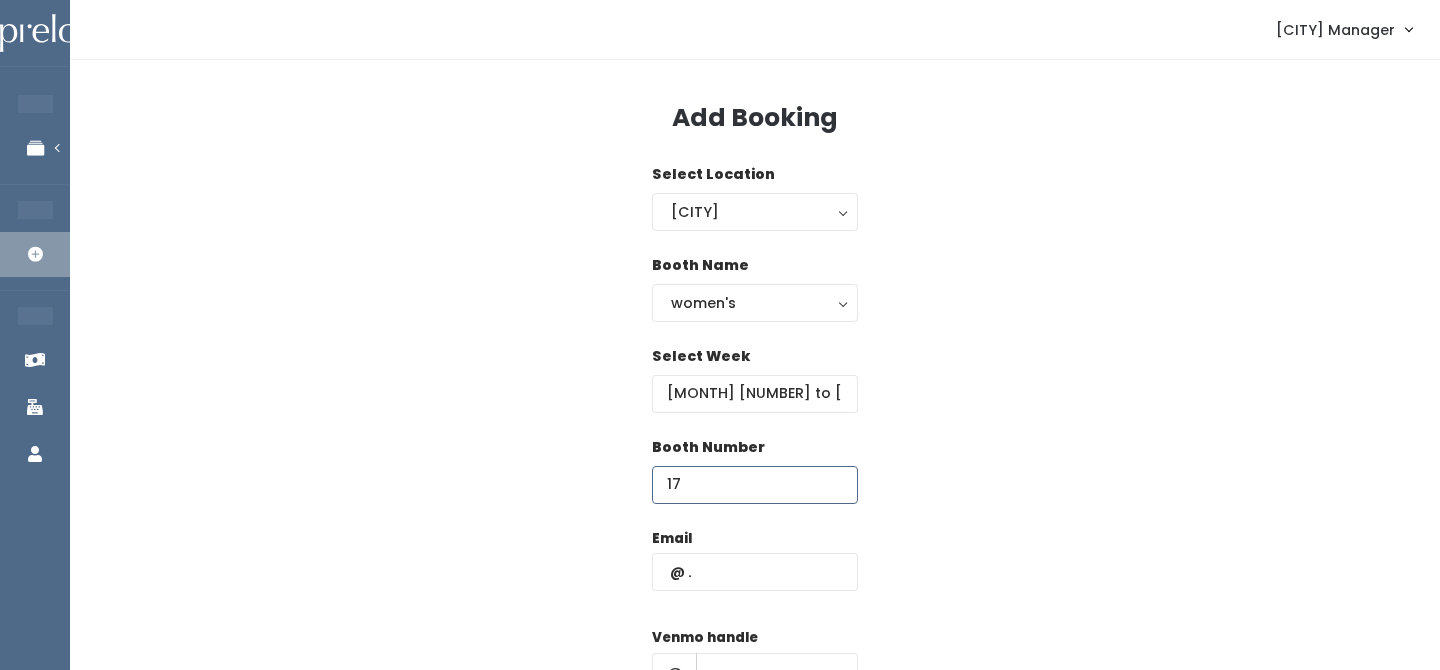 type on "17" 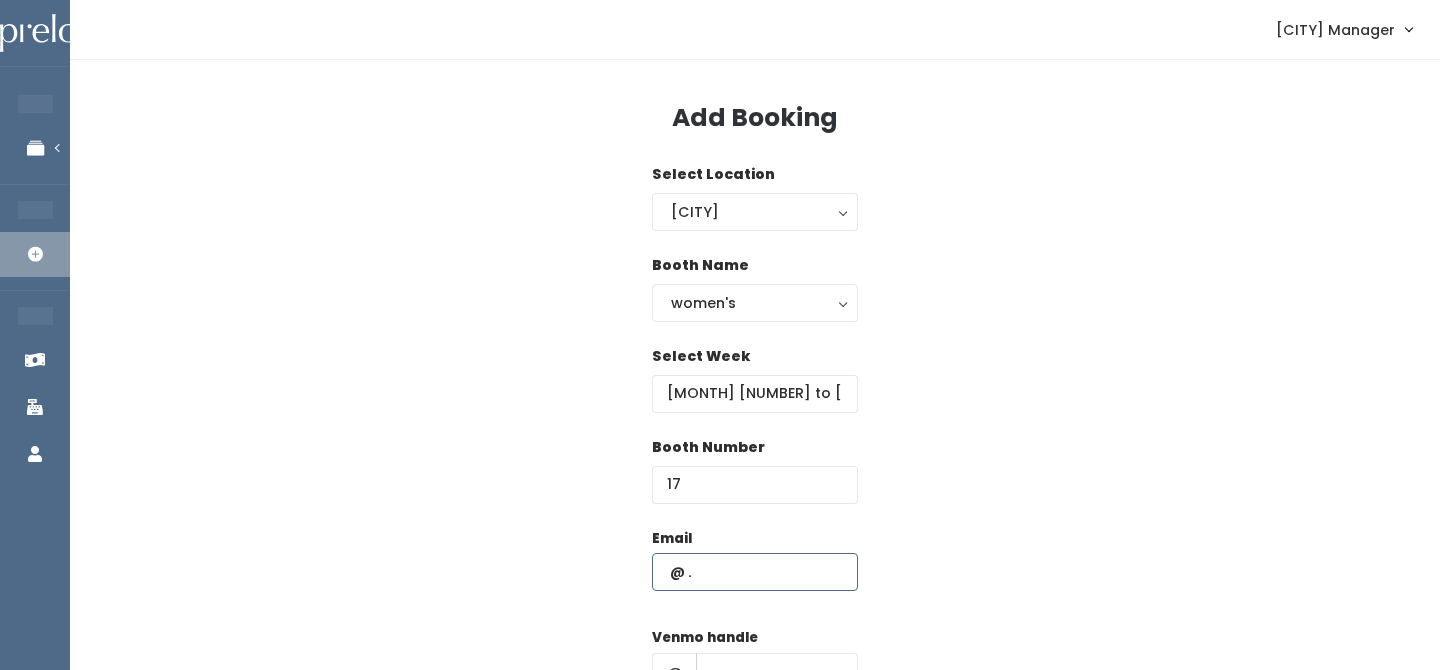 paste on "[USERNAME]@example.com" 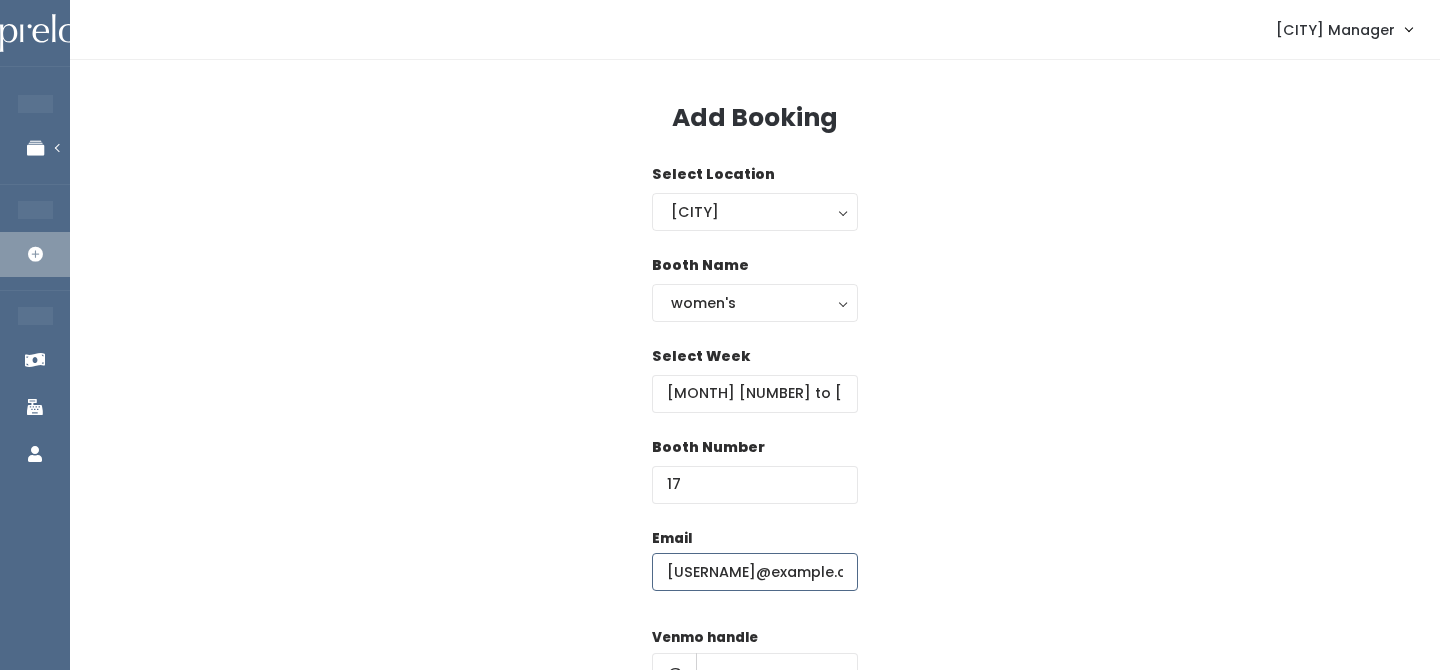 scroll, scrollTop: 0, scrollLeft: 59, axis: horizontal 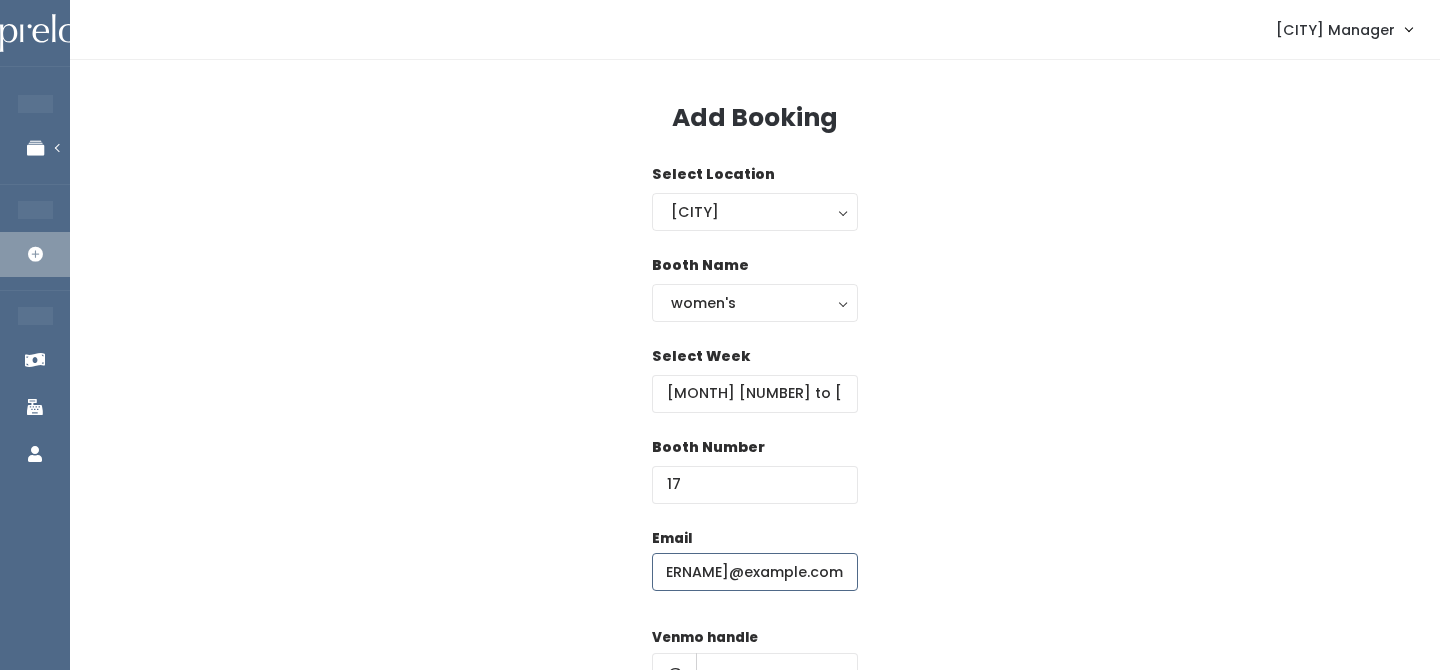type on "[USERNAME]@example.com" 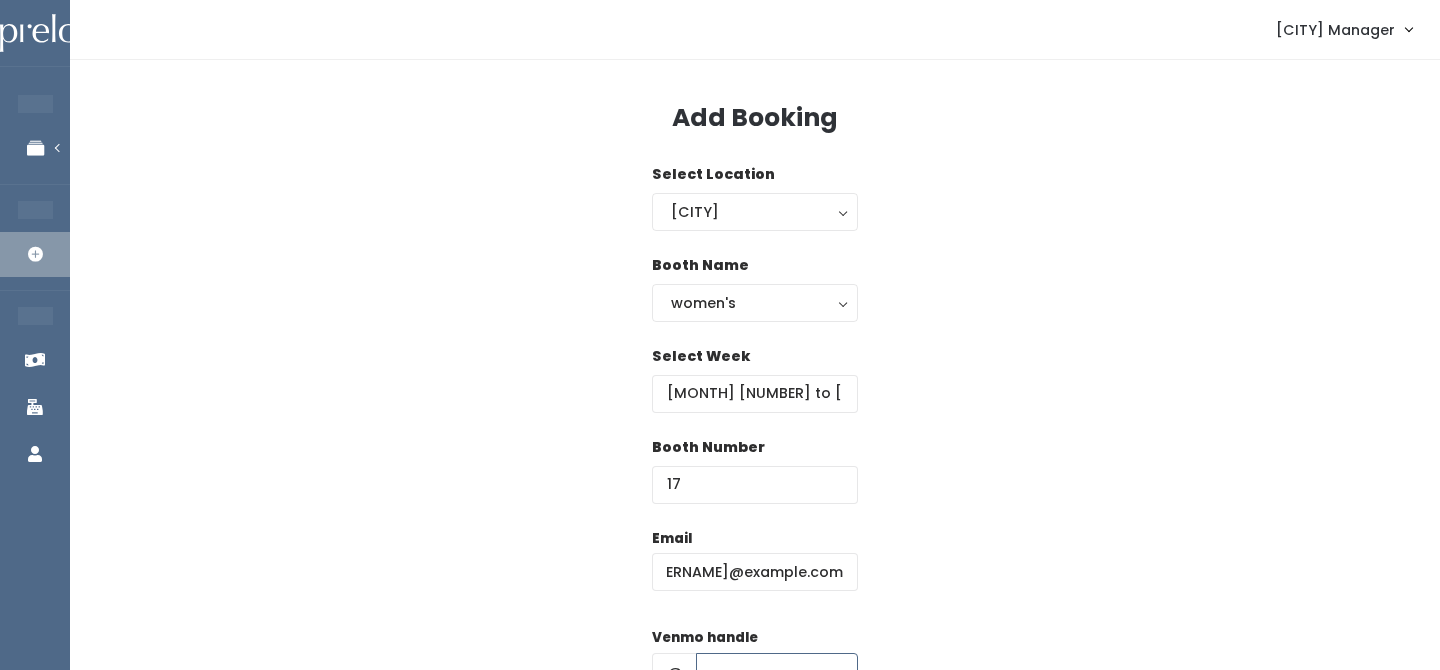 scroll, scrollTop: 0, scrollLeft: 0, axis: both 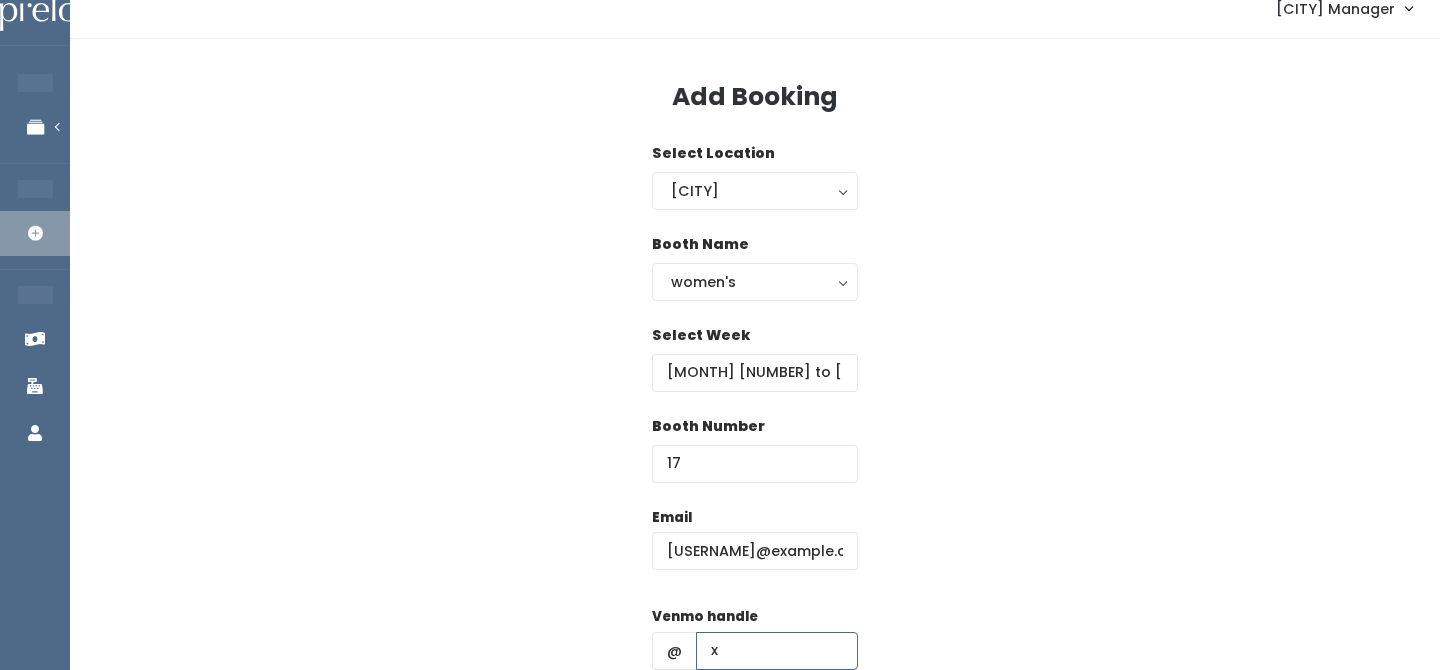 type on "x" 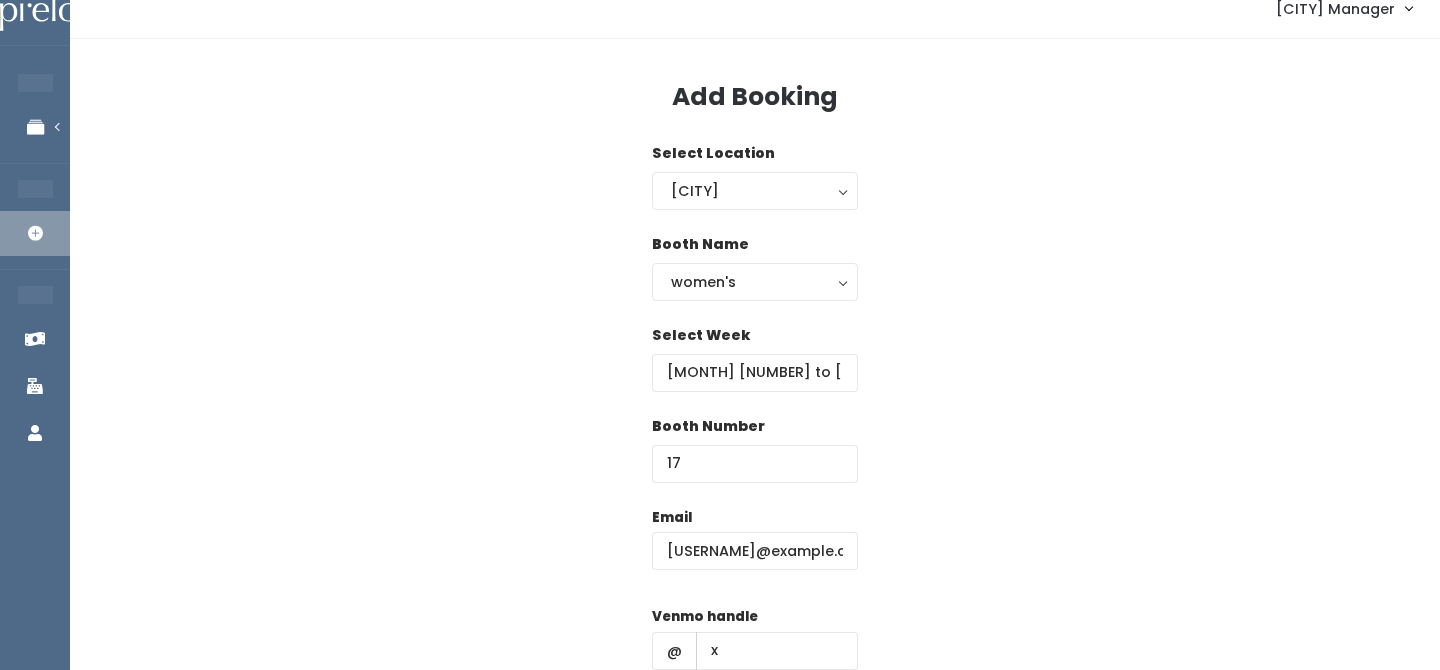 scroll, scrollTop: 287, scrollLeft: 0, axis: vertical 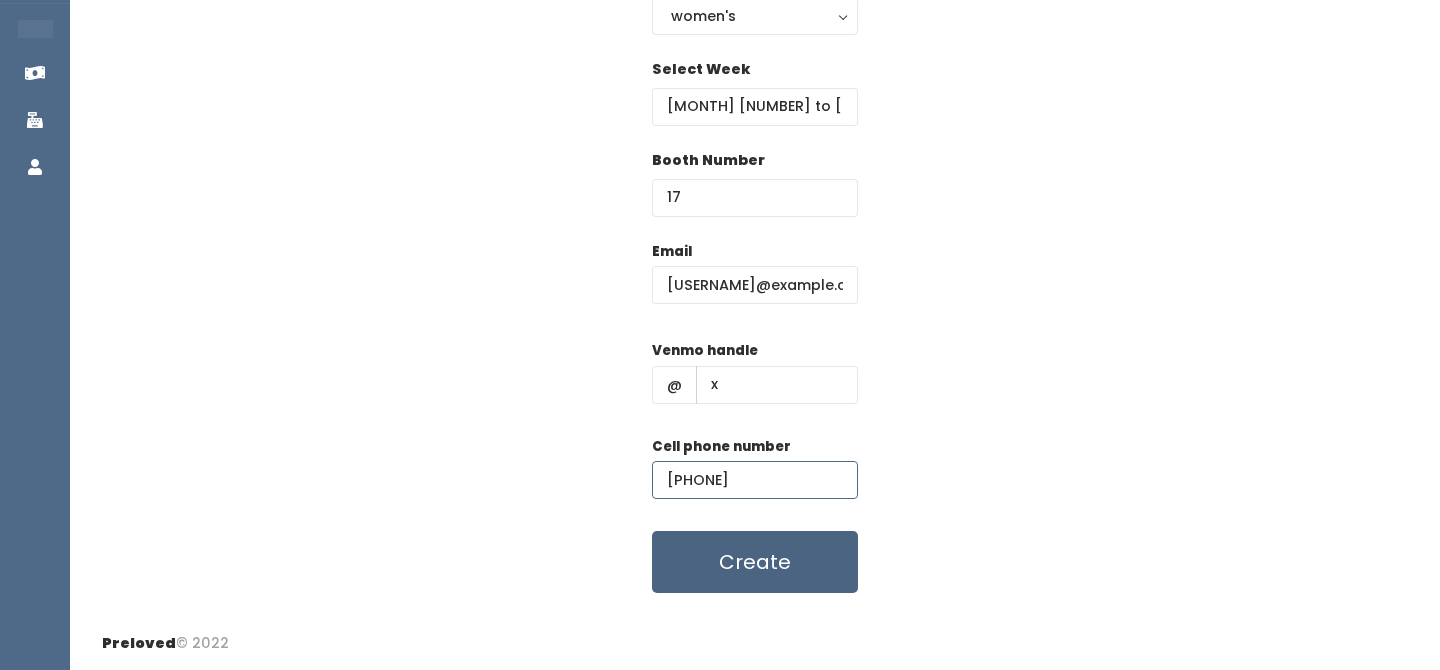 type on "[PHONE]" 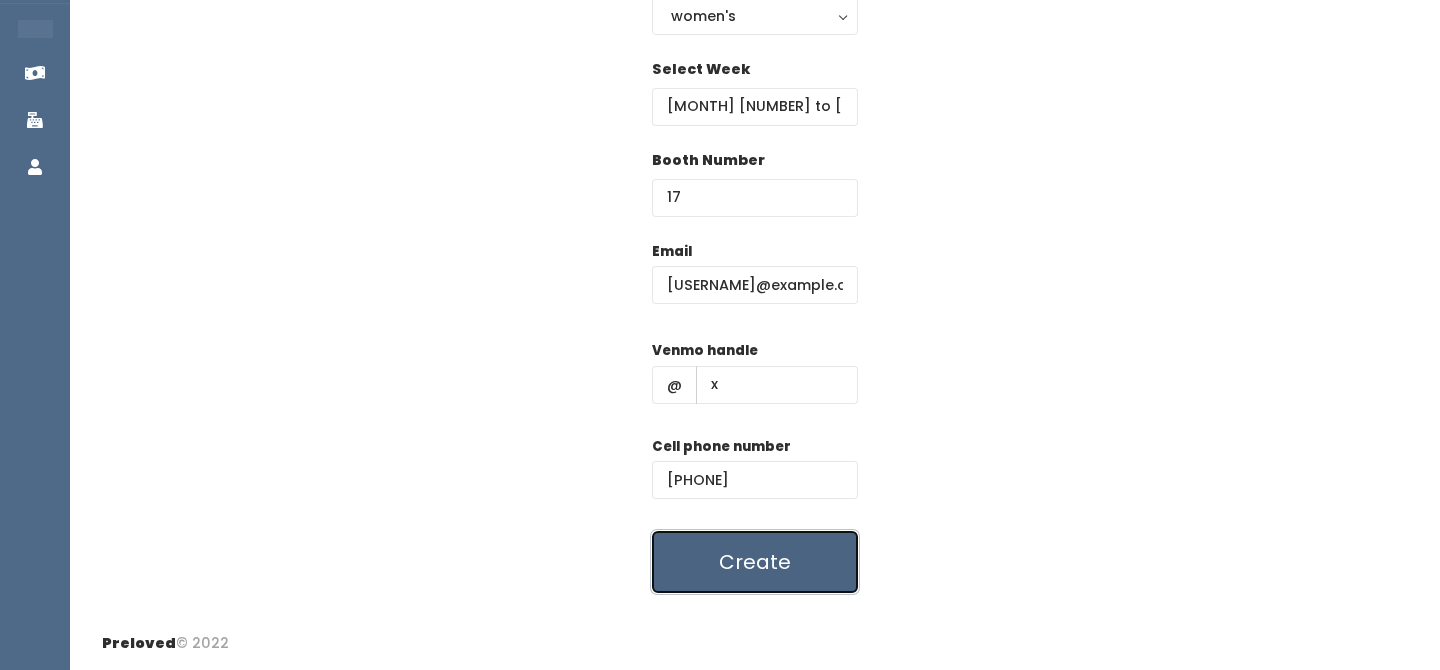 click on "Create" at bounding box center [755, 562] 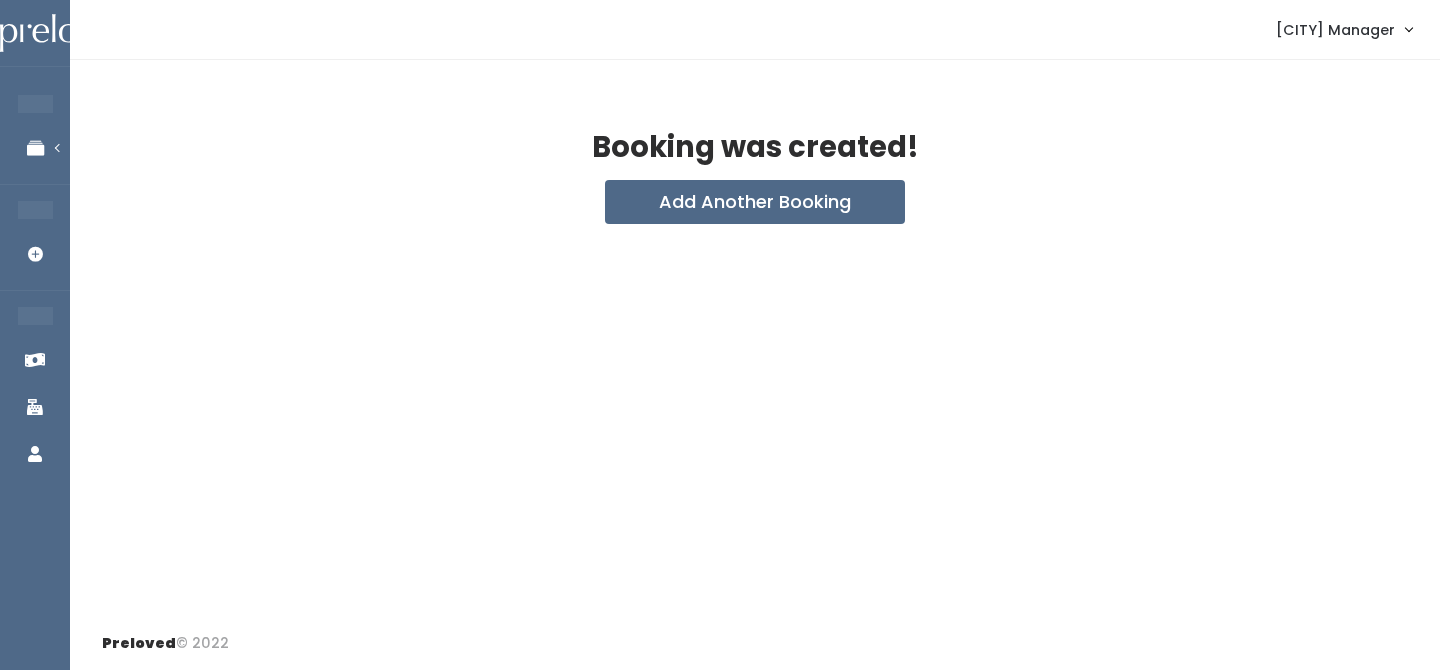 scroll, scrollTop: 0, scrollLeft: 0, axis: both 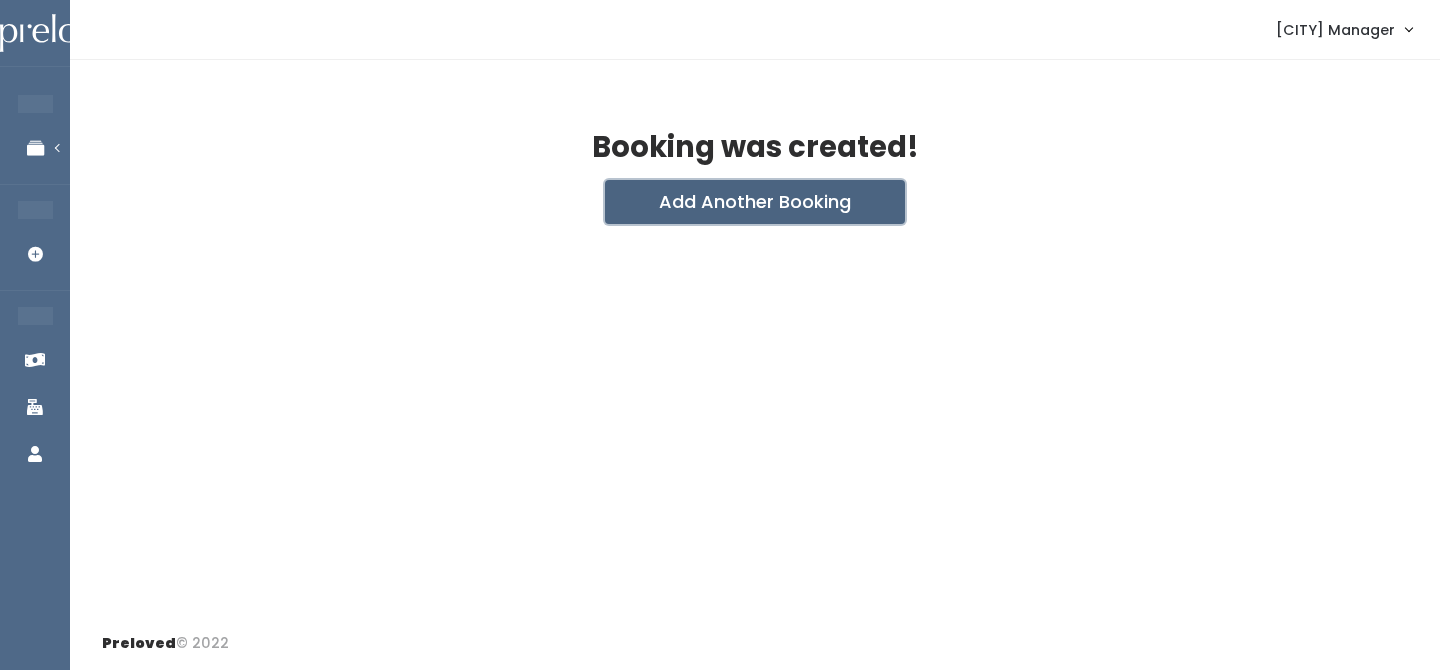 click on "Add Another Booking" at bounding box center [755, 202] 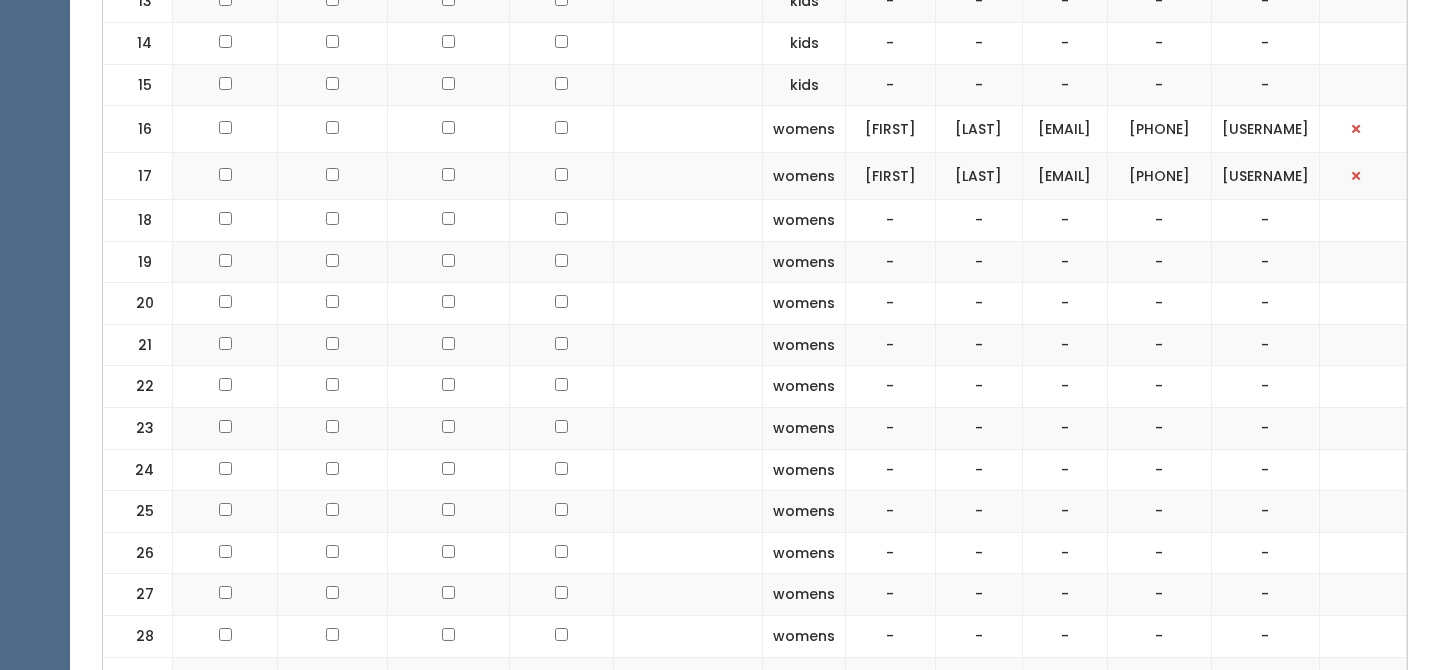 scroll, scrollTop: 1341, scrollLeft: 0, axis: vertical 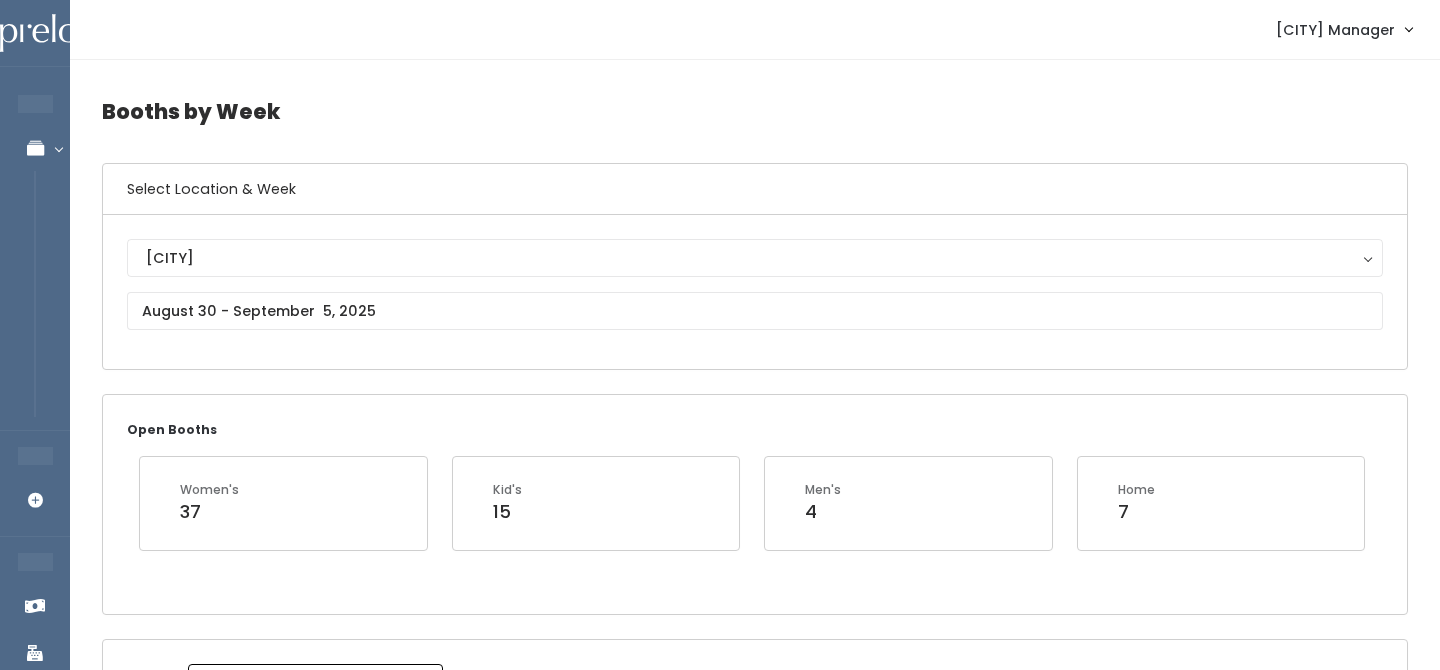 click on "[CITY]
[CITY]" at bounding box center [755, 292] 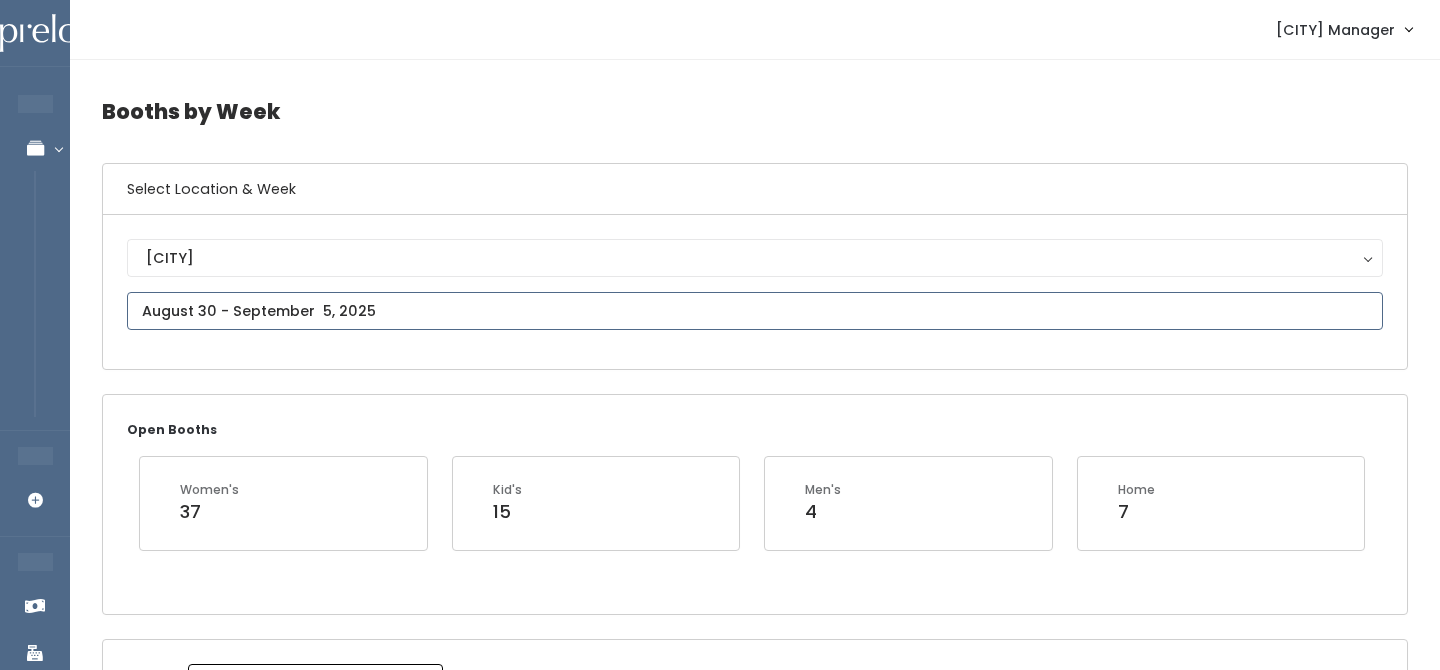 click at bounding box center [755, 311] 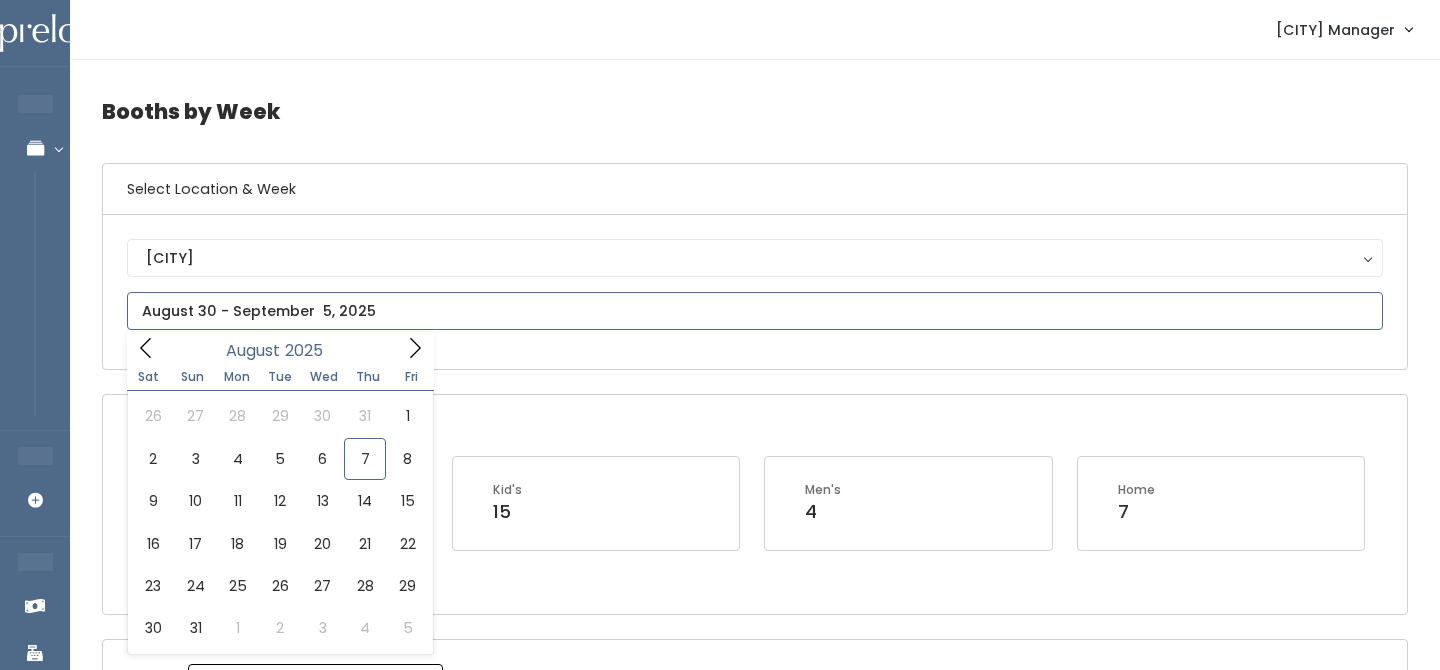 click 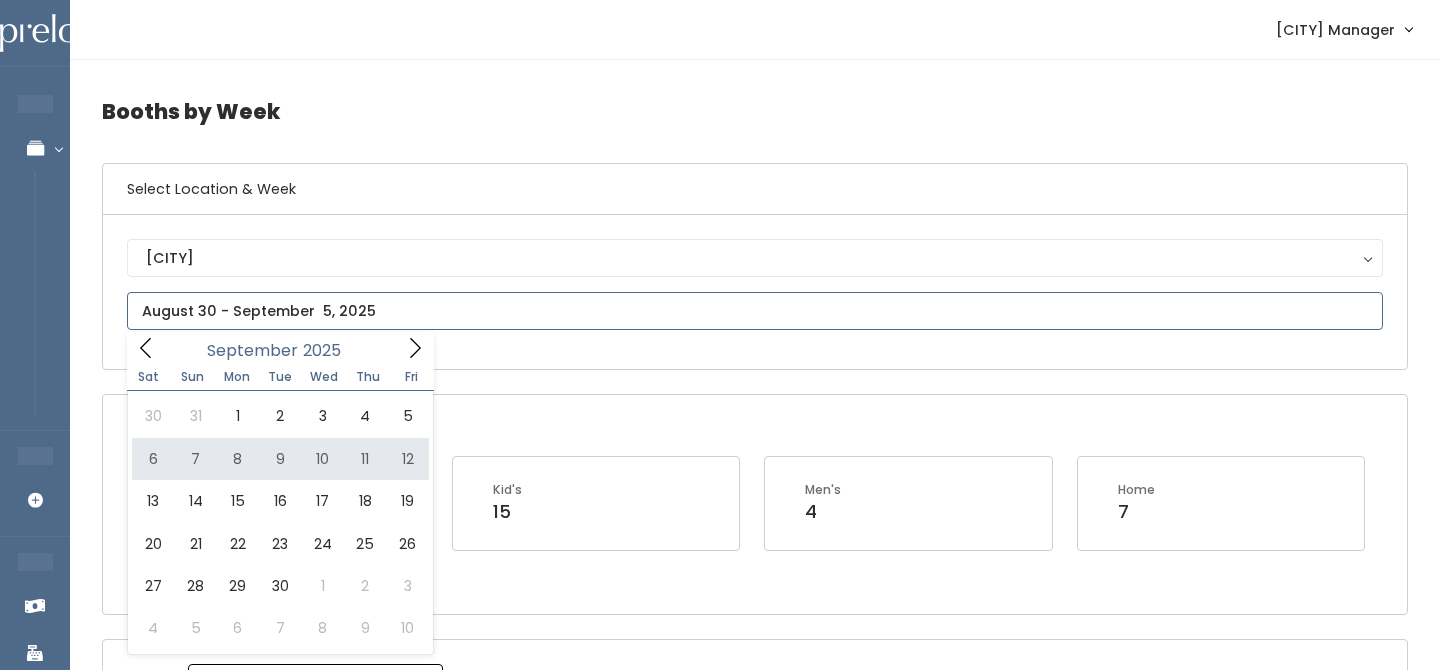 type on "[MONTH] [NUMBER] to [MONTH] [NUMBER]" 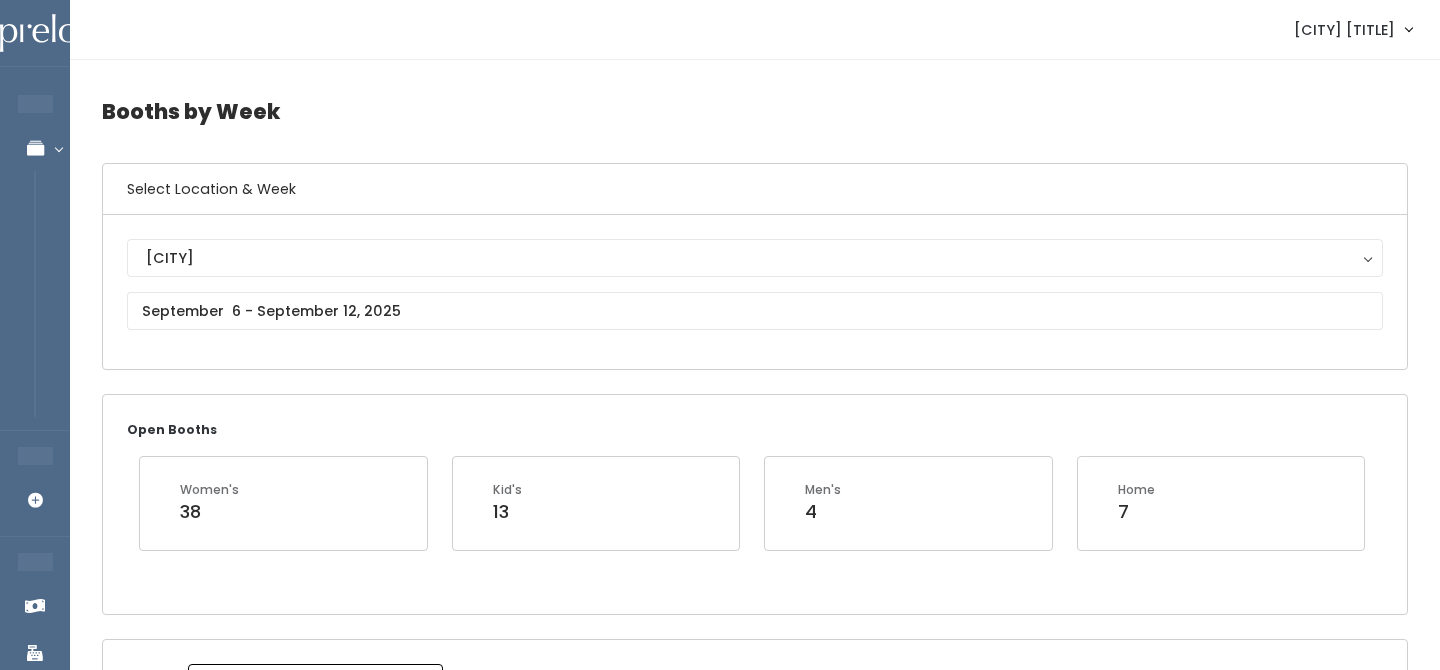 scroll, scrollTop: 1005, scrollLeft: 0, axis: vertical 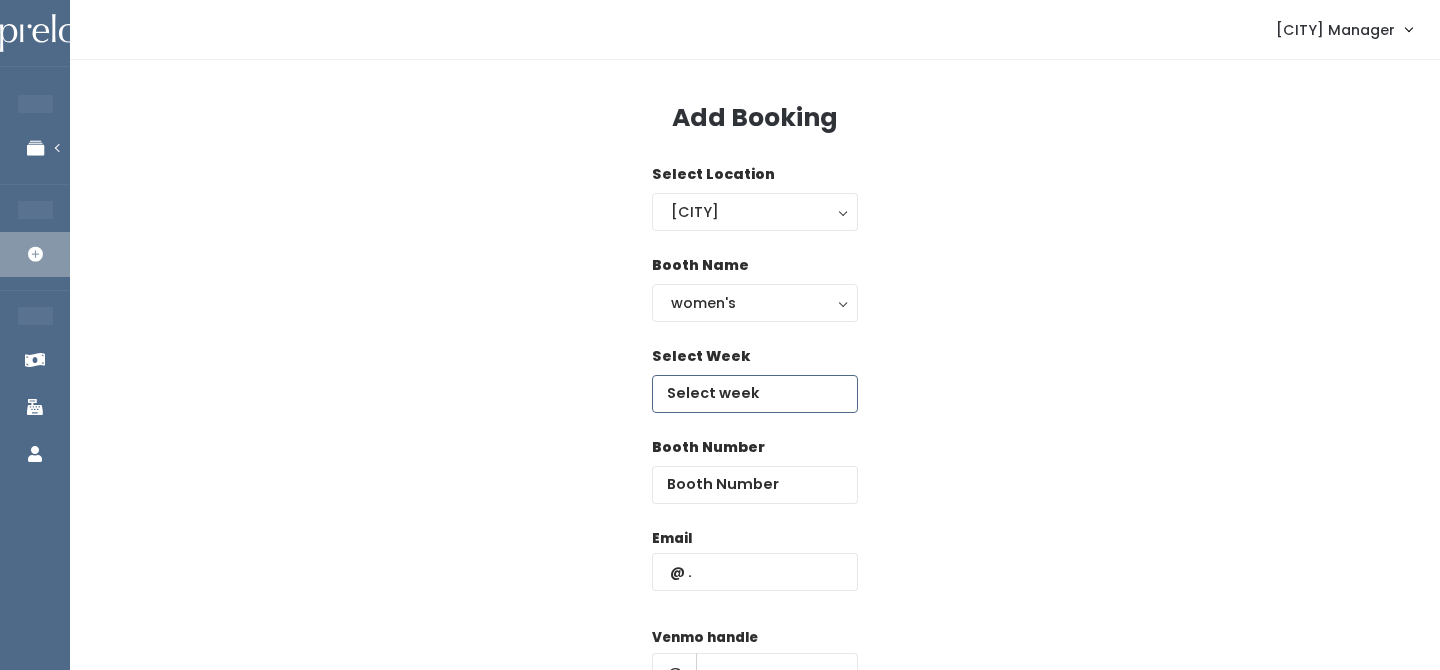 click at bounding box center (755, 394) 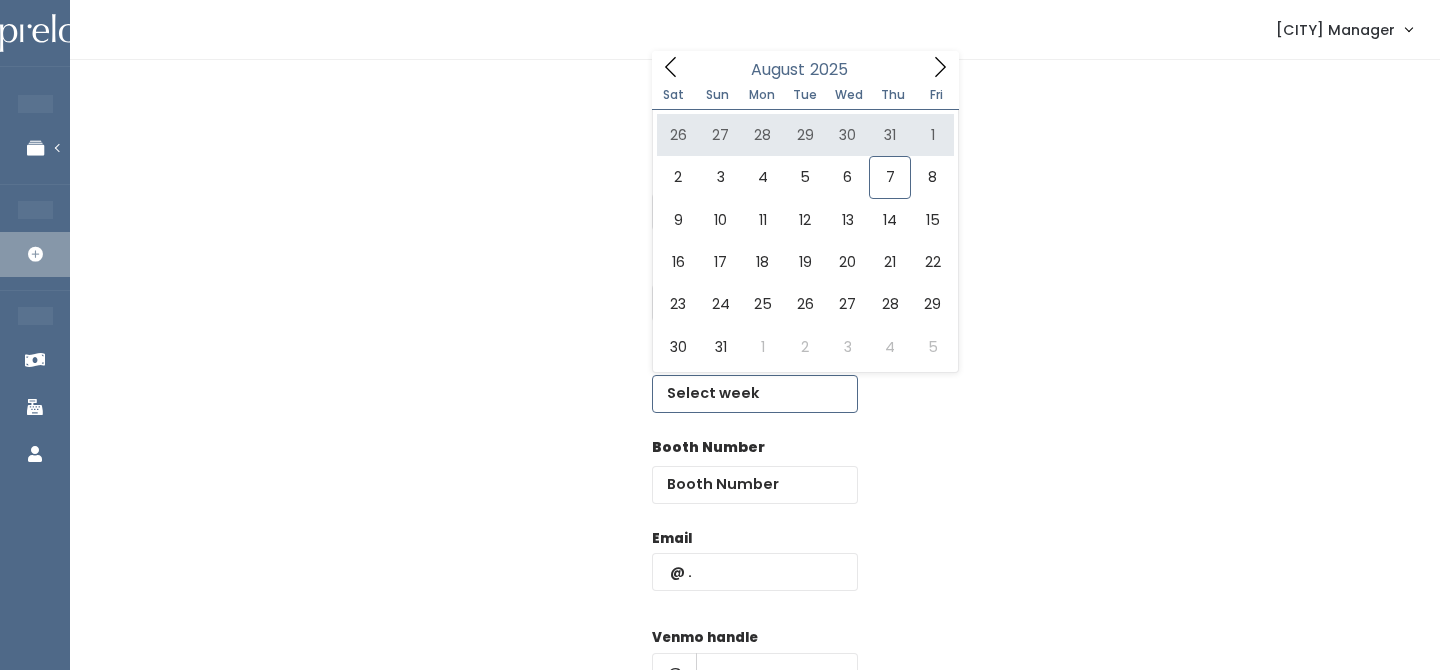 click 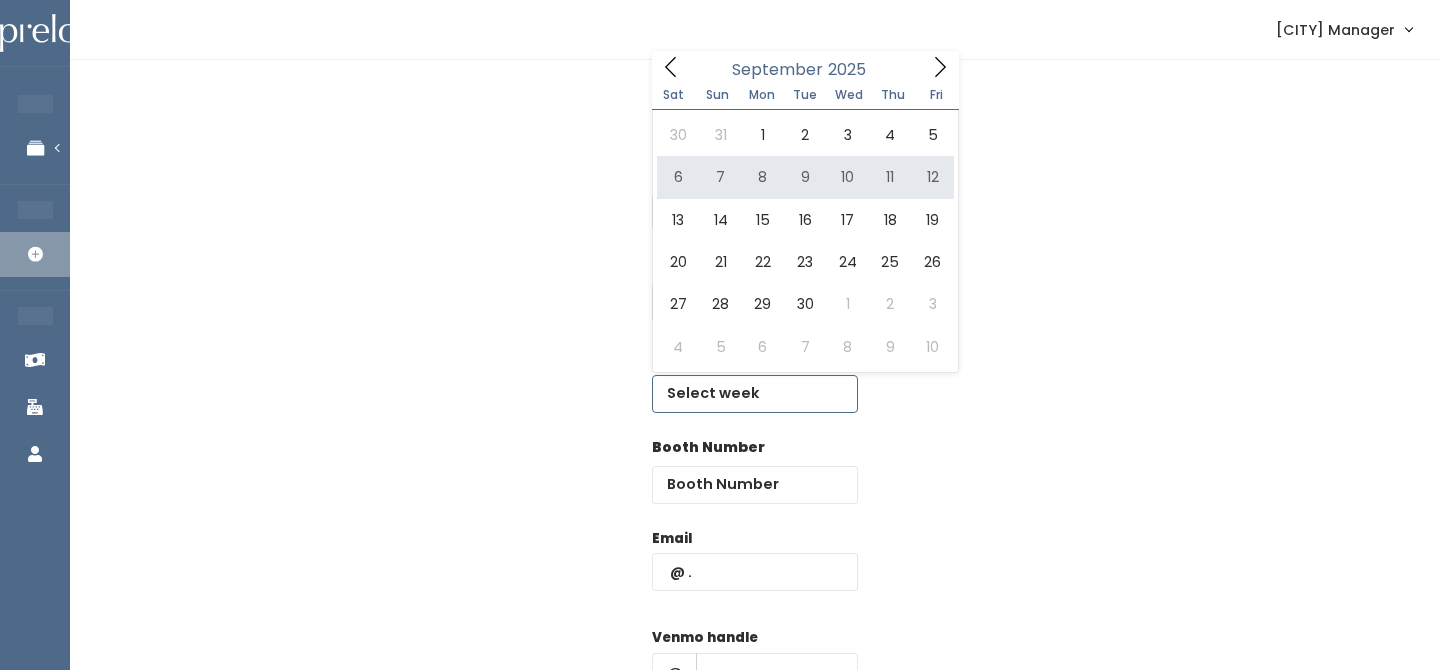 type on "September 6 to September 12" 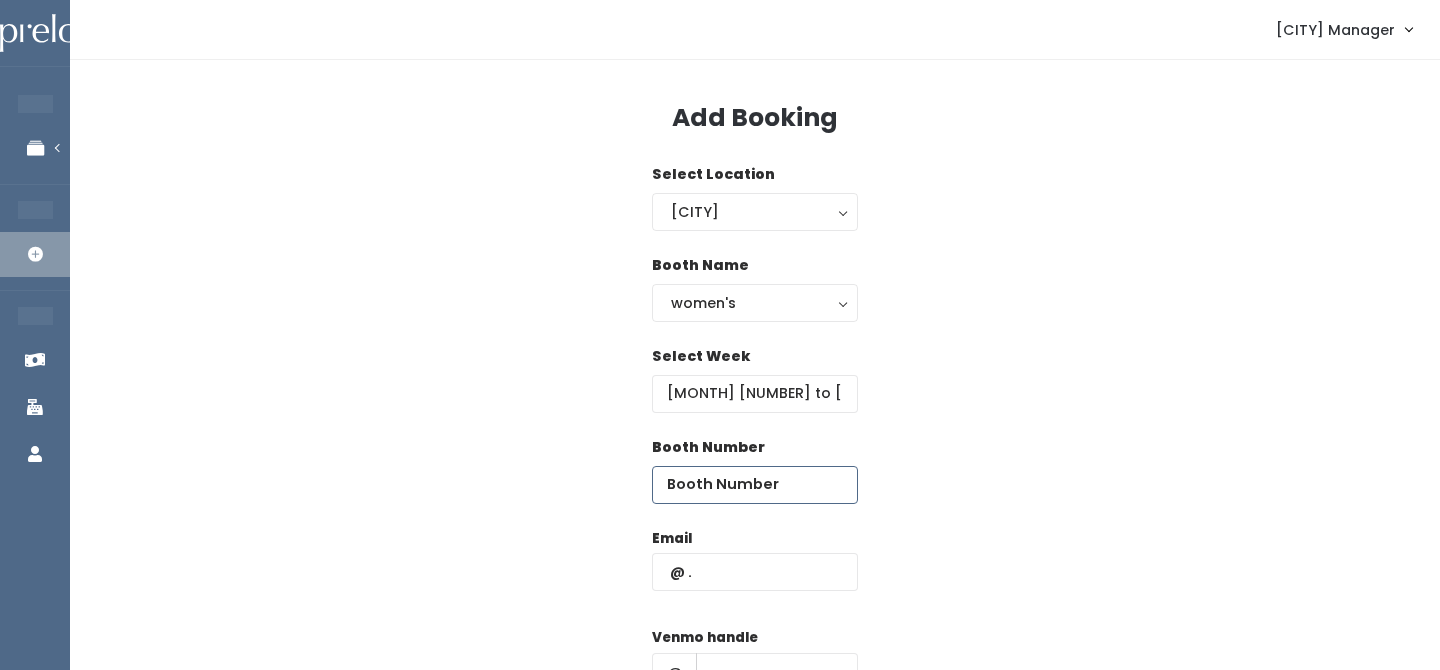 click at bounding box center [755, 485] 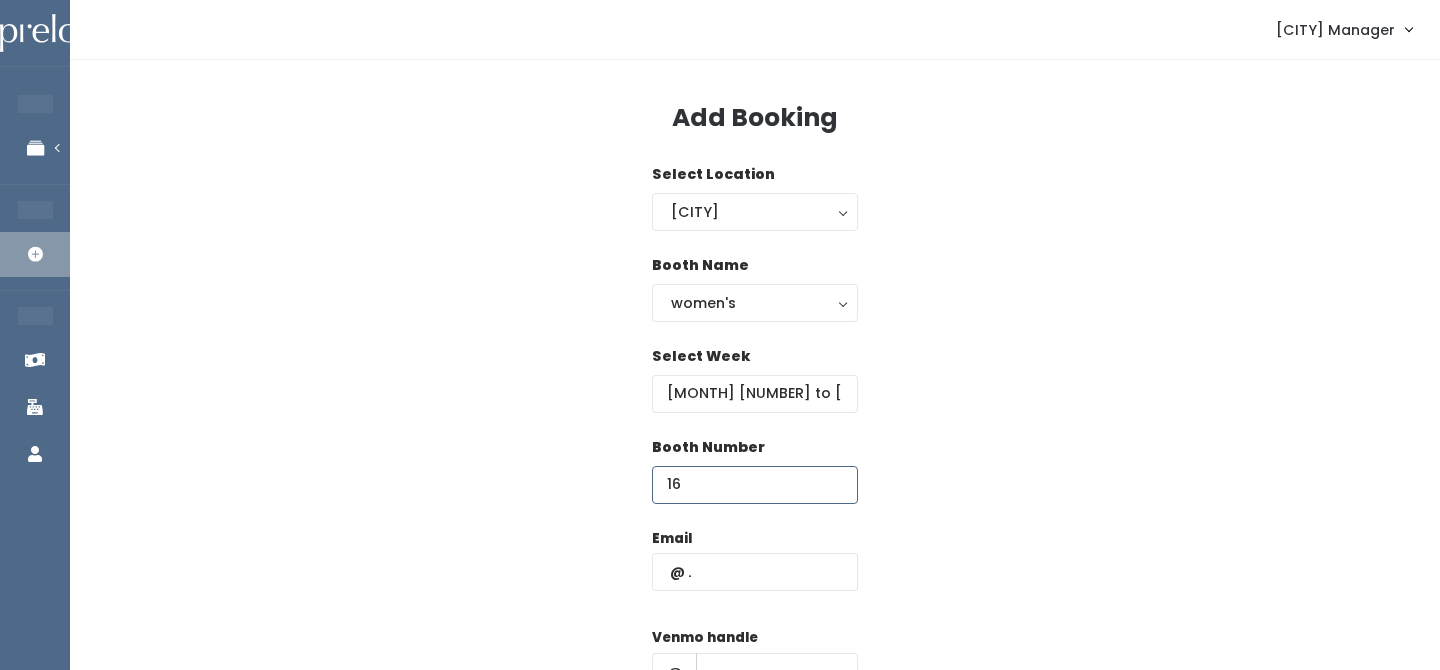 type on "16" 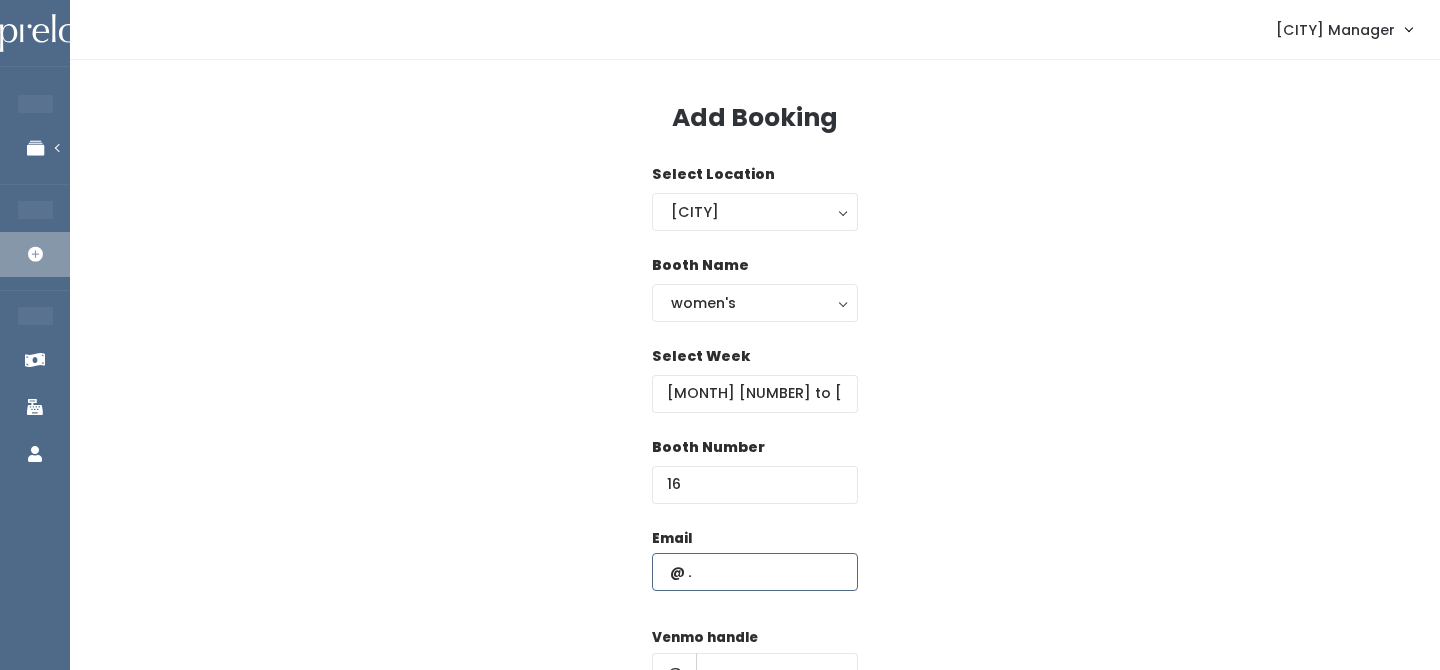 paste on "heathermaewatson@gmail.com" 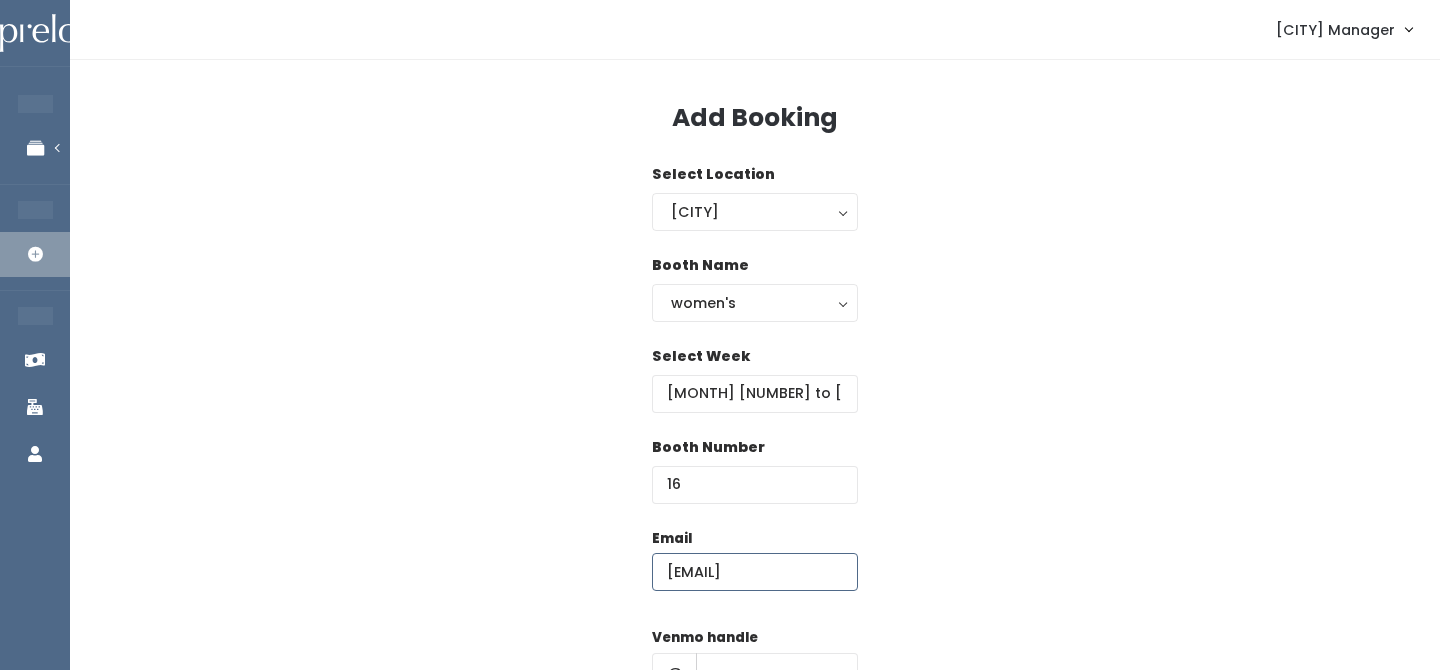 scroll, scrollTop: 0, scrollLeft: 59, axis: horizontal 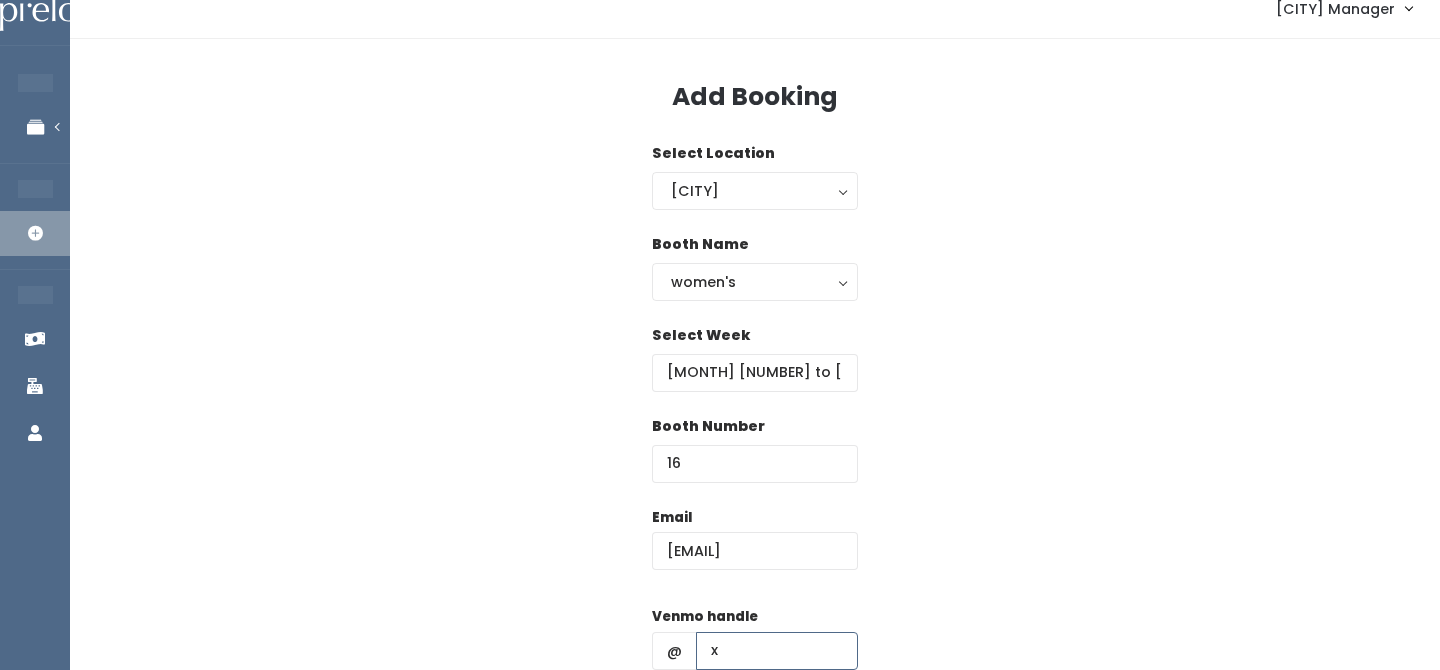 type on "x" 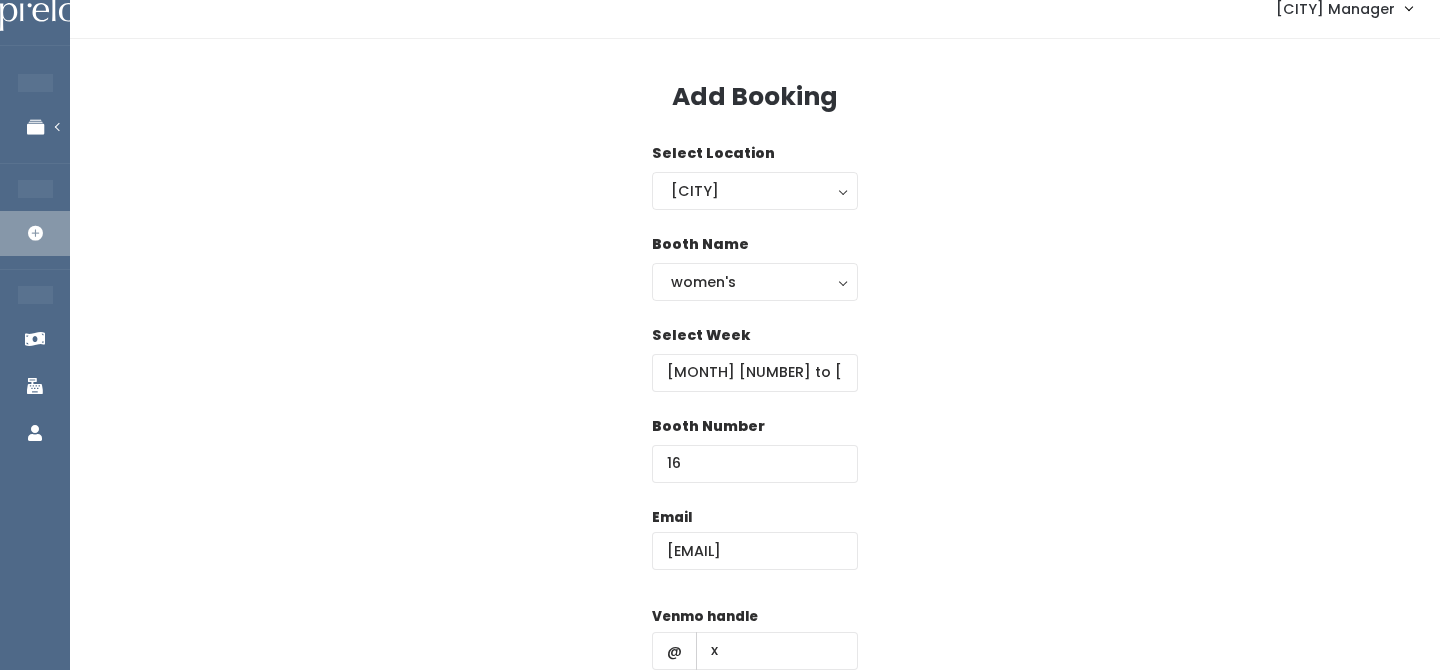scroll, scrollTop: 287, scrollLeft: 0, axis: vertical 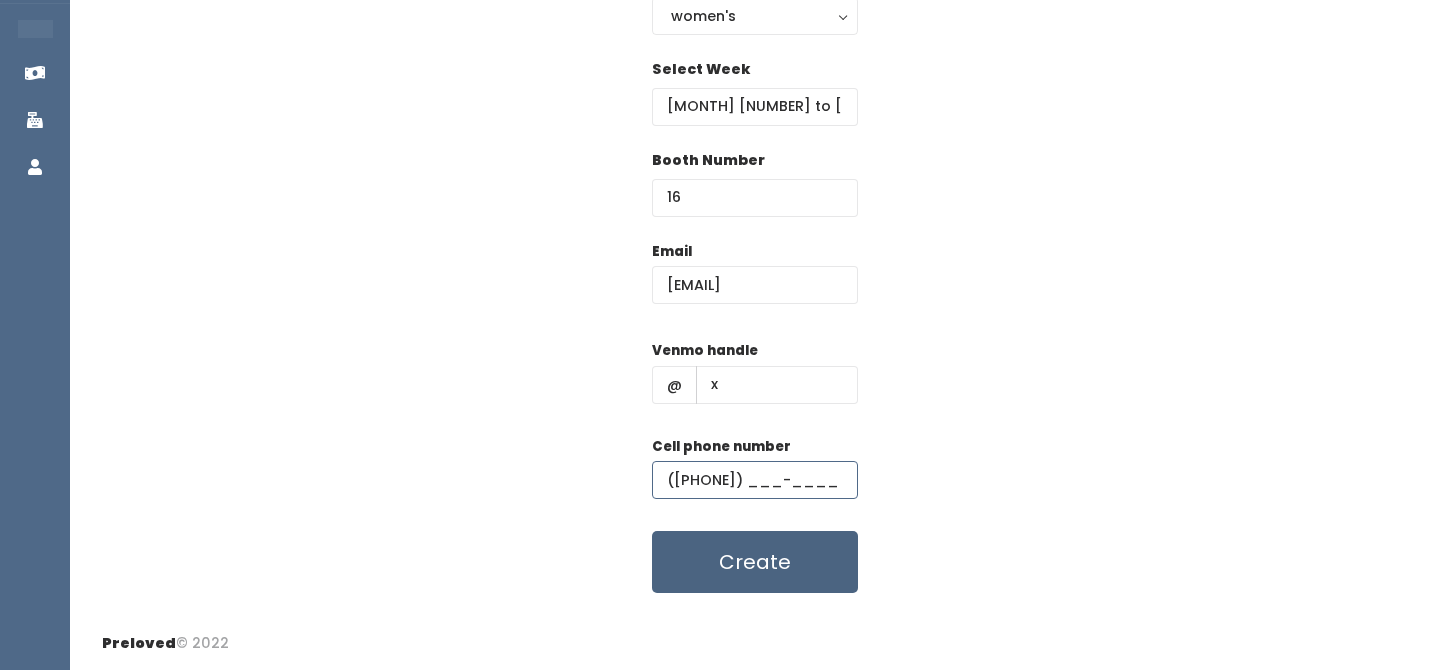 type on "(5__) ___-____" 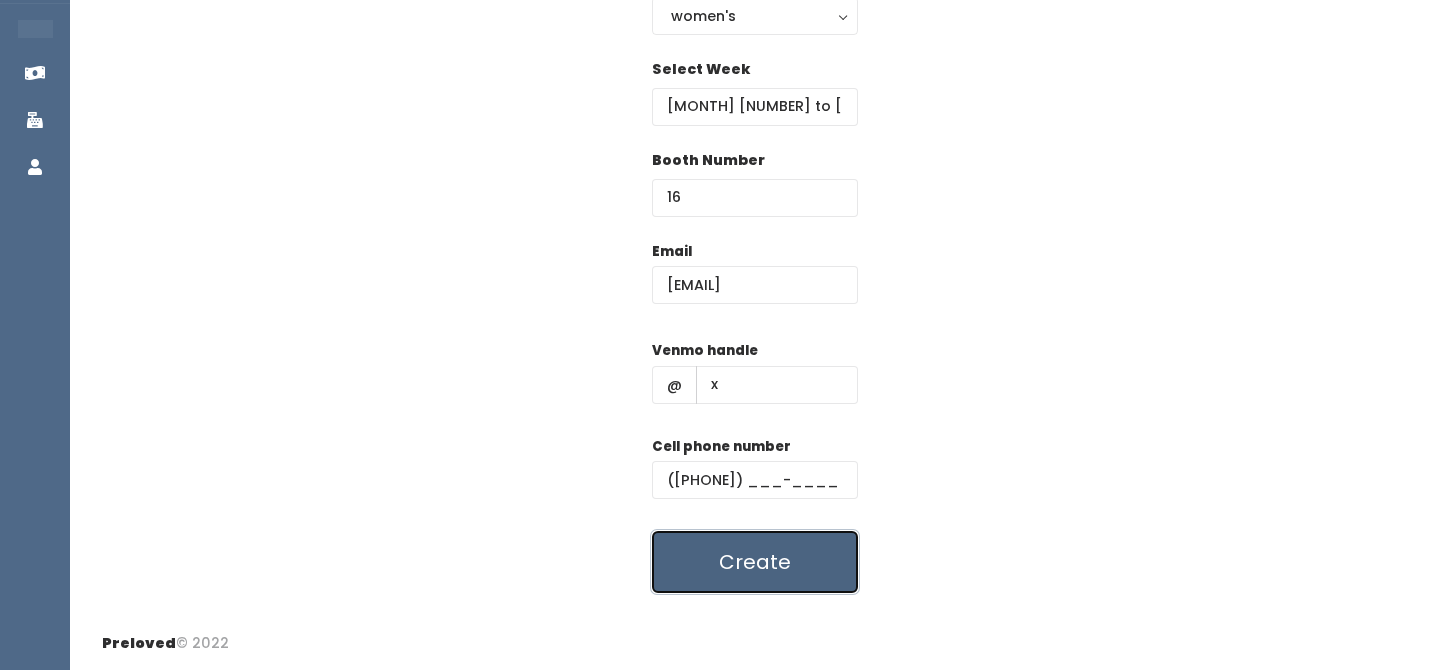 click on "Create" at bounding box center [755, 562] 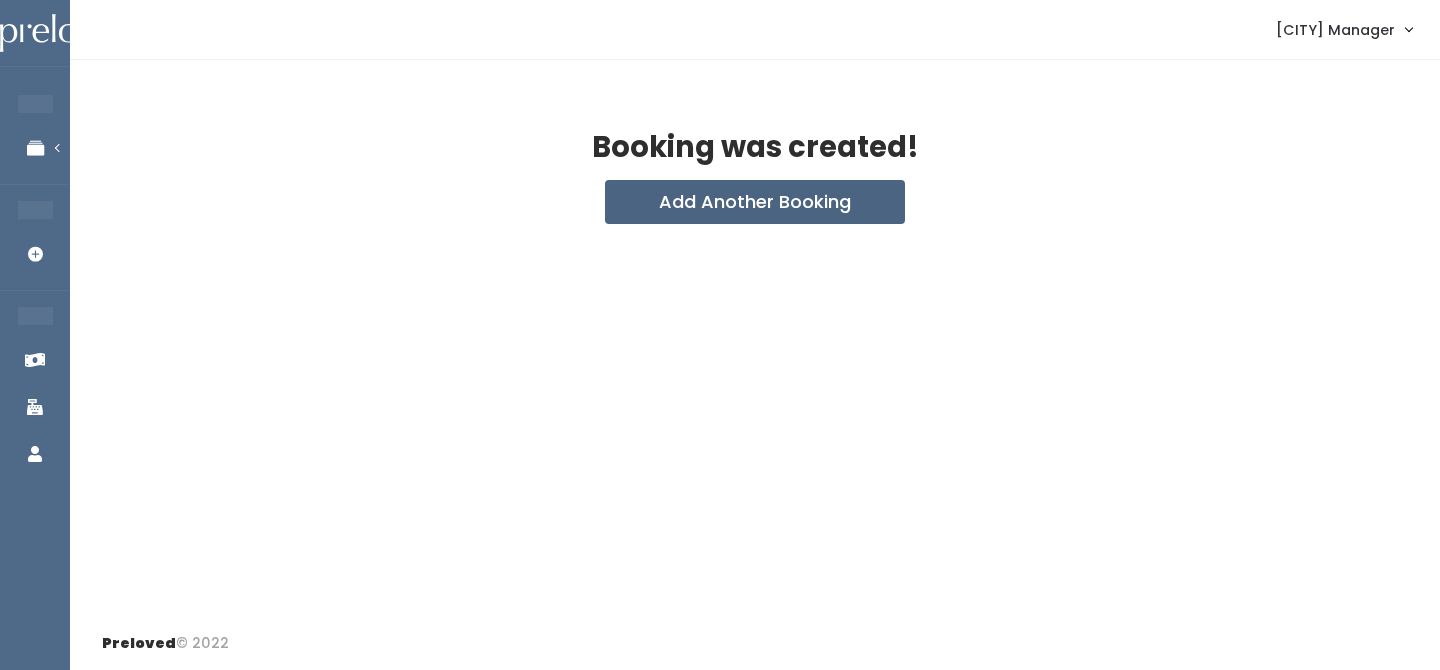 scroll, scrollTop: 0, scrollLeft: 0, axis: both 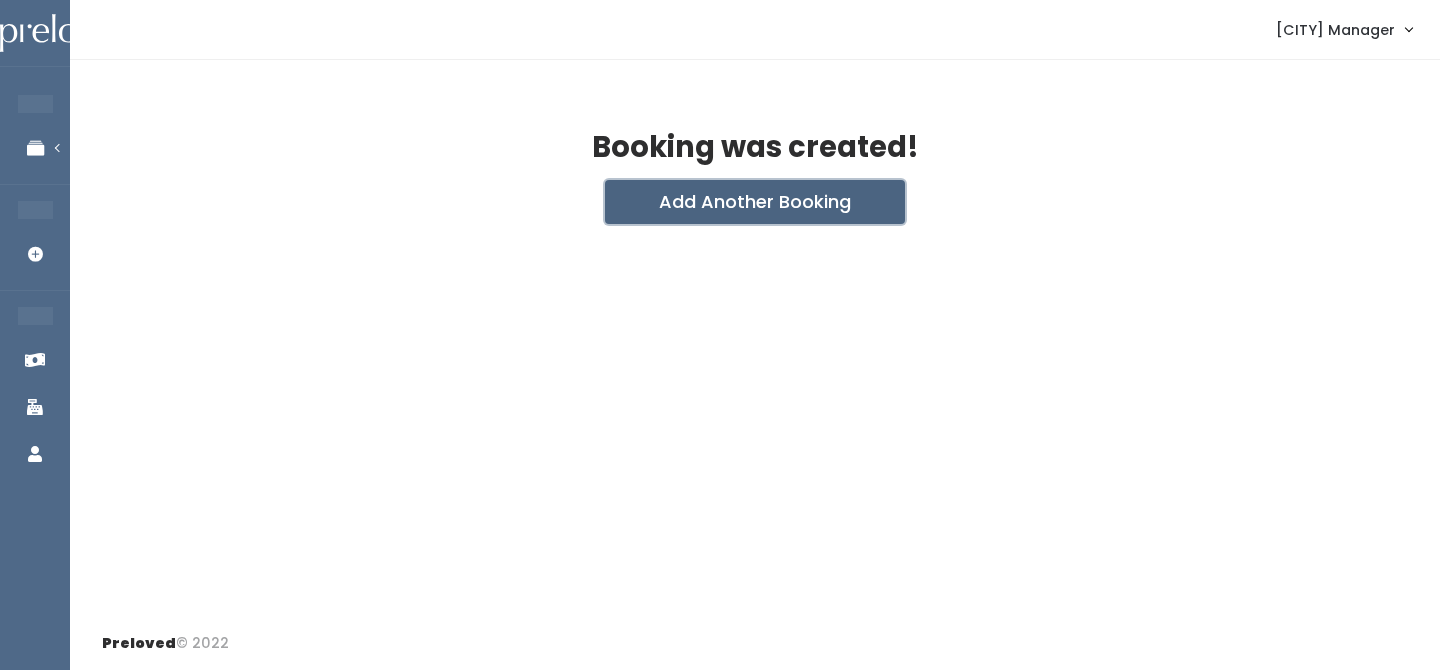 click on "Add Another Booking" at bounding box center (755, 202) 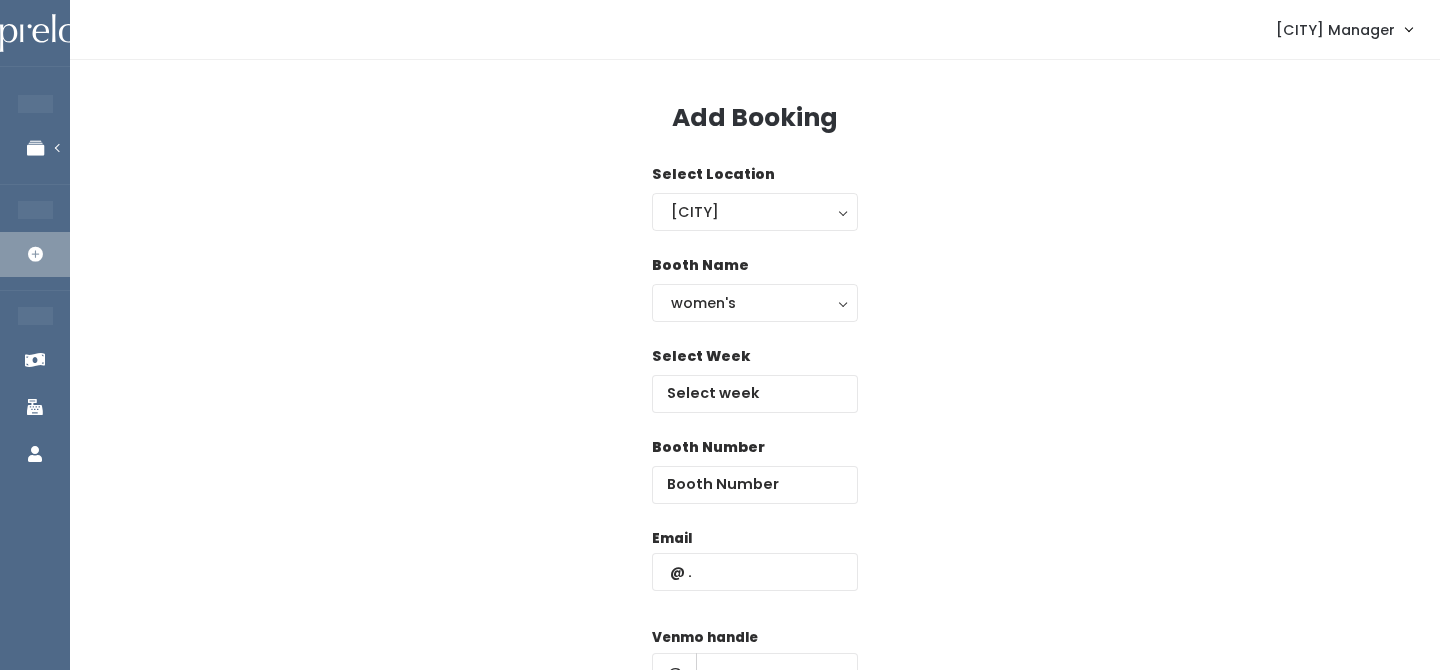 scroll, scrollTop: 0, scrollLeft: 0, axis: both 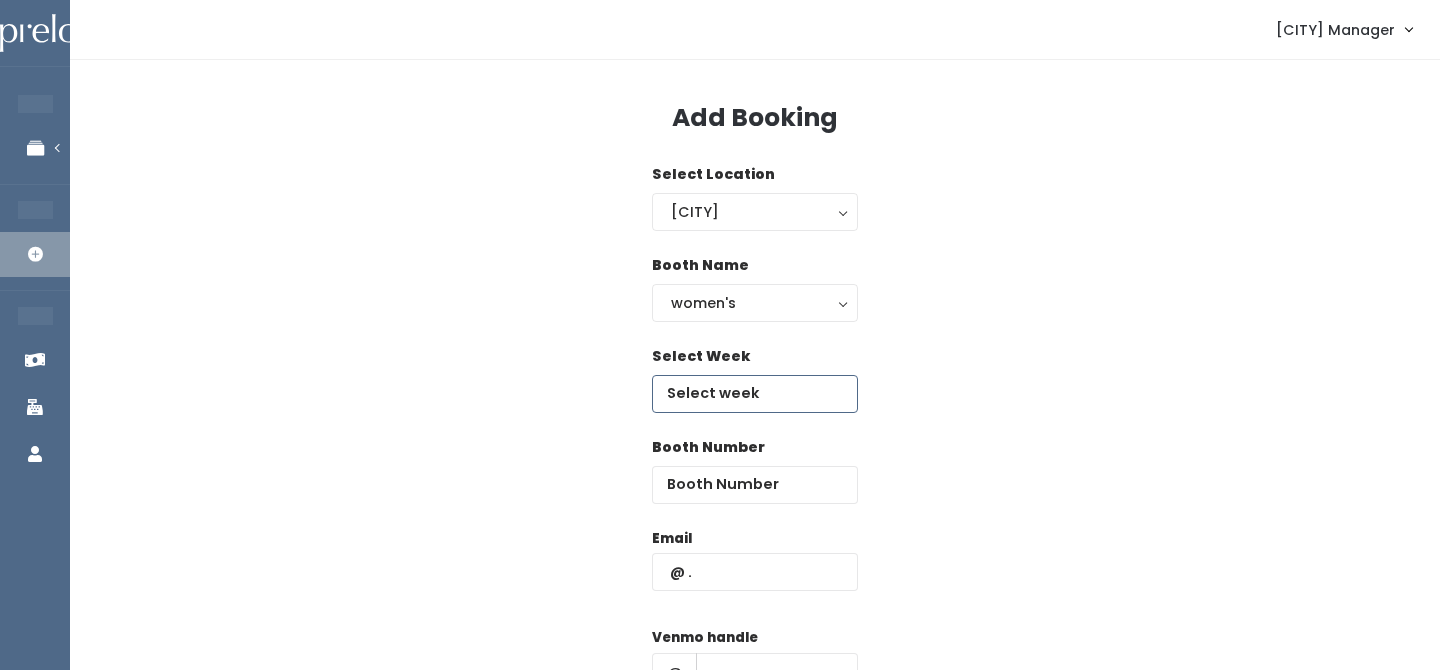 click at bounding box center (755, 394) 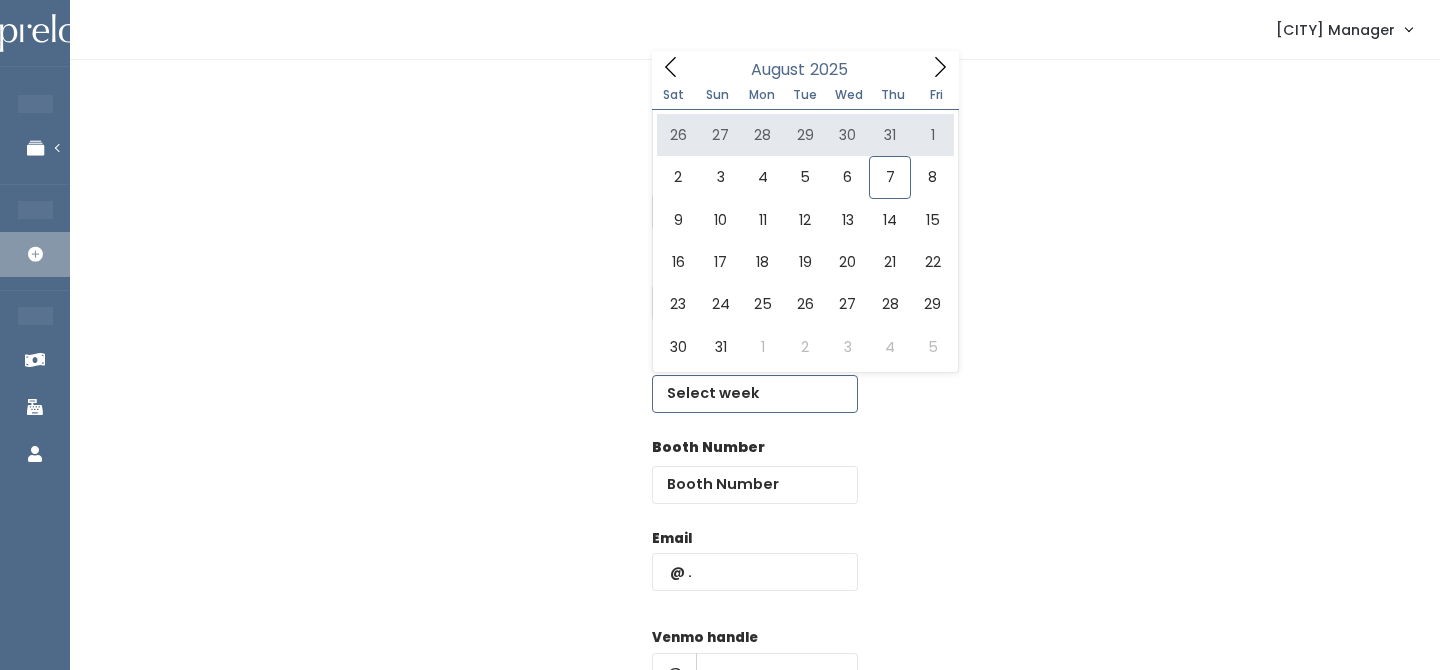 click 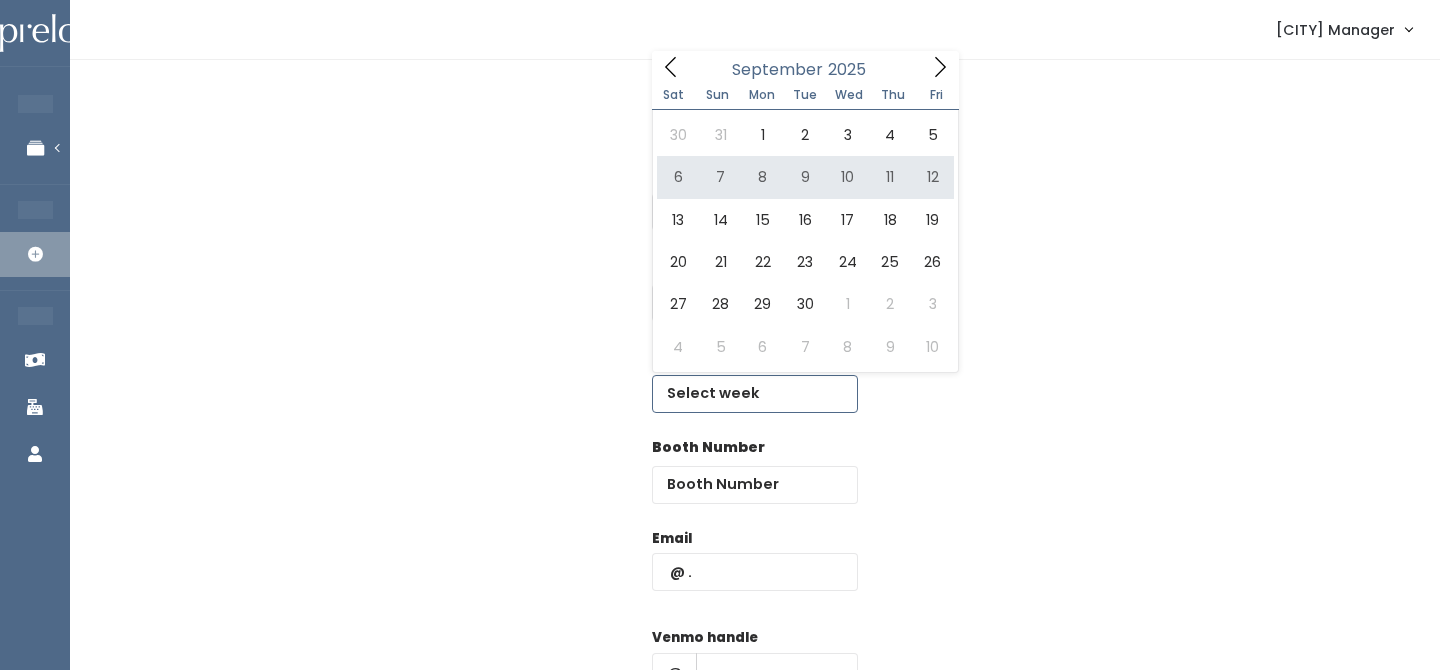 type on "September 6 to September 12" 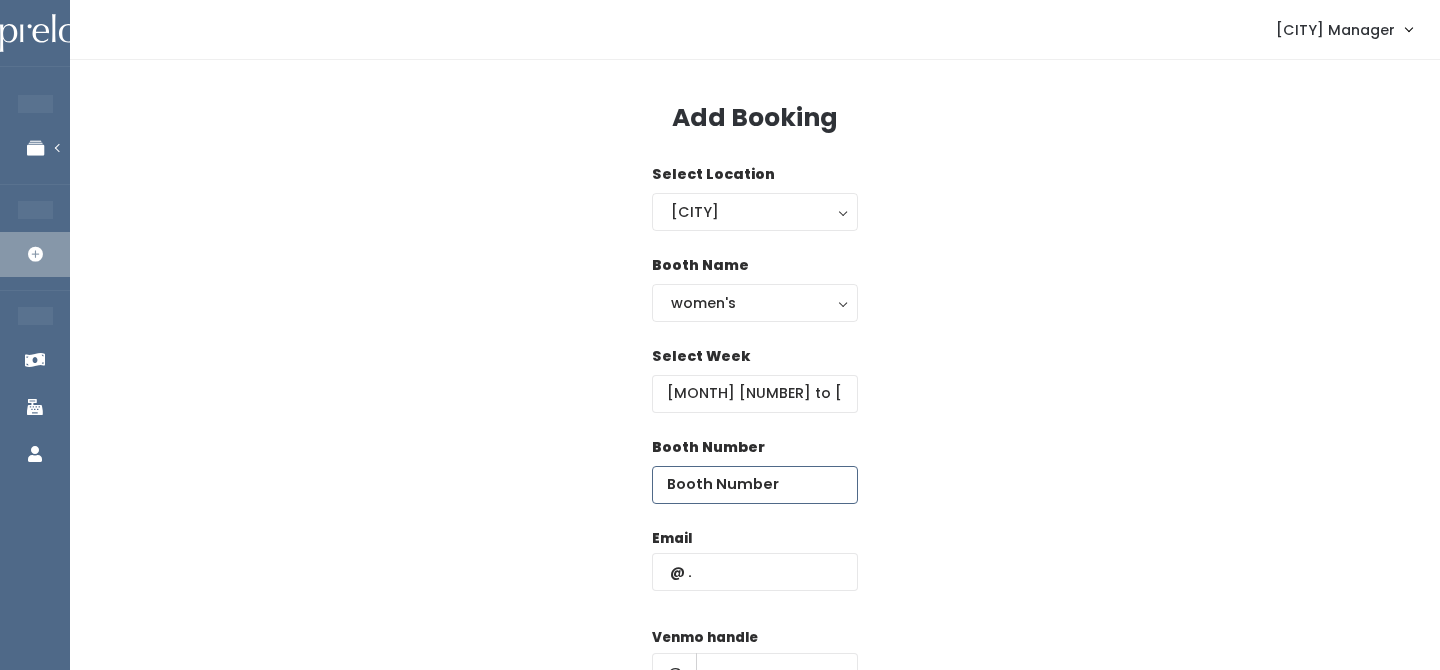 click at bounding box center [755, 485] 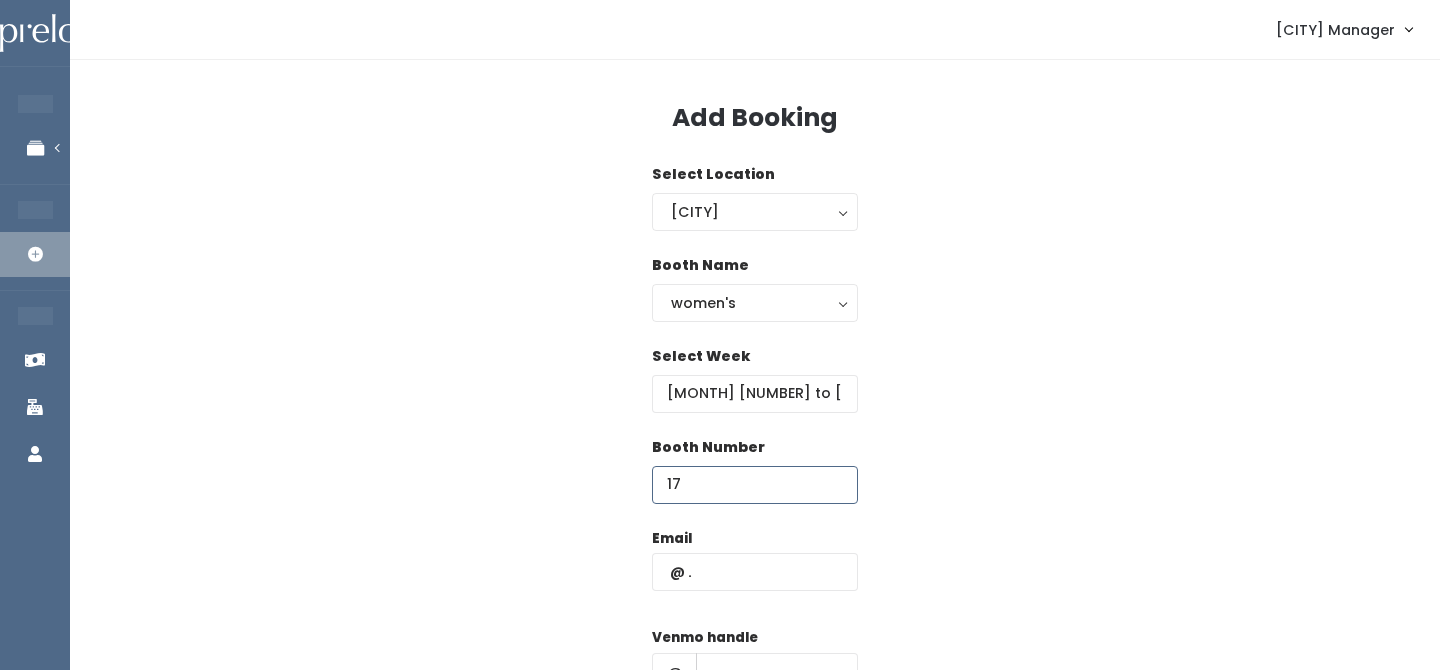 type on "17" 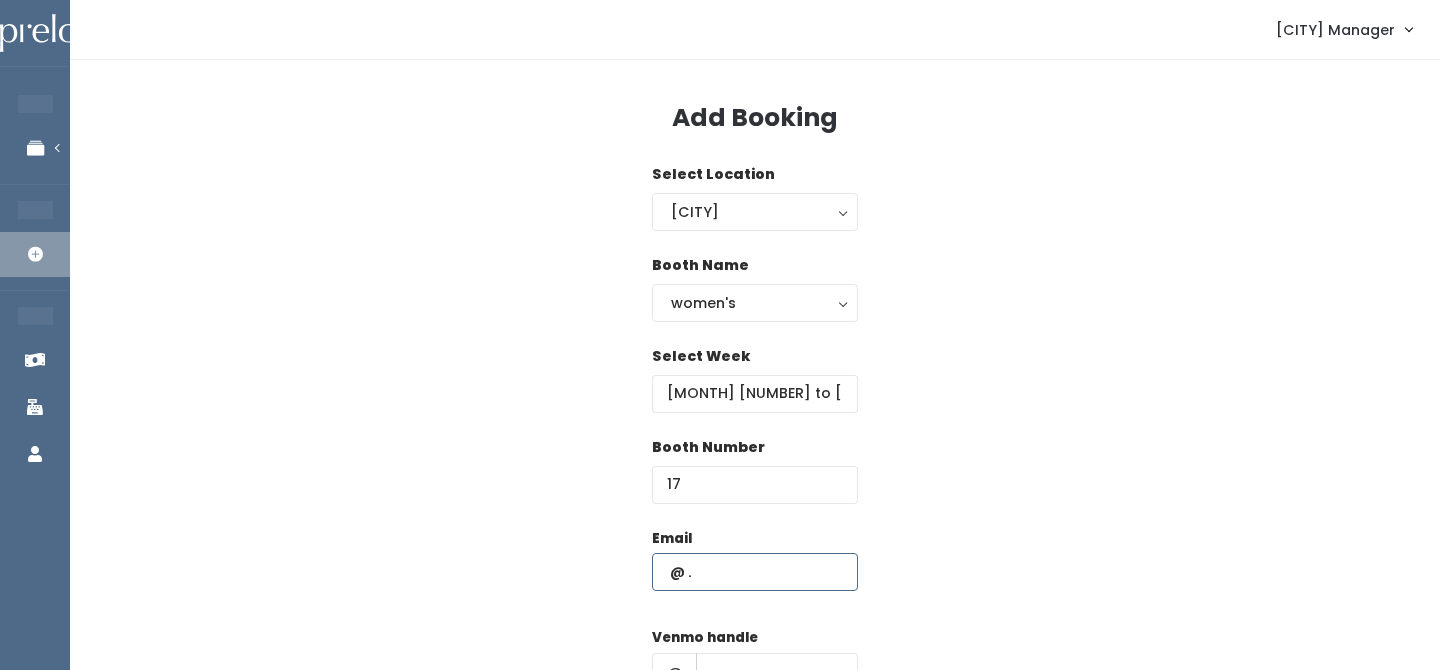 paste on "heathermaewatson@gmail.com" 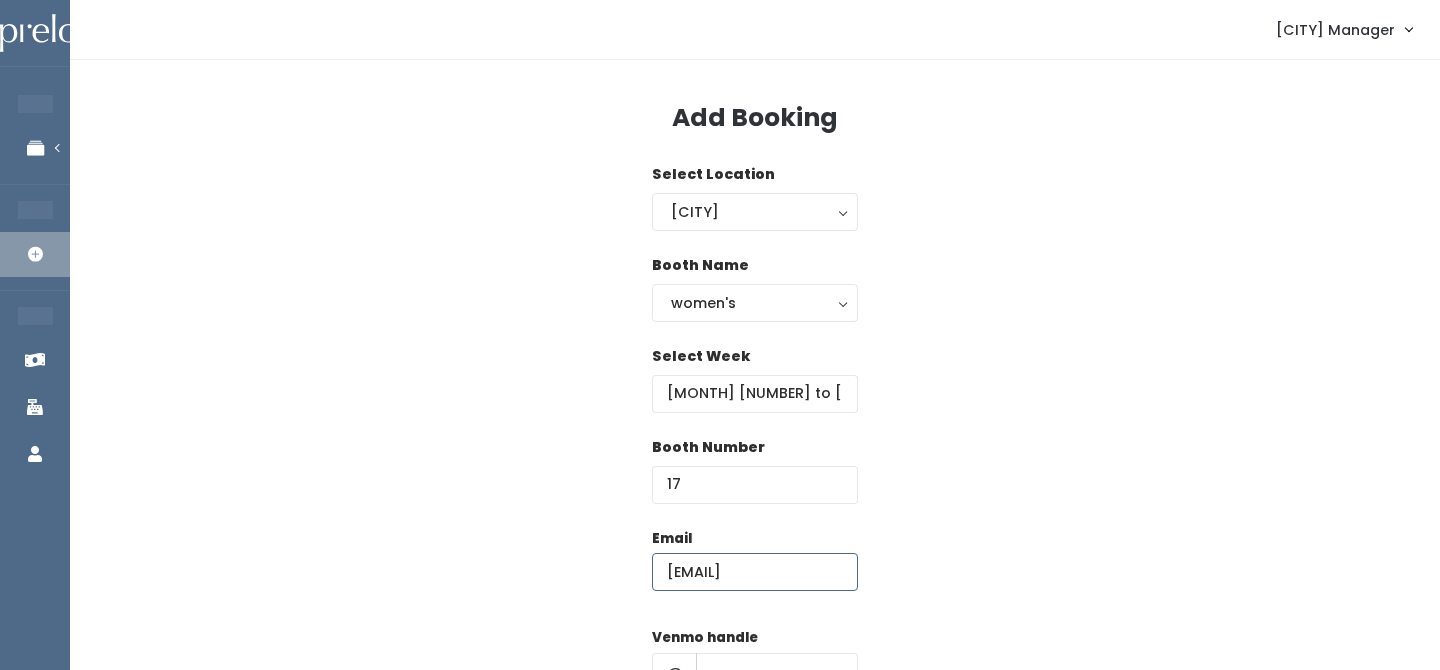 scroll, scrollTop: 0, scrollLeft: 59, axis: horizontal 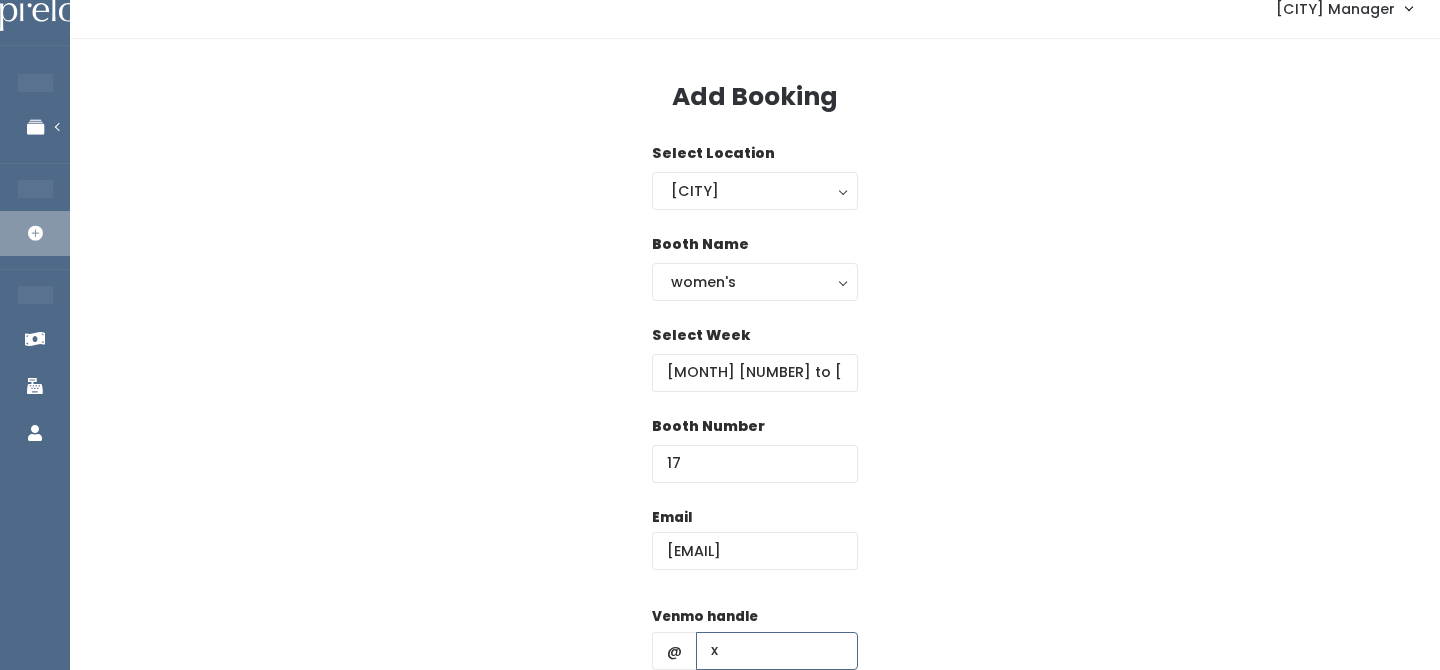 type on "x" 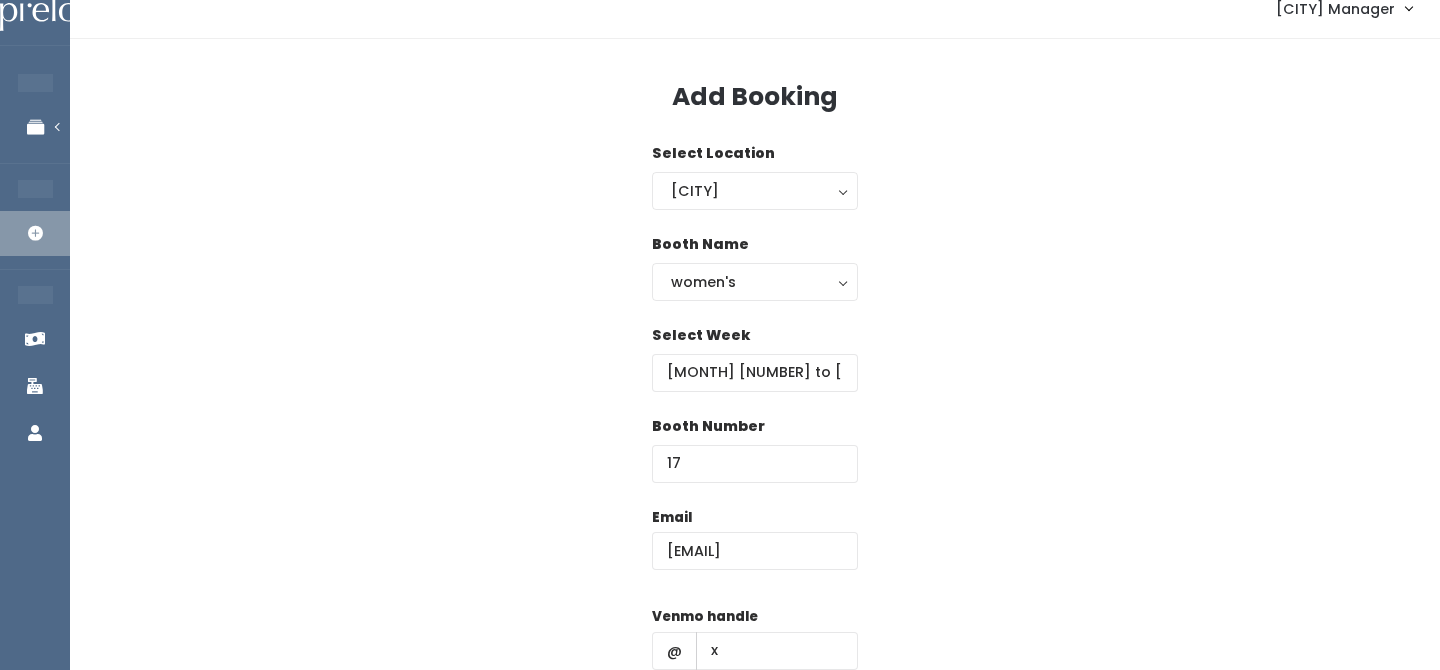 scroll, scrollTop: 287, scrollLeft: 0, axis: vertical 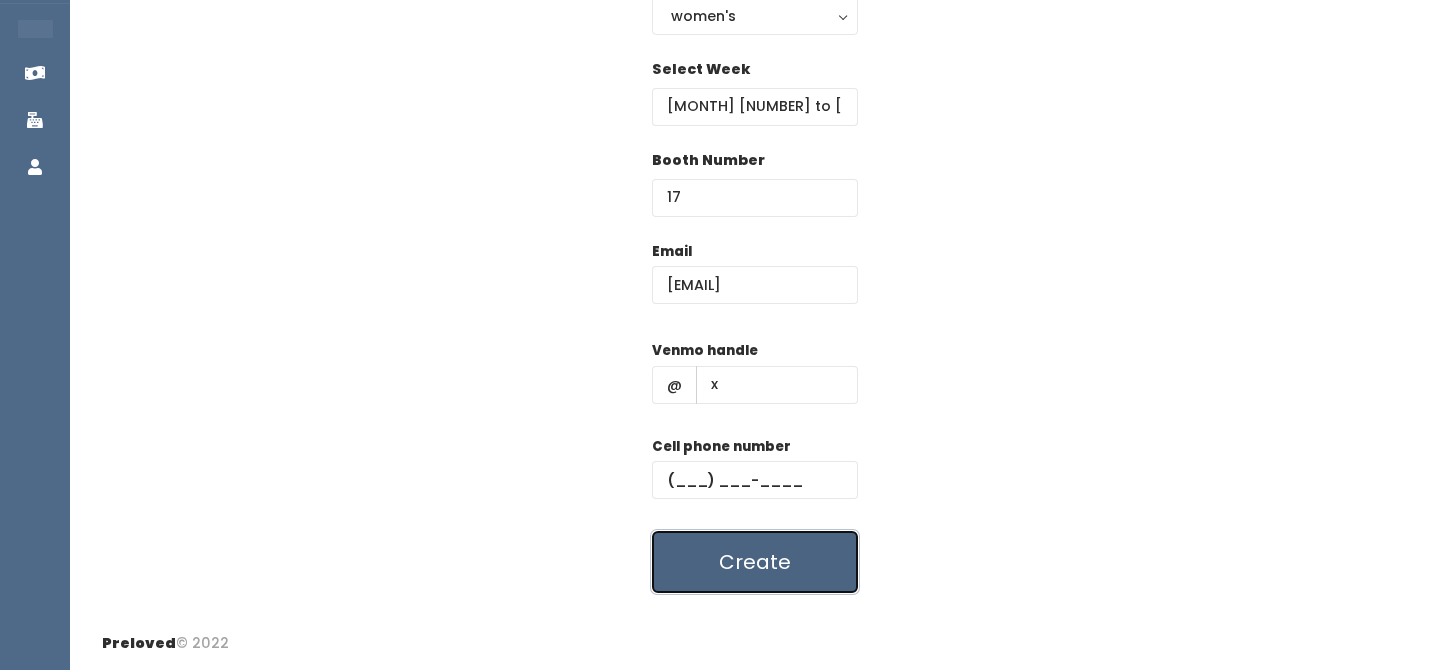 click on "Create" at bounding box center [755, 562] 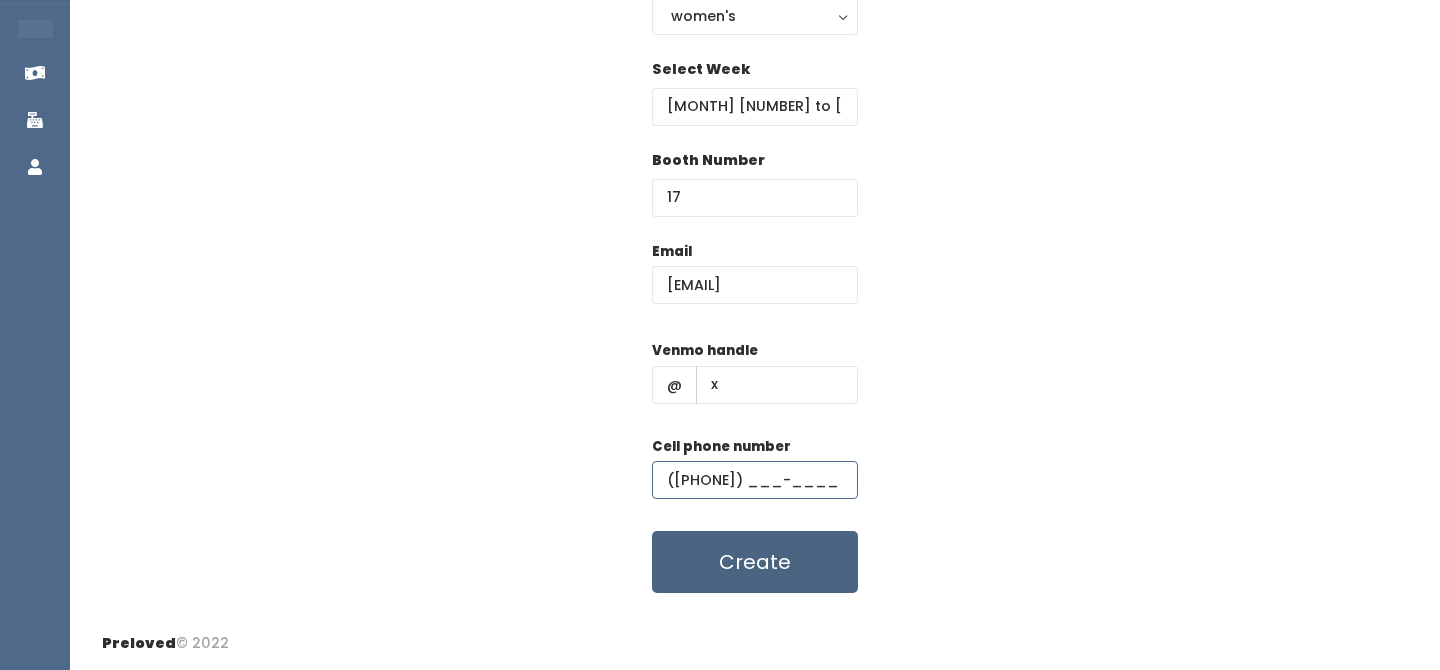 type on "(5__) ___-____" 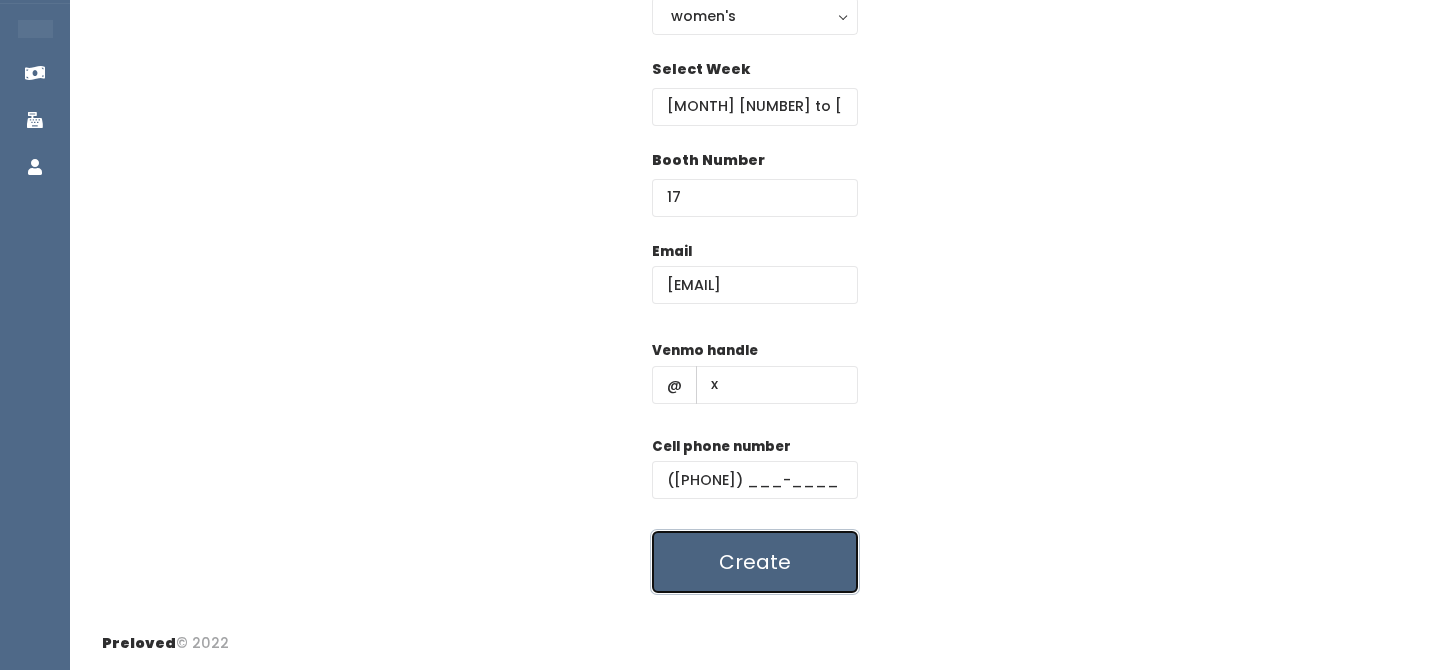 click on "Create" at bounding box center [755, 562] 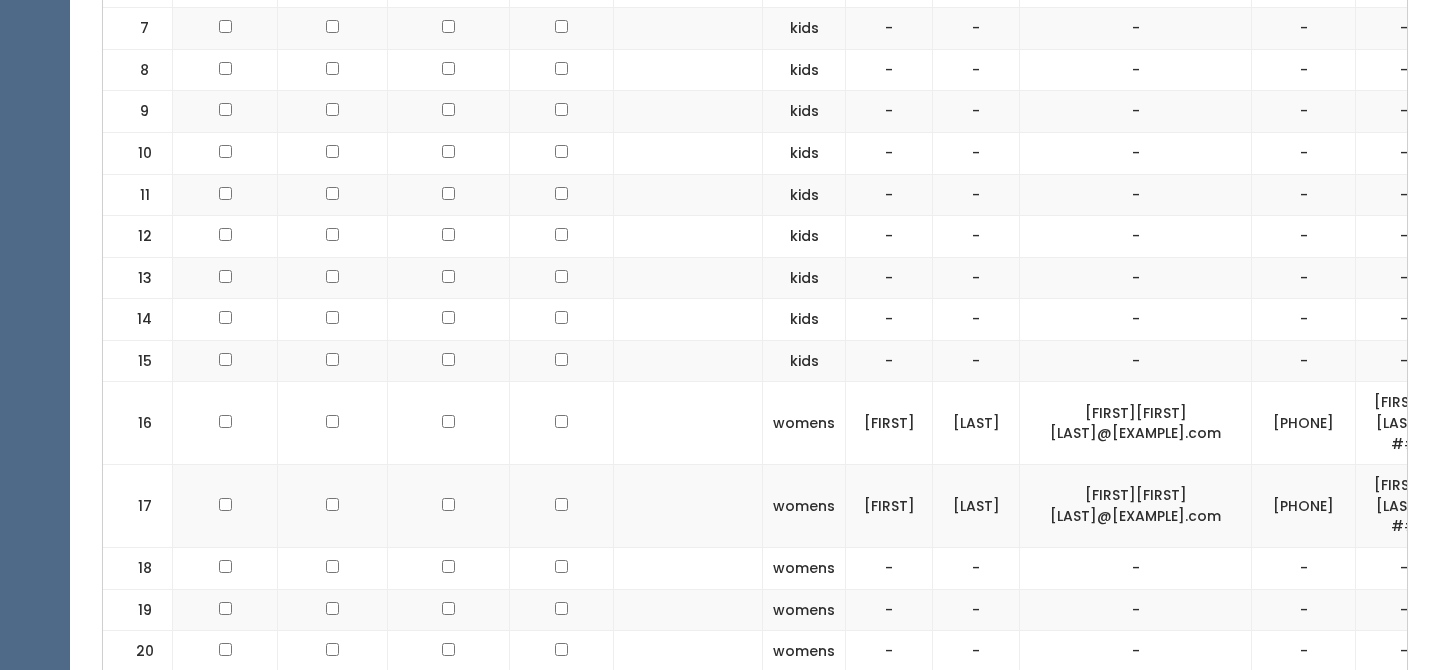 scroll, scrollTop: 1147, scrollLeft: 0, axis: vertical 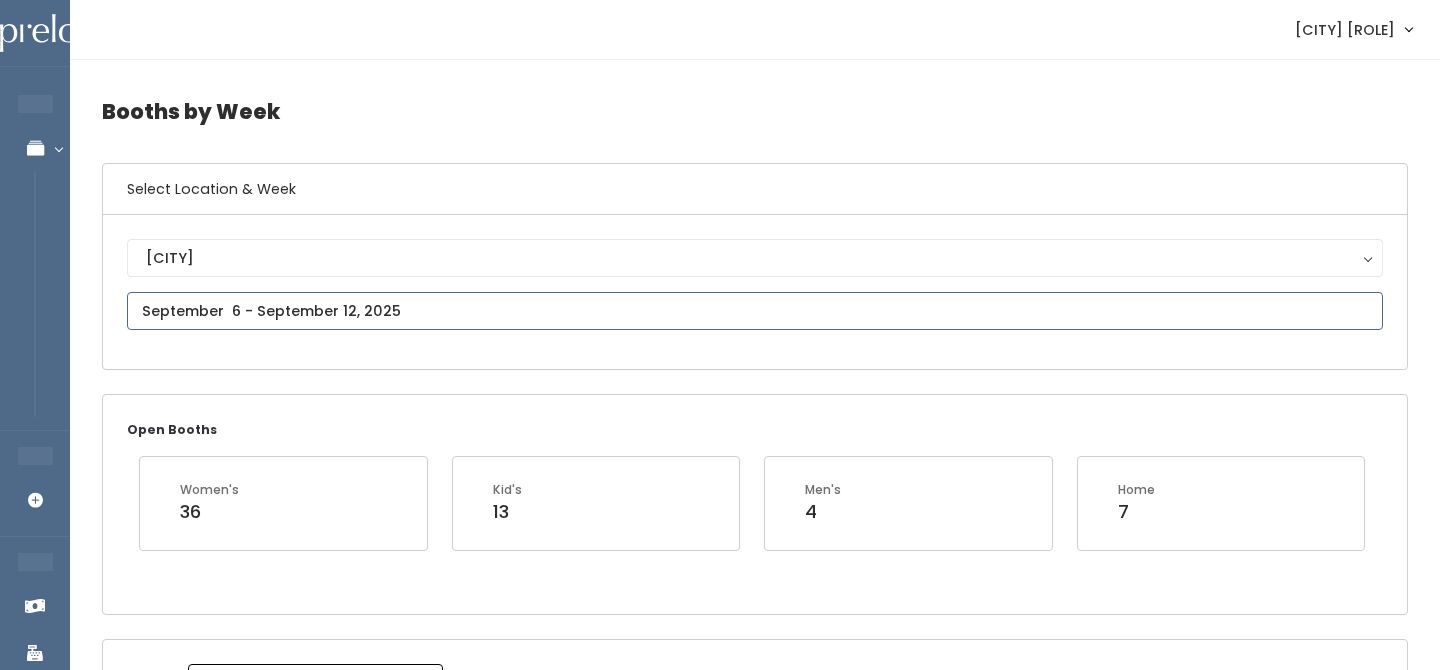 click at bounding box center [755, 311] 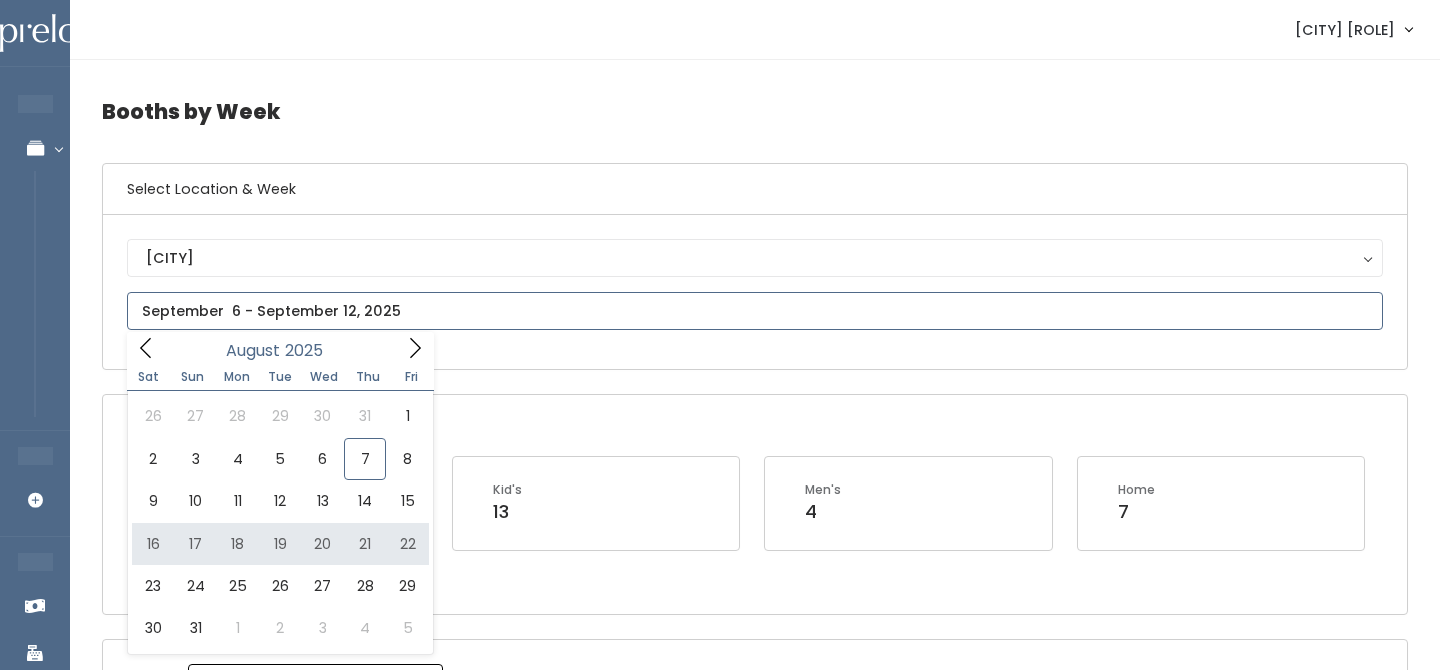 type on "August 9 to August 15" 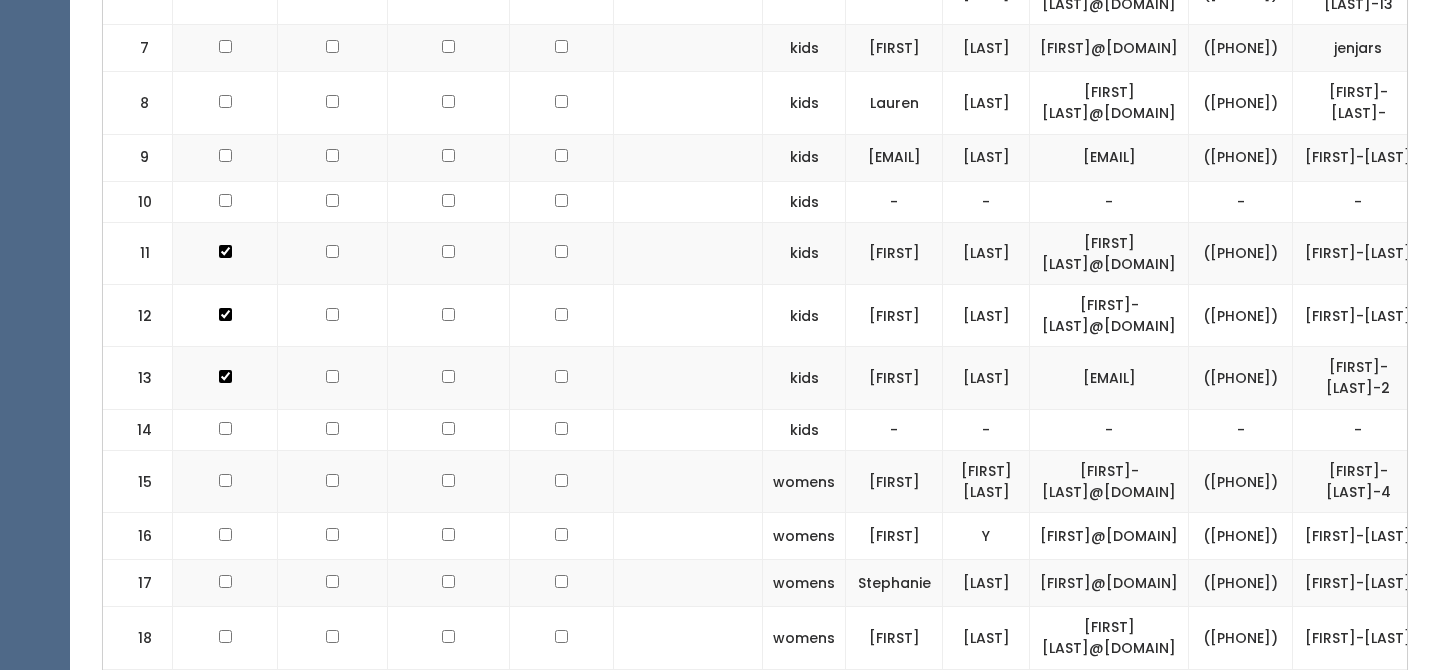scroll, scrollTop: 0, scrollLeft: 0, axis: both 